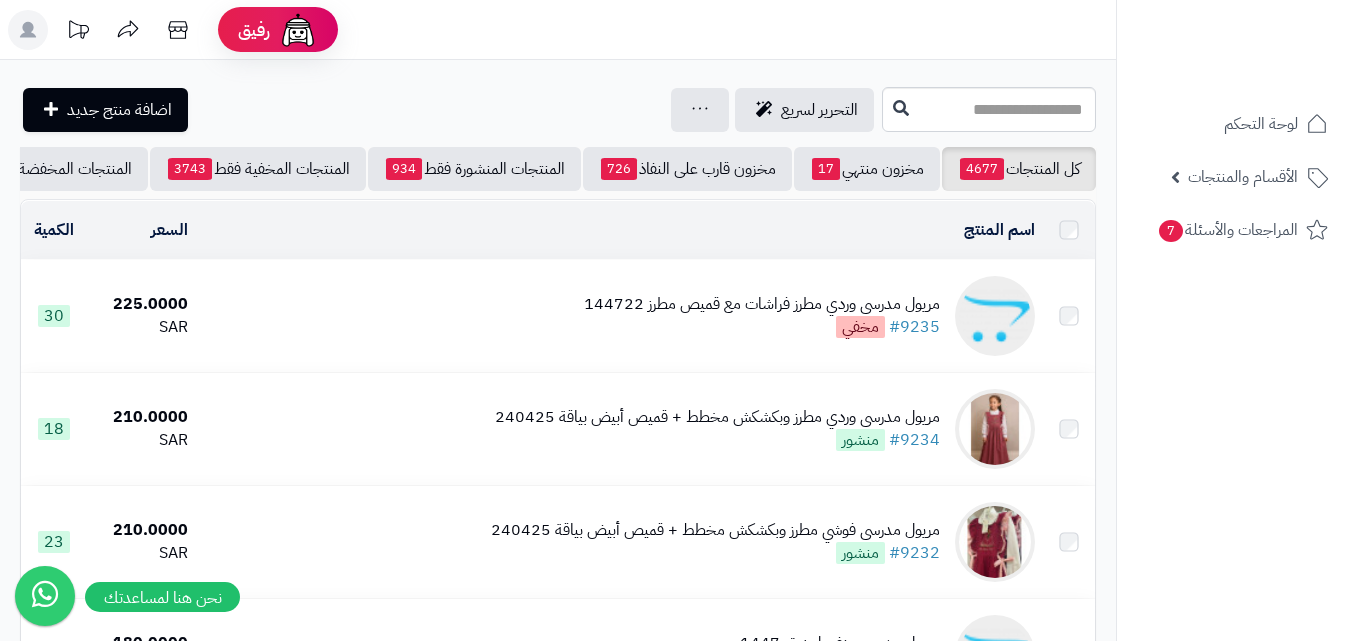 scroll, scrollTop: 0, scrollLeft: 0, axis: both 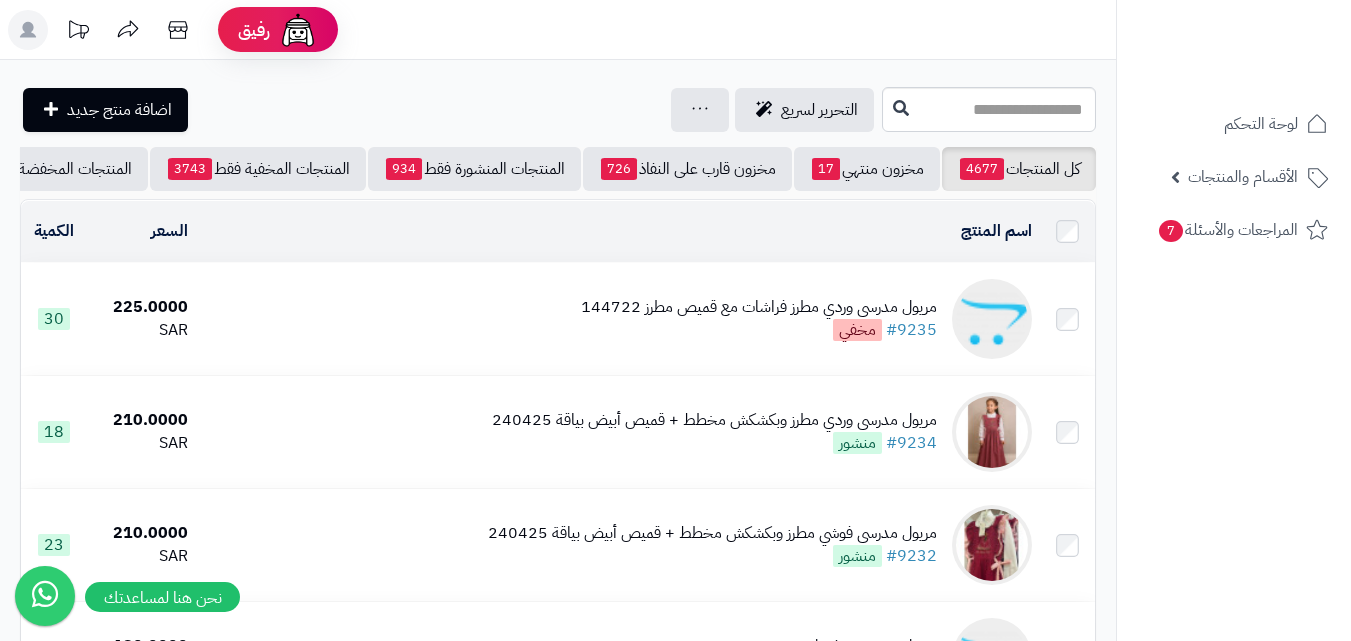 click 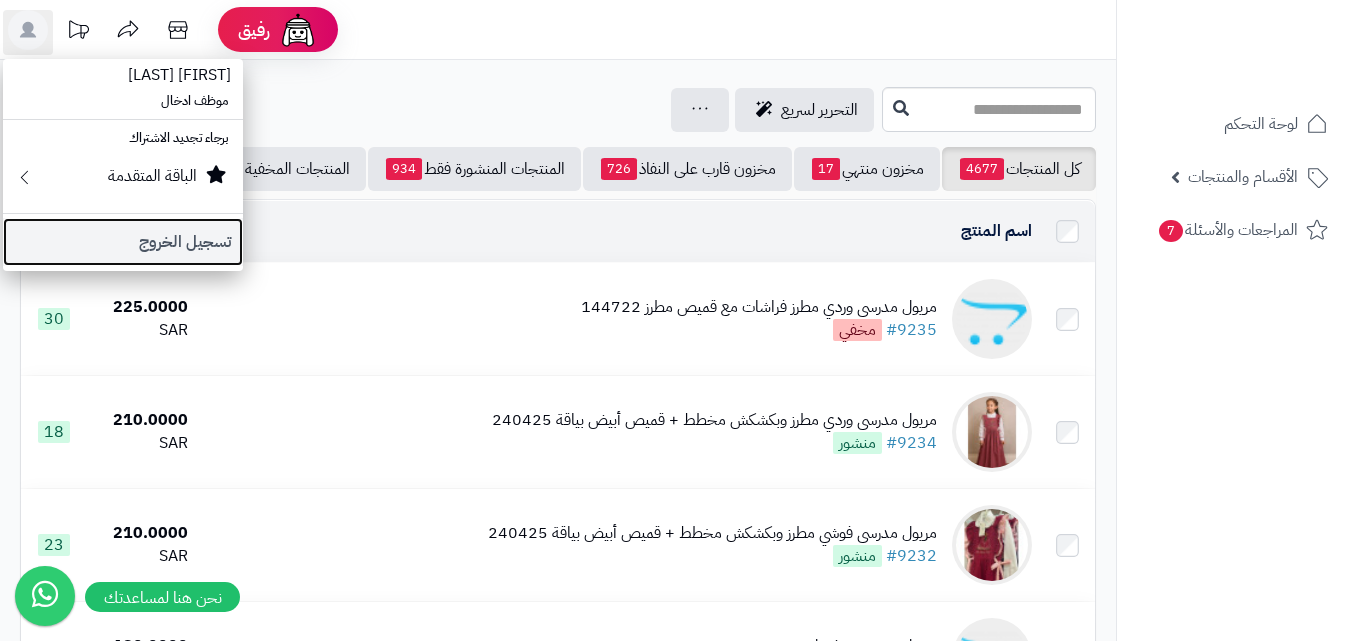 click on "تسجيل الخروج" at bounding box center (123, 242) 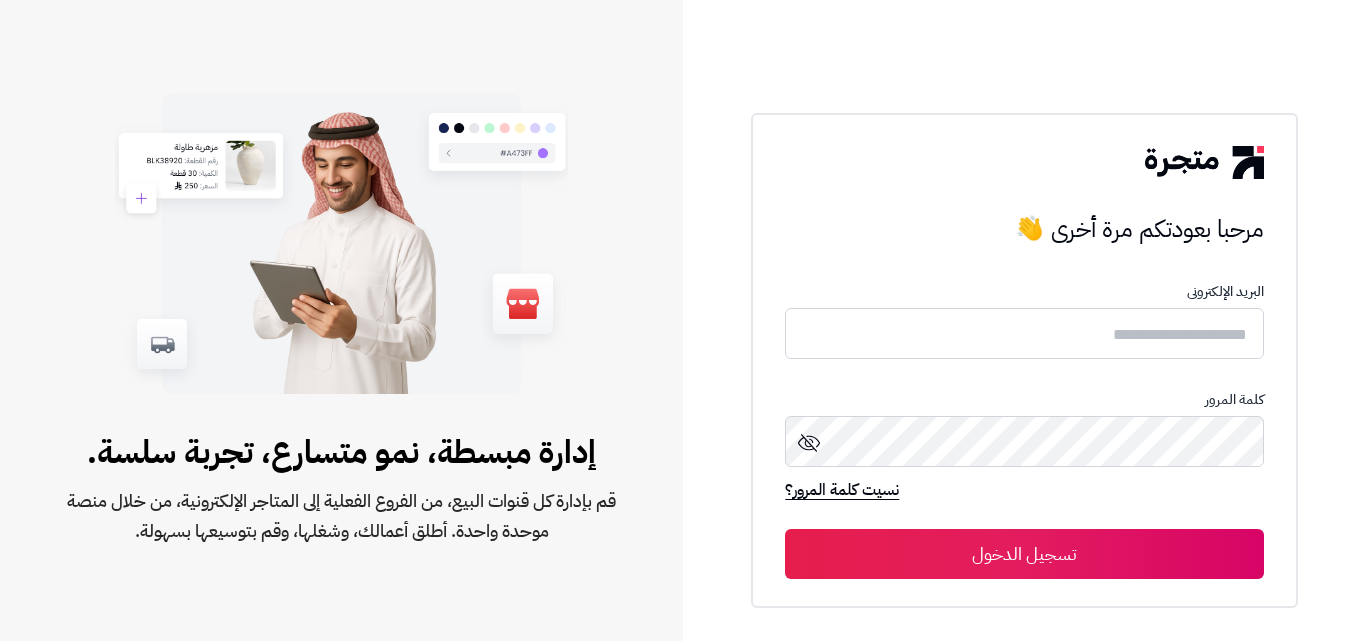 scroll, scrollTop: 0, scrollLeft: 0, axis: both 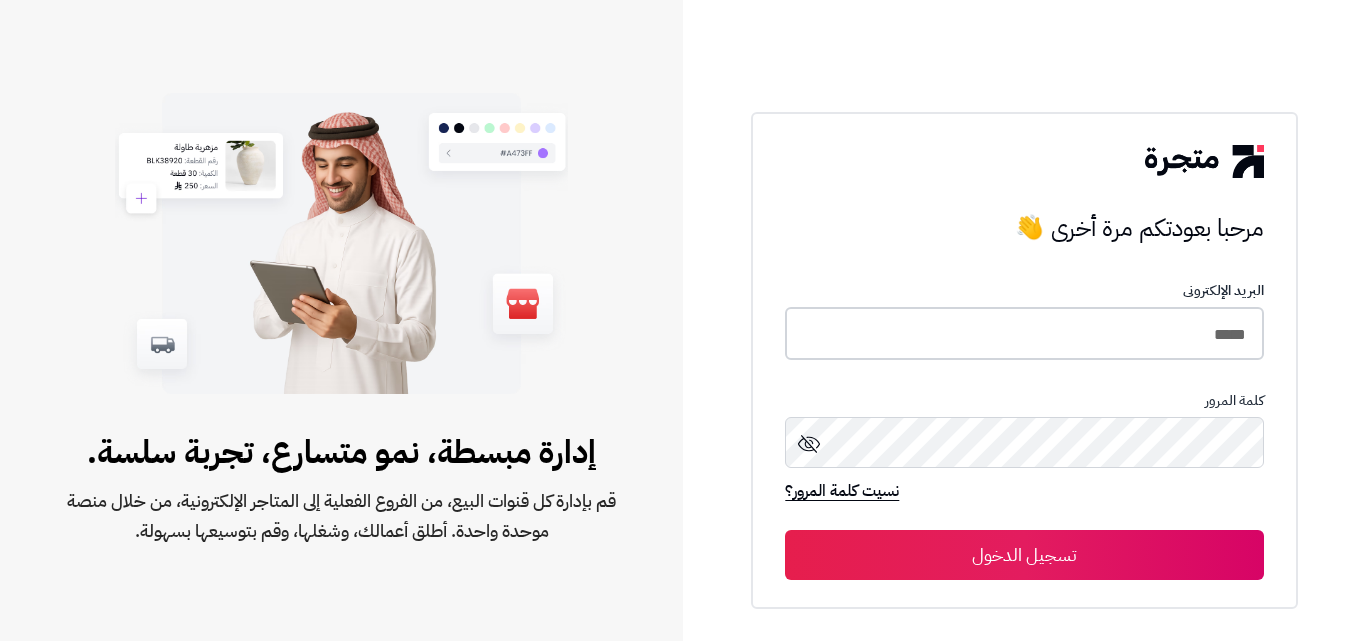 drag, startPoint x: 1051, startPoint y: 336, endPoint x: 1236, endPoint y: 319, distance: 185.77943 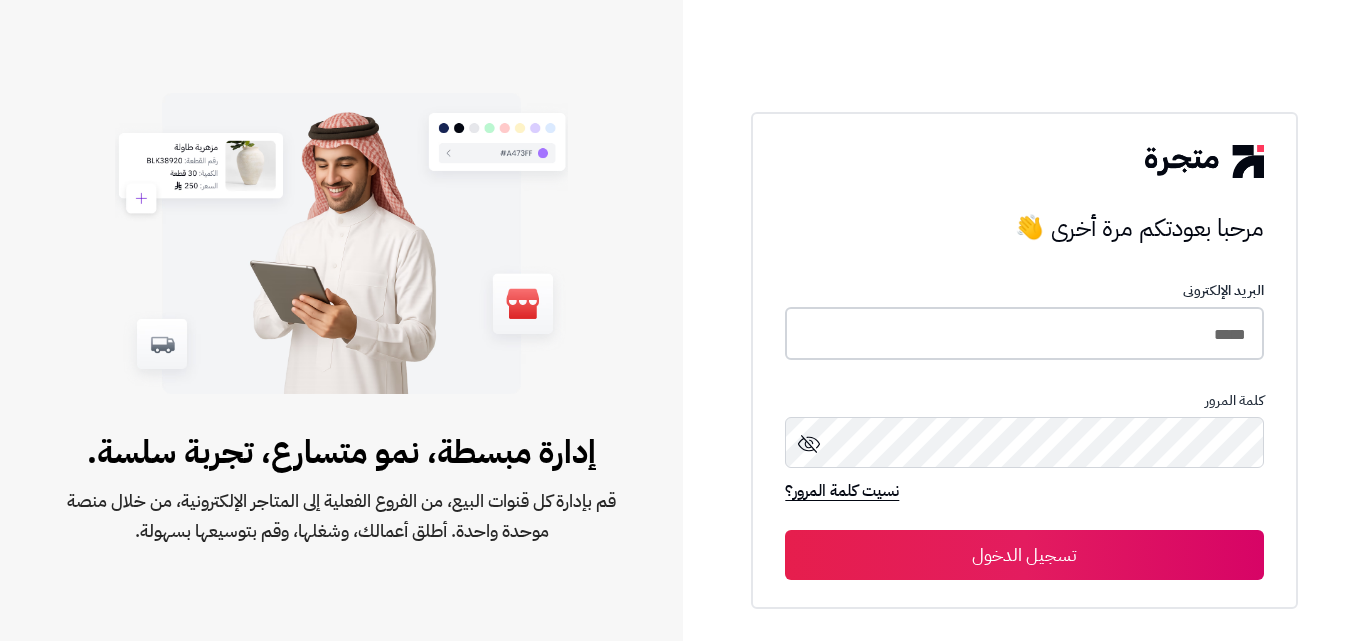 type on "*****" 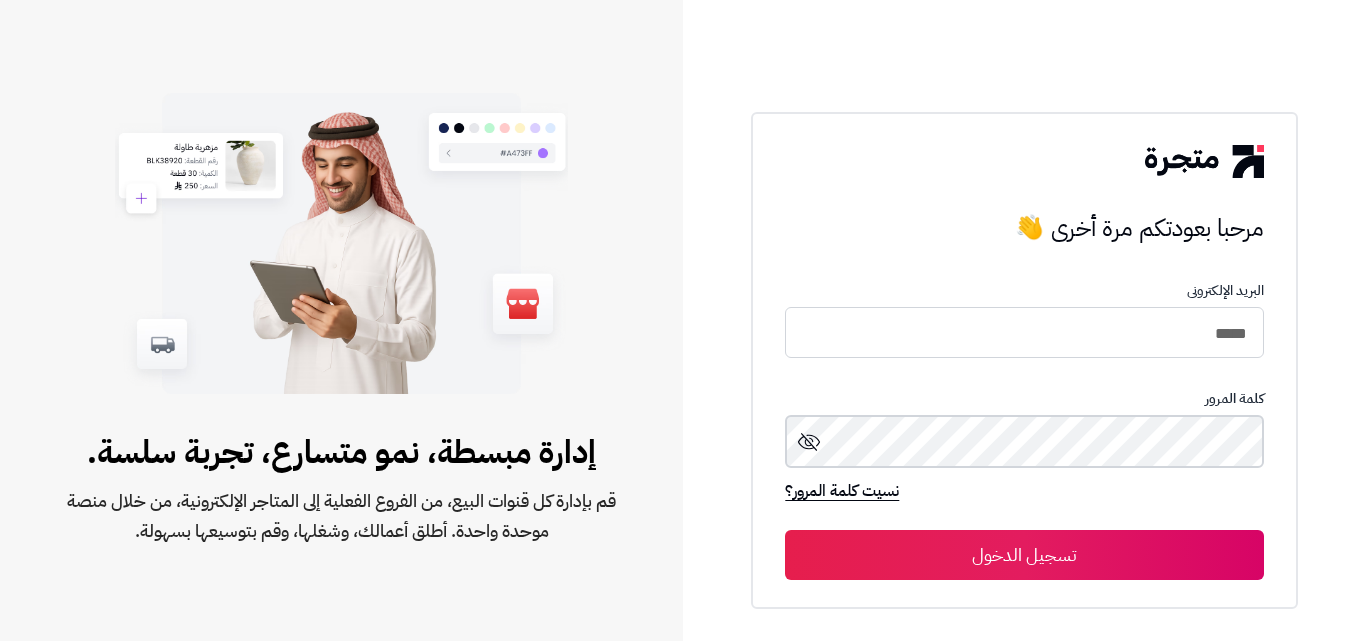 click on "تسجيل الدخول" at bounding box center (1024, 555) 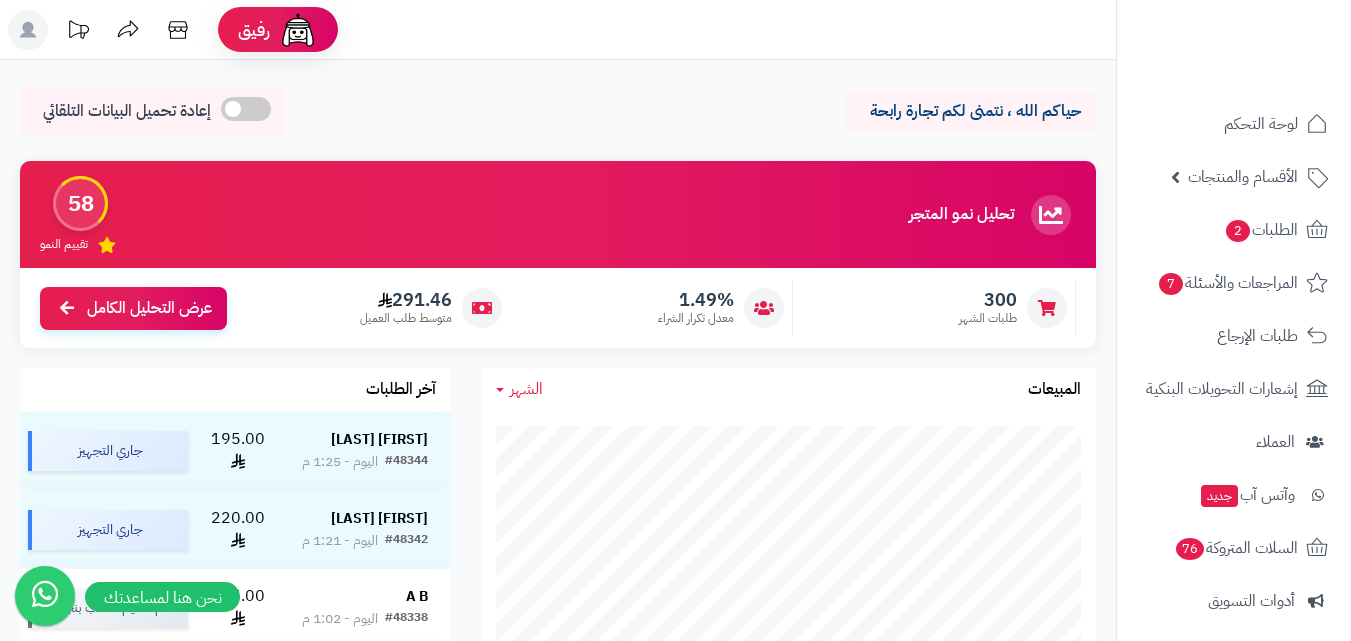 scroll, scrollTop: 0, scrollLeft: 0, axis: both 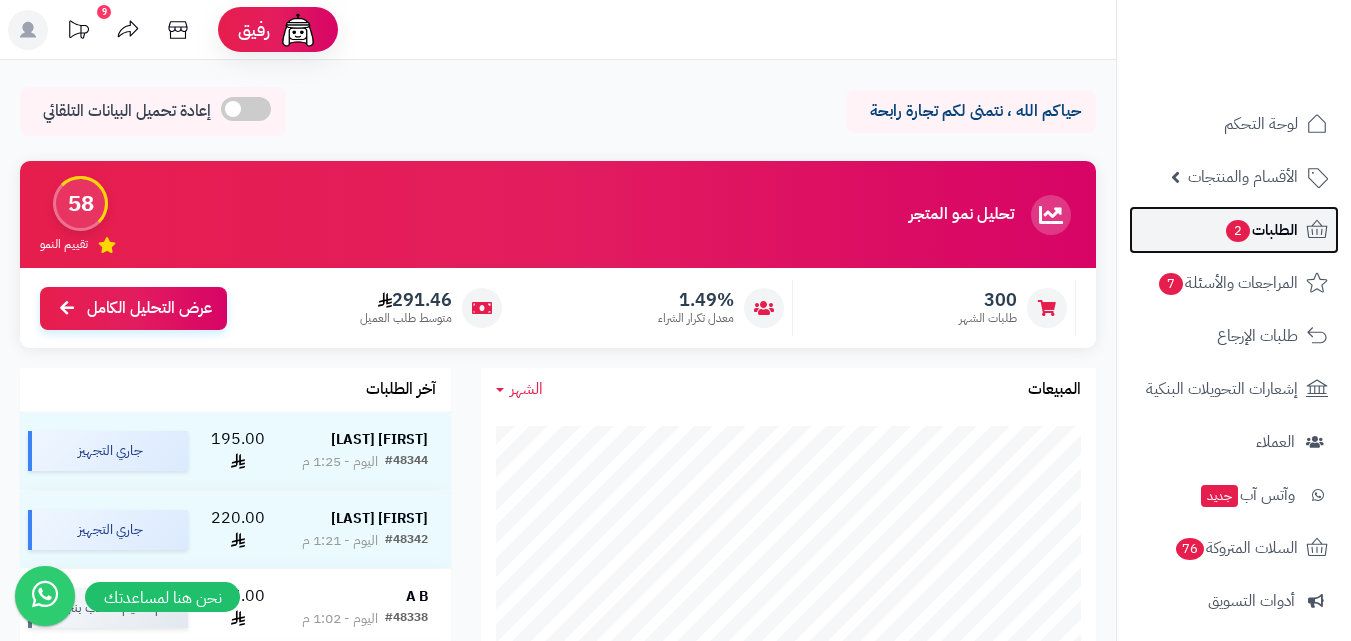 click on "الطلبات  2" at bounding box center [1261, 230] 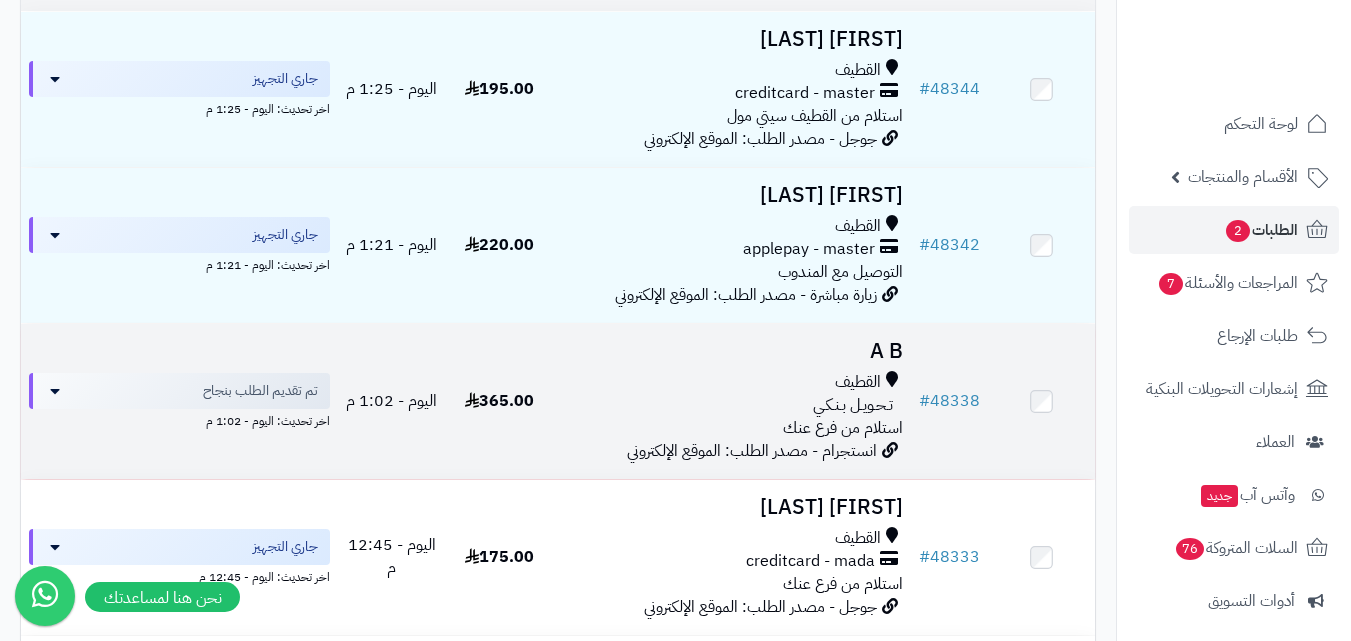 scroll, scrollTop: 300, scrollLeft: 0, axis: vertical 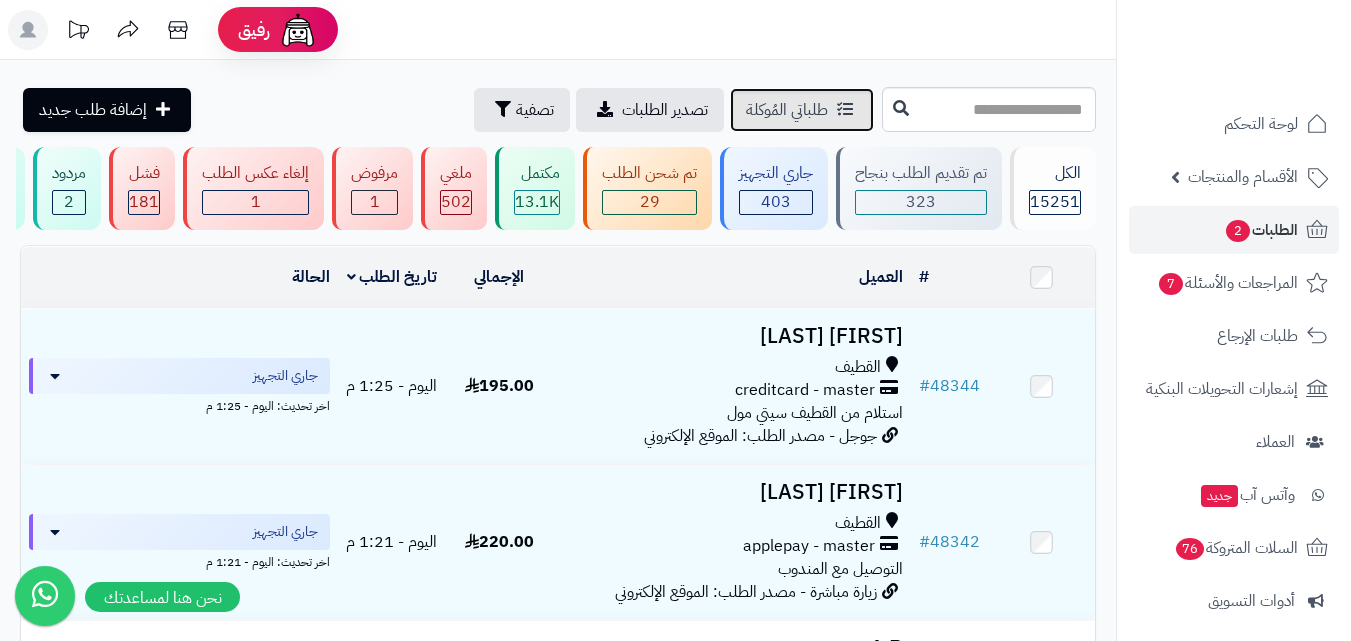 click on "طلباتي المُوكلة" at bounding box center (787, 110) 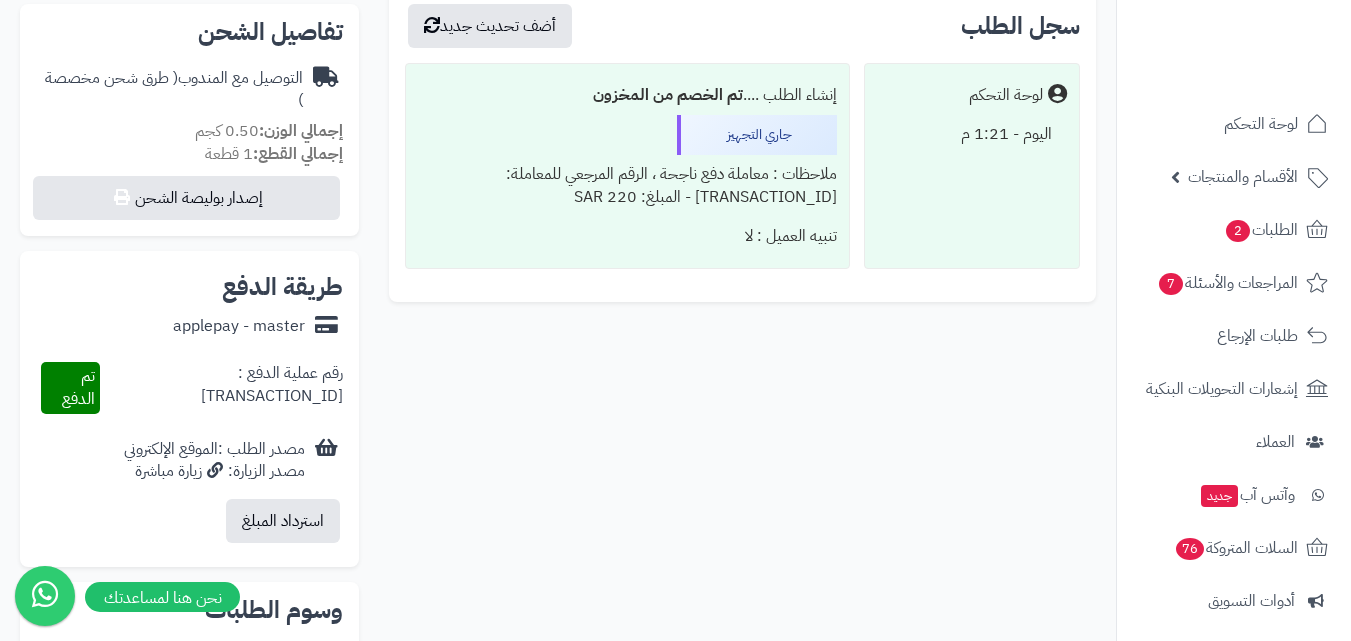 scroll, scrollTop: 0, scrollLeft: 0, axis: both 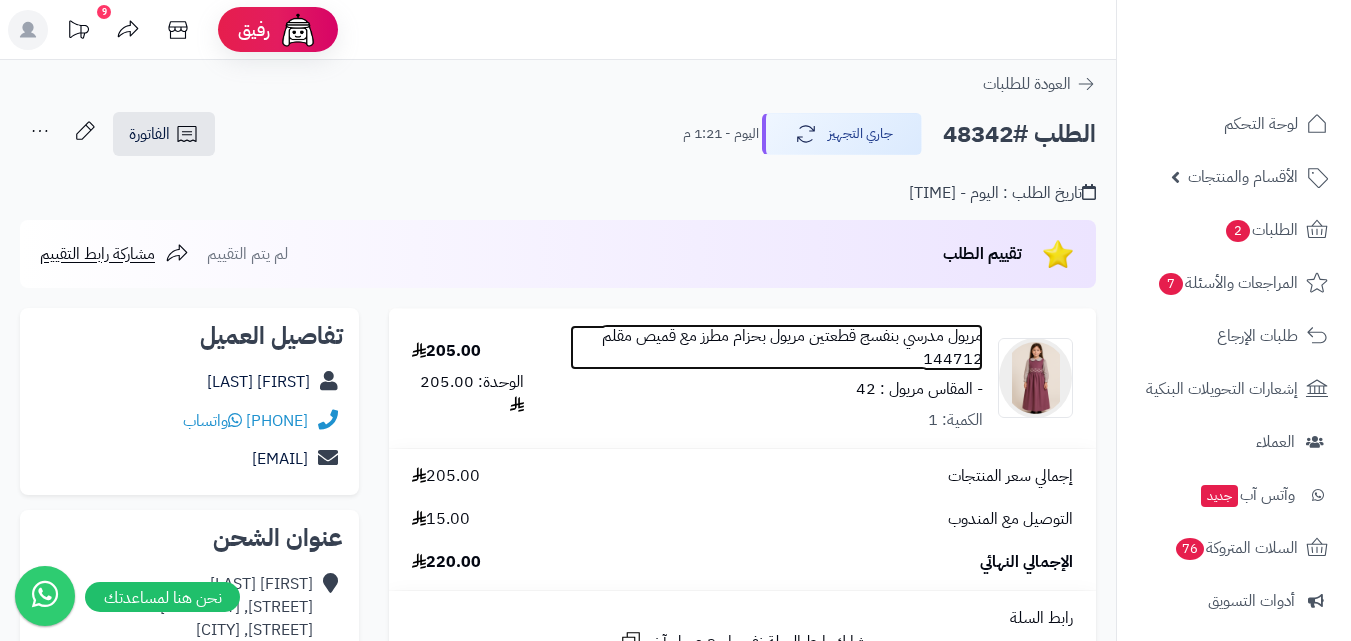 click on "مريول مدرسي بنفسج قطعتين مريول بحزام  مطرز مع قميص مقلم 144712" at bounding box center (777, 348) 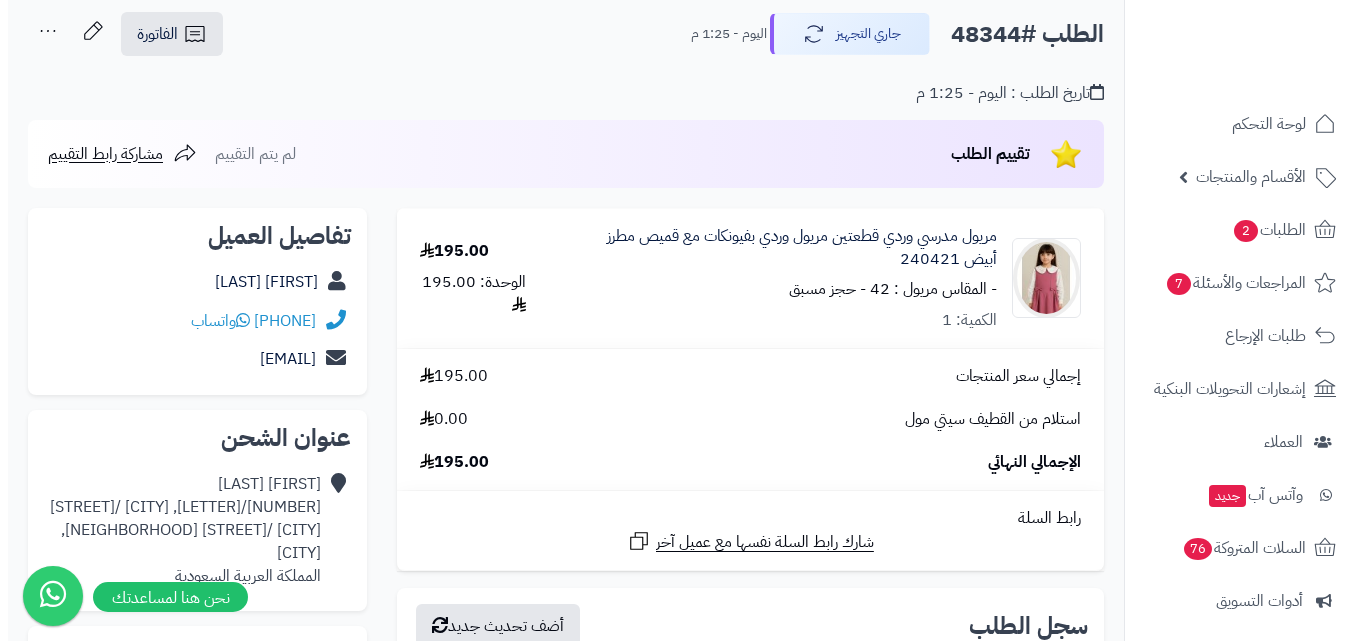 scroll, scrollTop: 0, scrollLeft: 0, axis: both 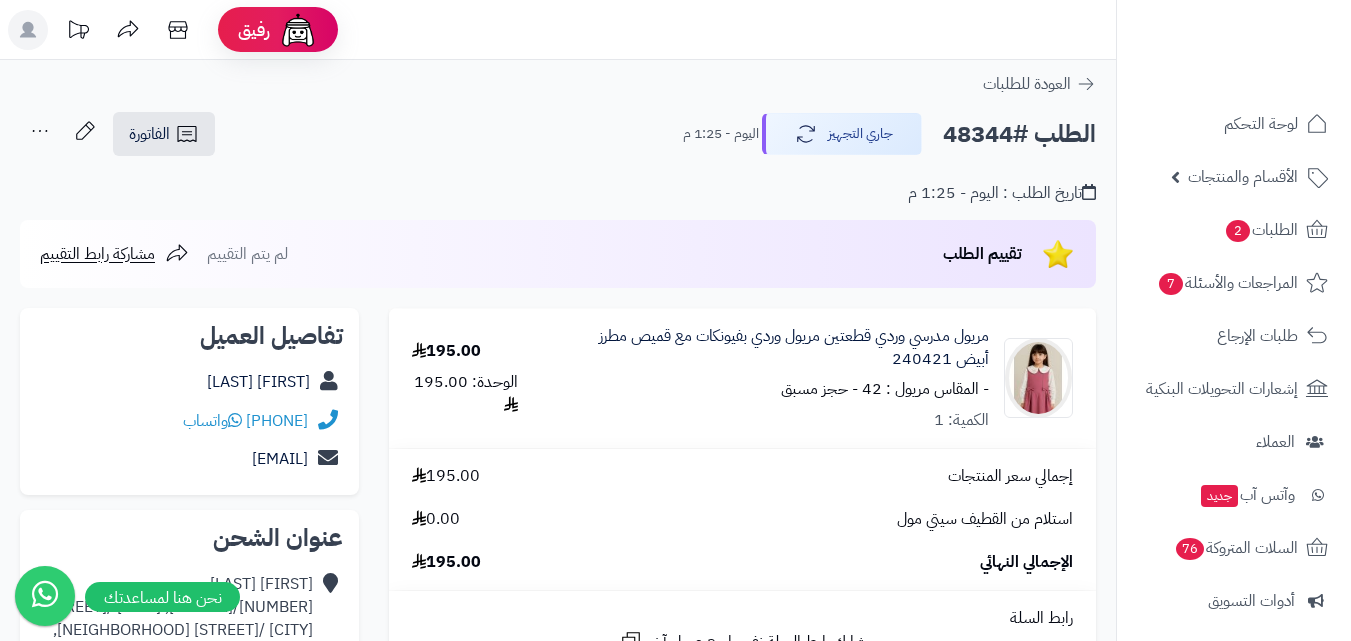 click 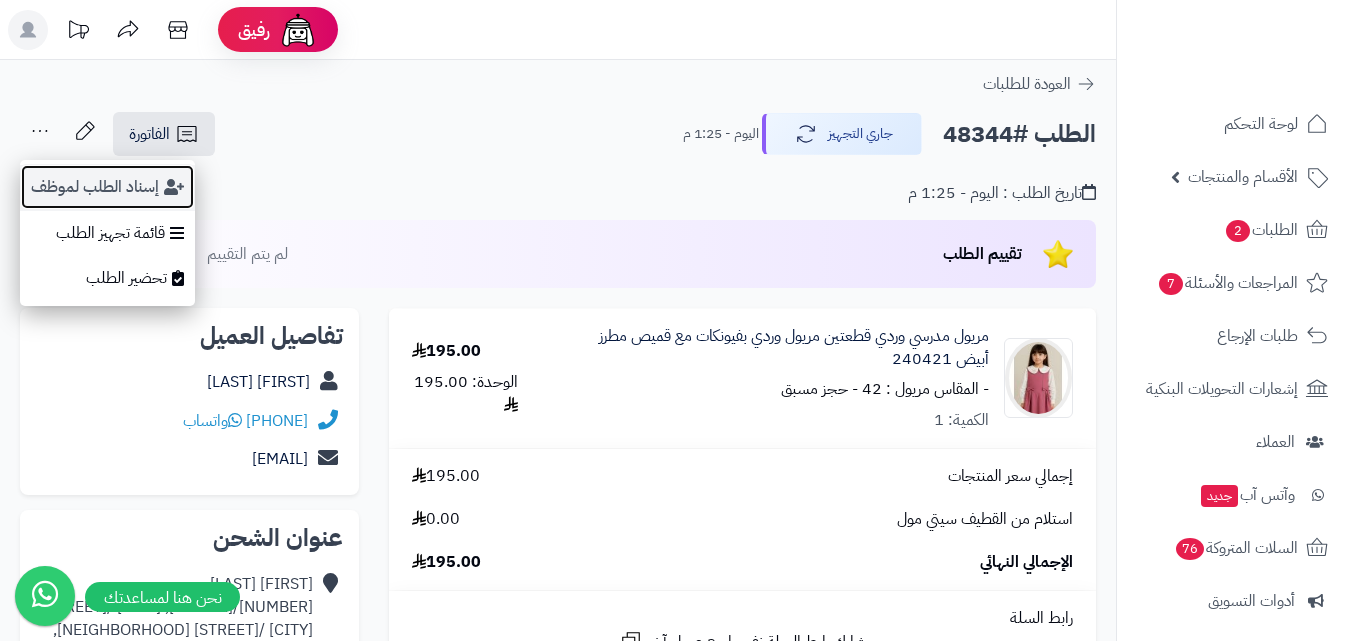 click on "إسناد الطلب لموظف" at bounding box center [107, 187] 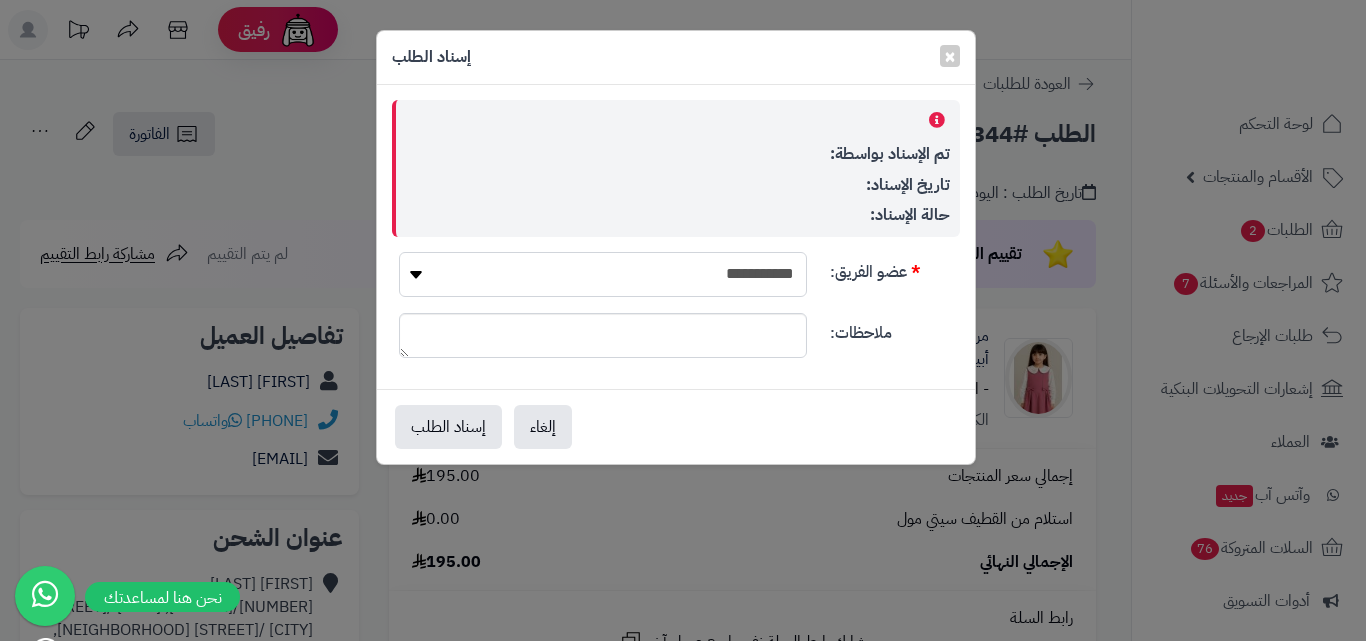 click on "**********" at bounding box center (603, 274) 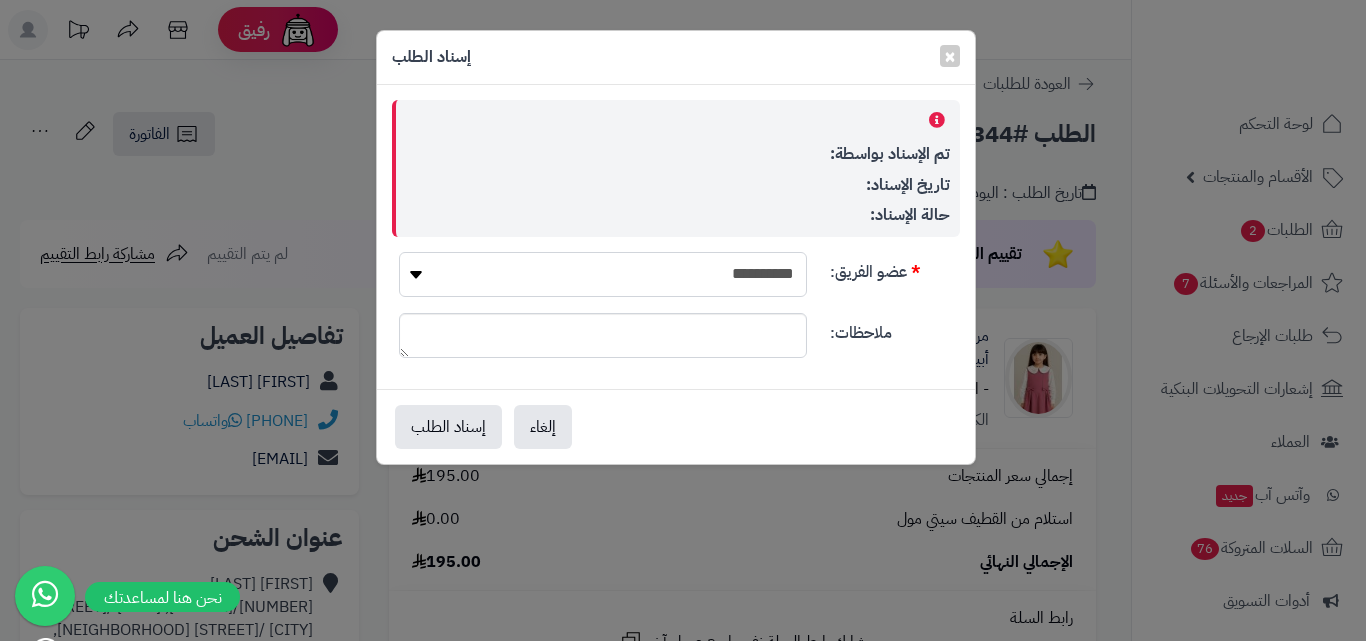 click on "**********" at bounding box center [603, 274] 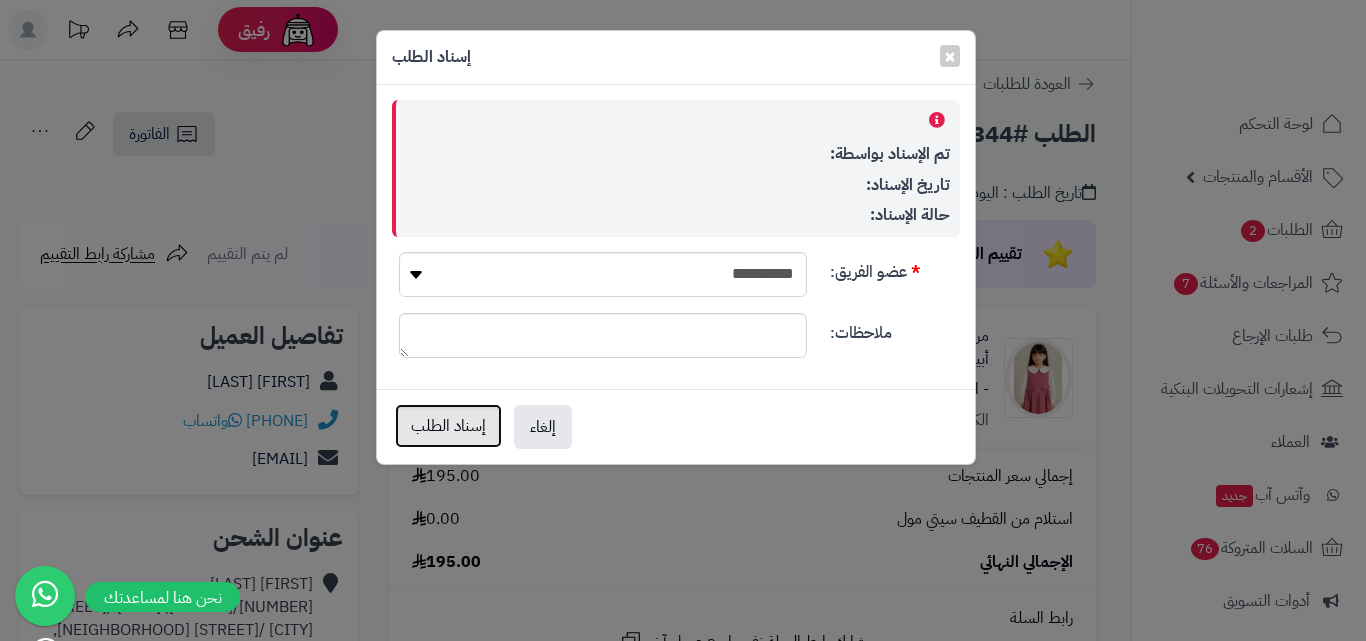 click on "إسناد الطلب" at bounding box center (448, 426) 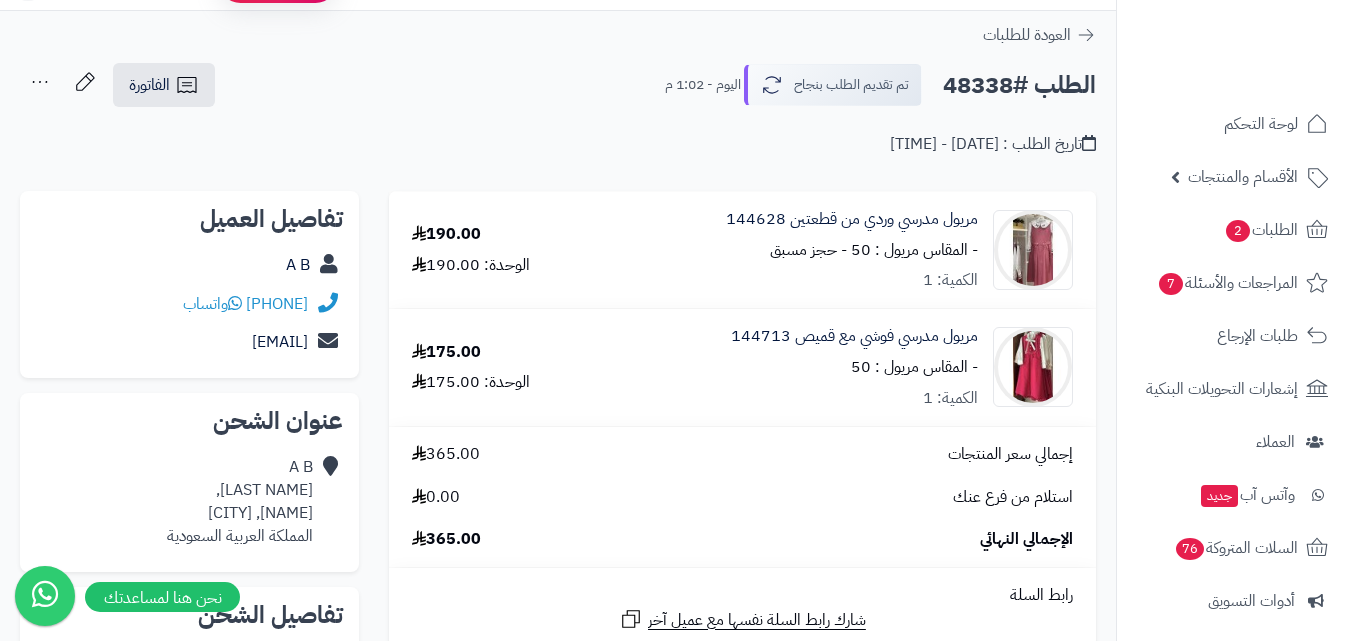 scroll, scrollTop: 0, scrollLeft: 0, axis: both 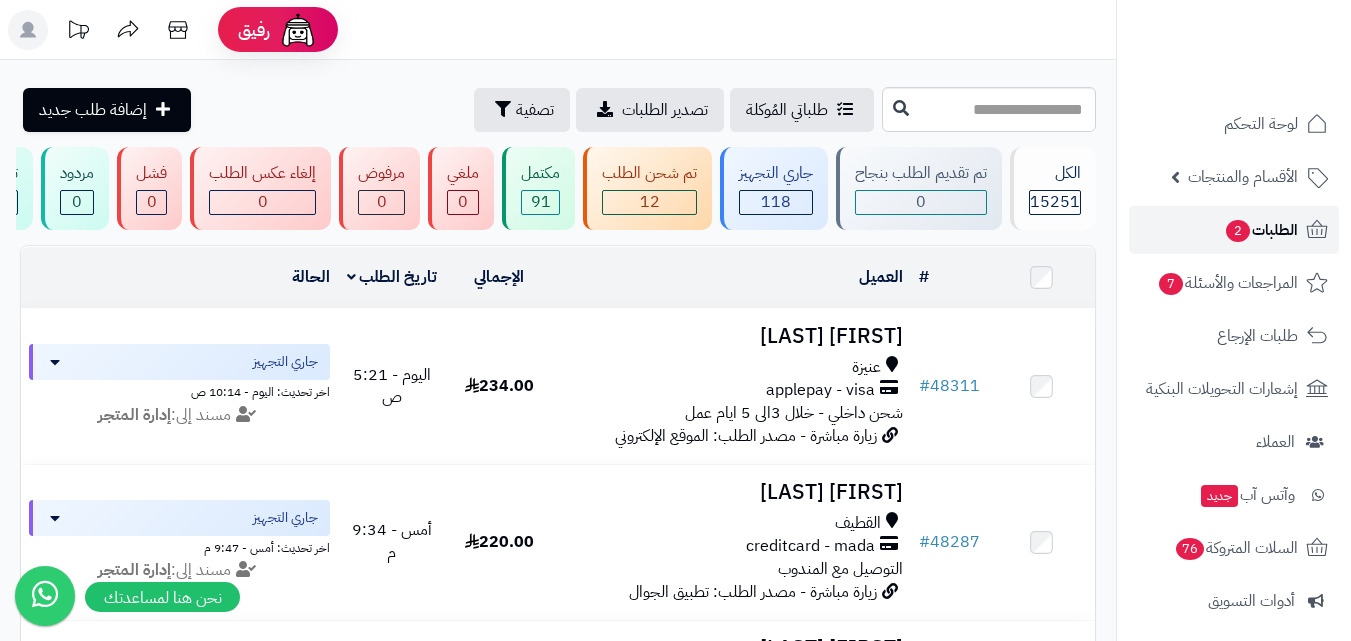 click on "الطلبات  2" at bounding box center (1234, 230) 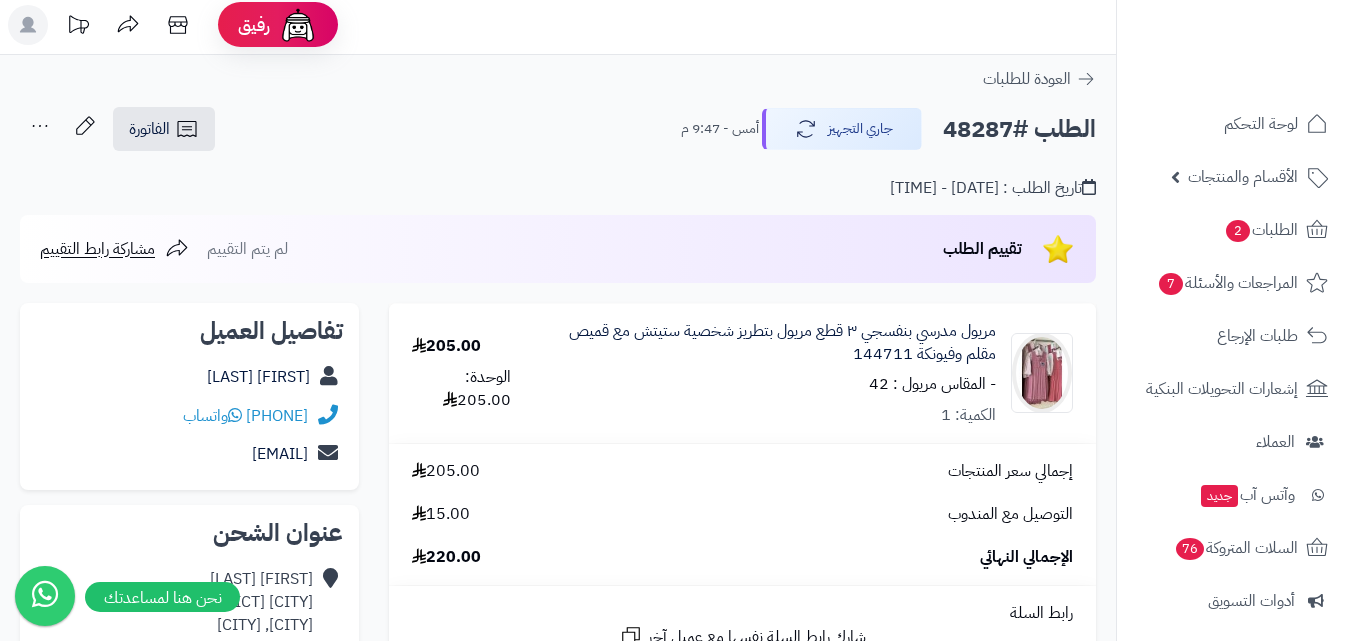 scroll, scrollTop: 0, scrollLeft: 0, axis: both 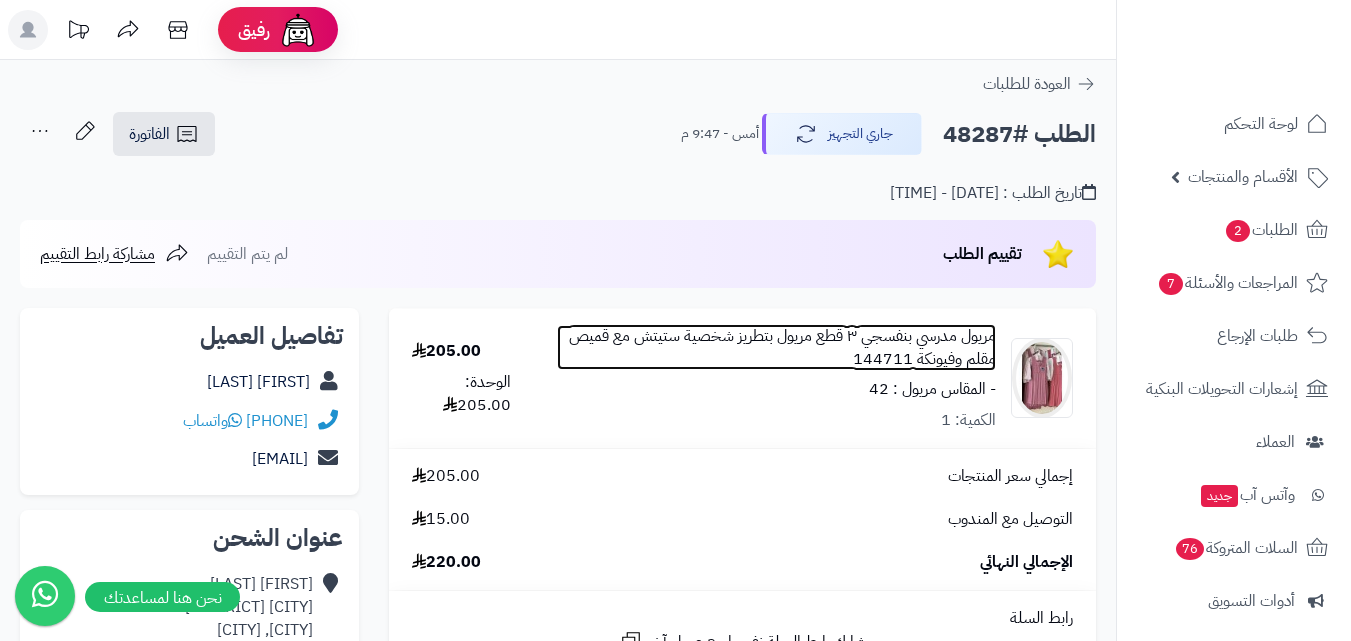 click on "مريول مدرسي بنفسجي ٣ قطع مريول بتطريز شخصية ستيتش مع قميص مقلم وفيونكة 144711" at bounding box center [776, 348] 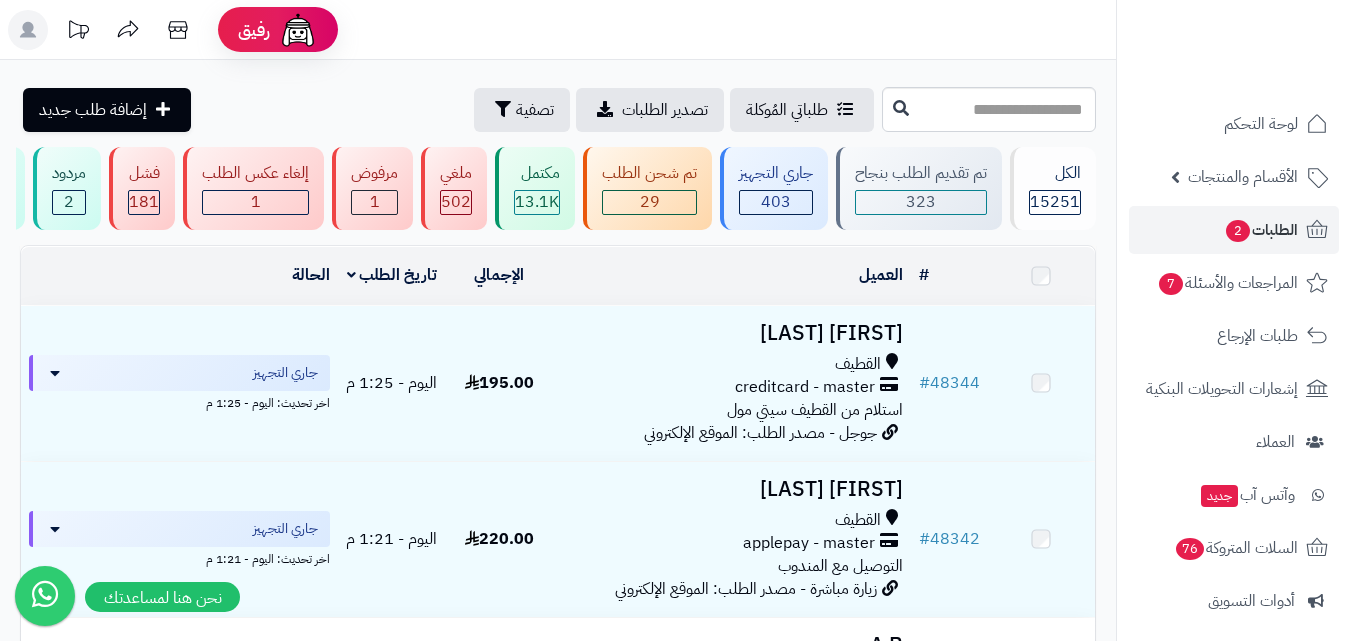 scroll, scrollTop: 0, scrollLeft: 0, axis: both 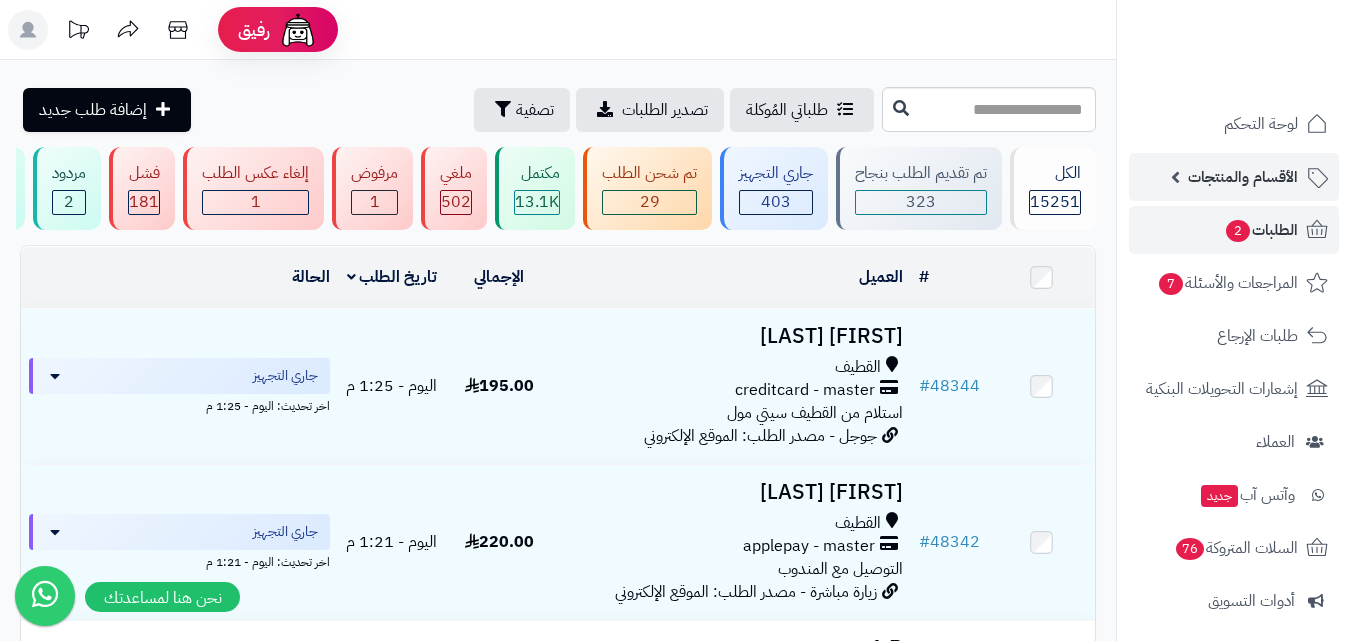 click on "الأقسام والمنتجات" at bounding box center [1234, 177] 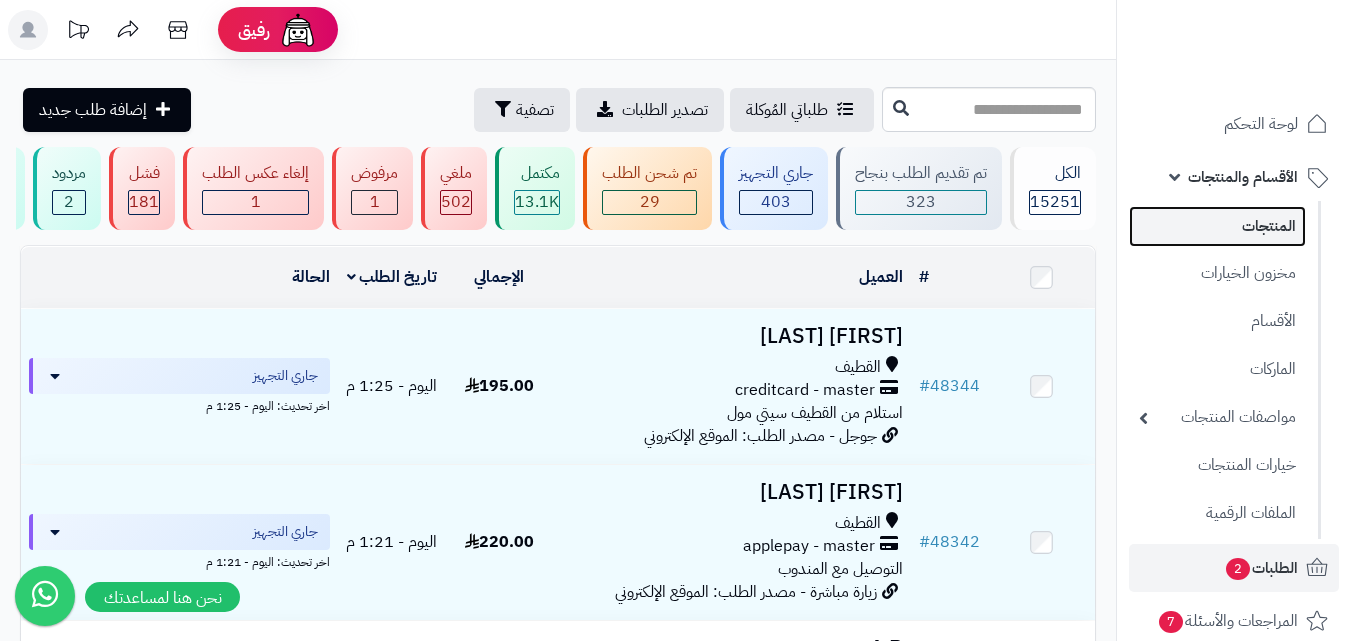 click on "المنتجات" at bounding box center (1217, 226) 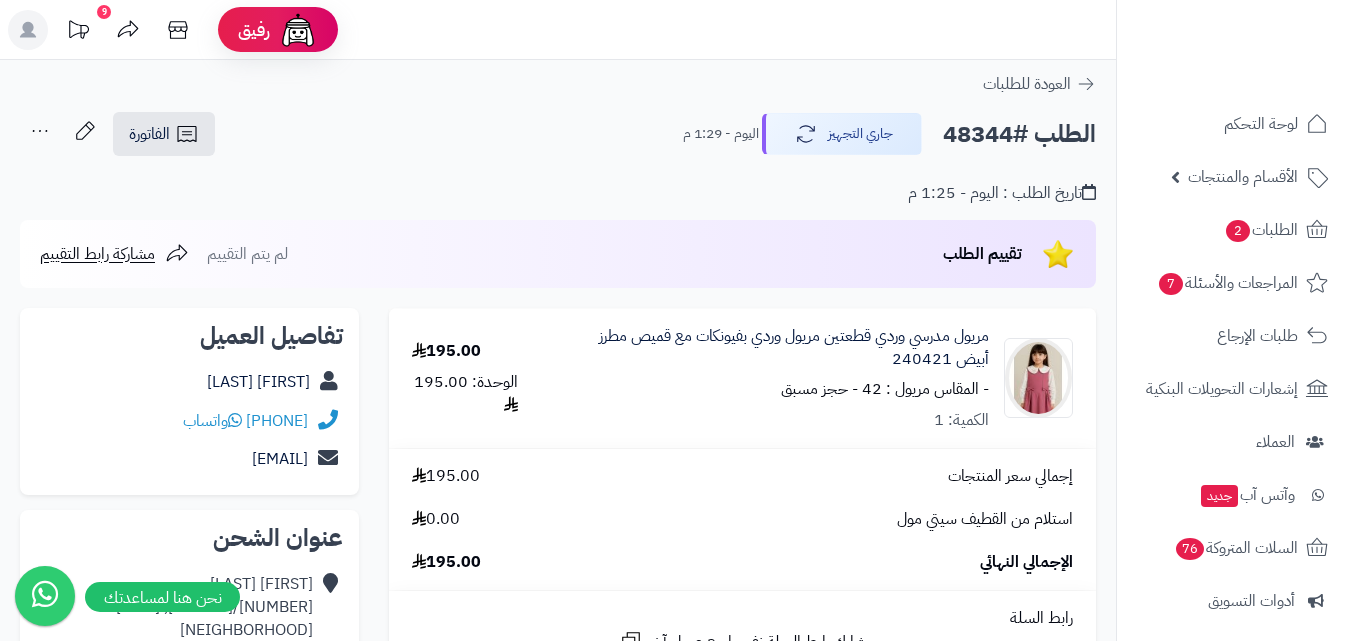 scroll, scrollTop: 0, scrollLeft: 0, axis: both 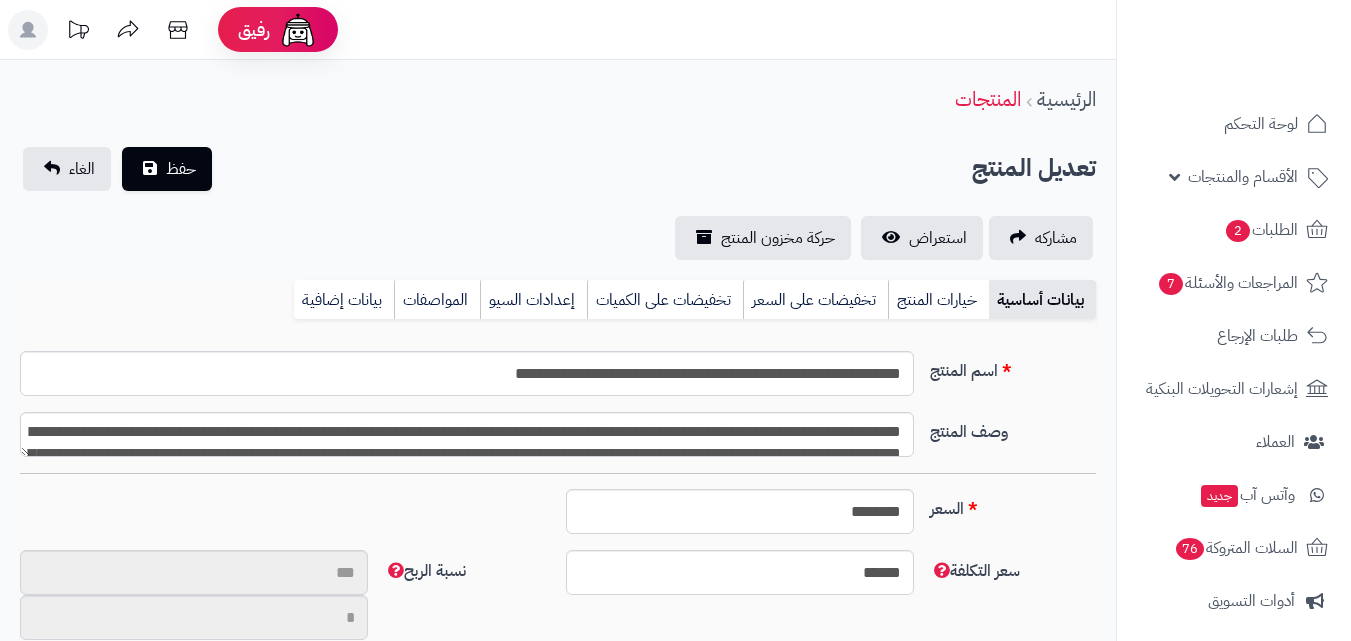 type on "**" 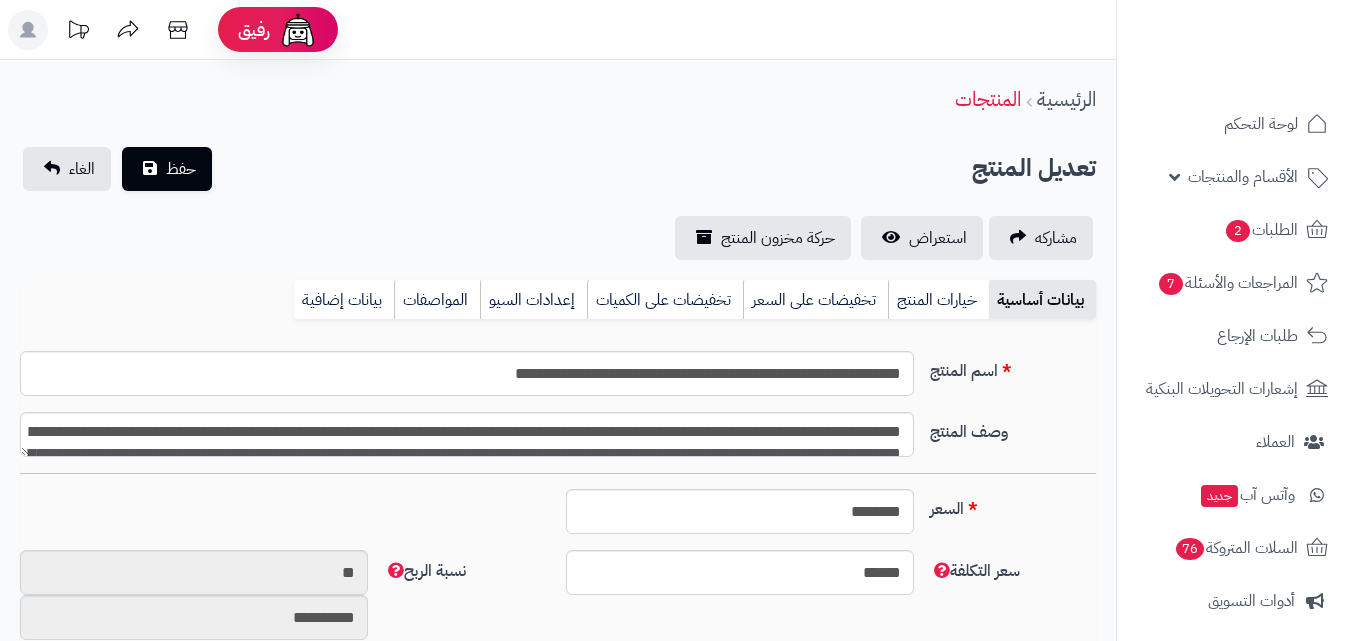 type on "******" 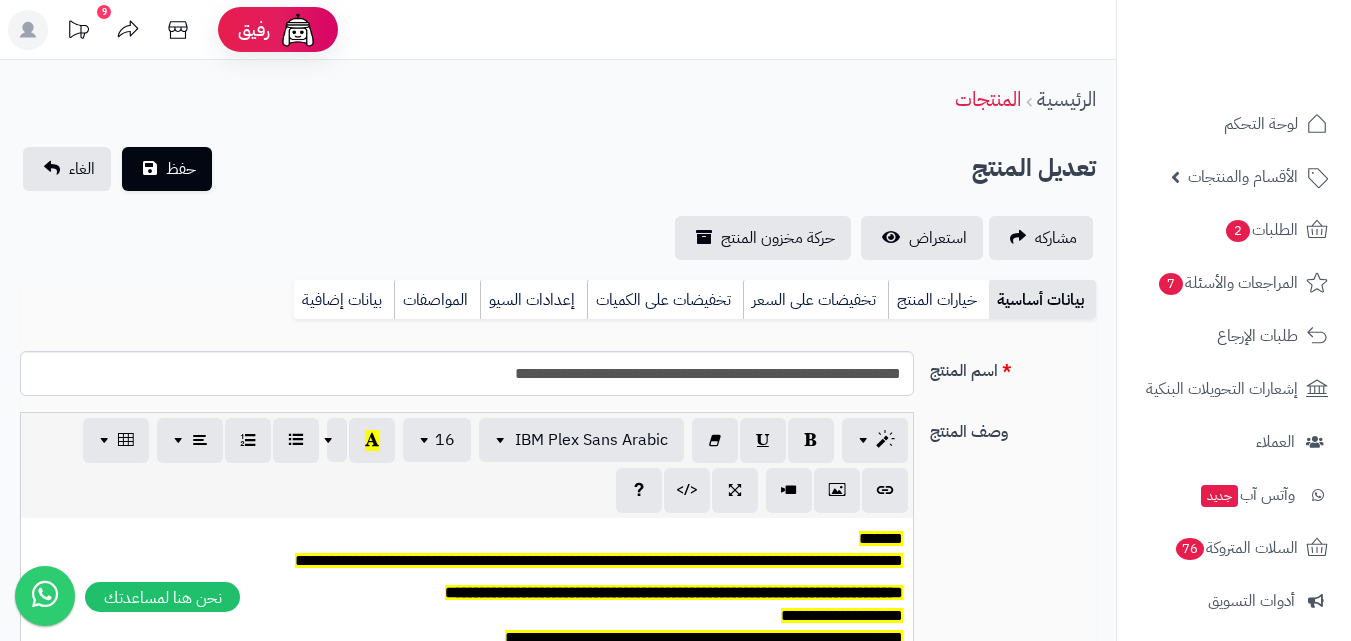 scroll, scrollTop: 0, scrollLeft: 0, axis: both 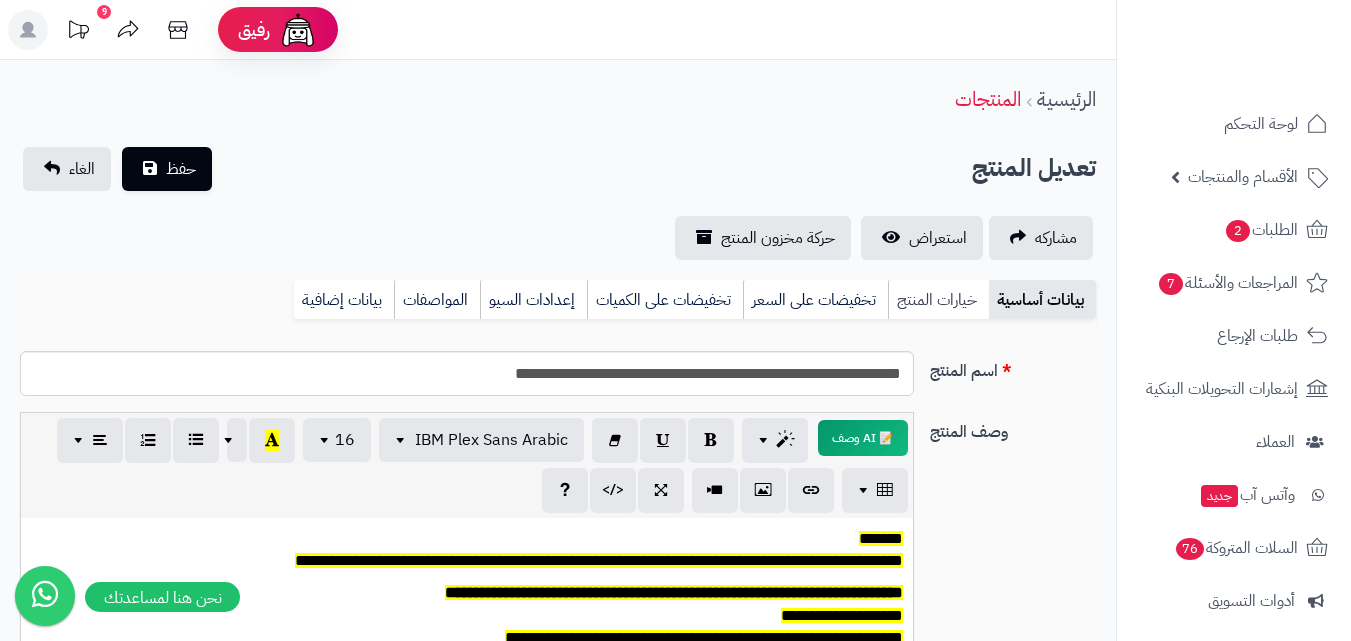 click on "خيارات المنتج" at bounding box center (938, 300) 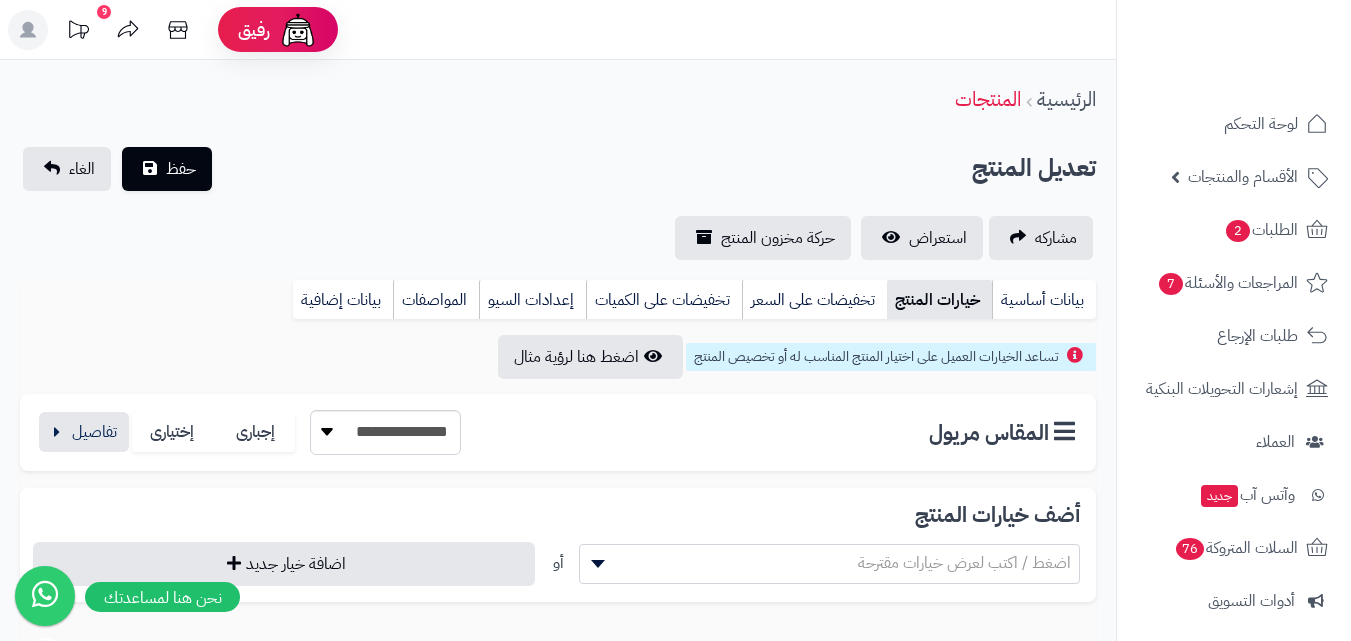 click on "خيارات المنتج" at bounding box center (939, 300) 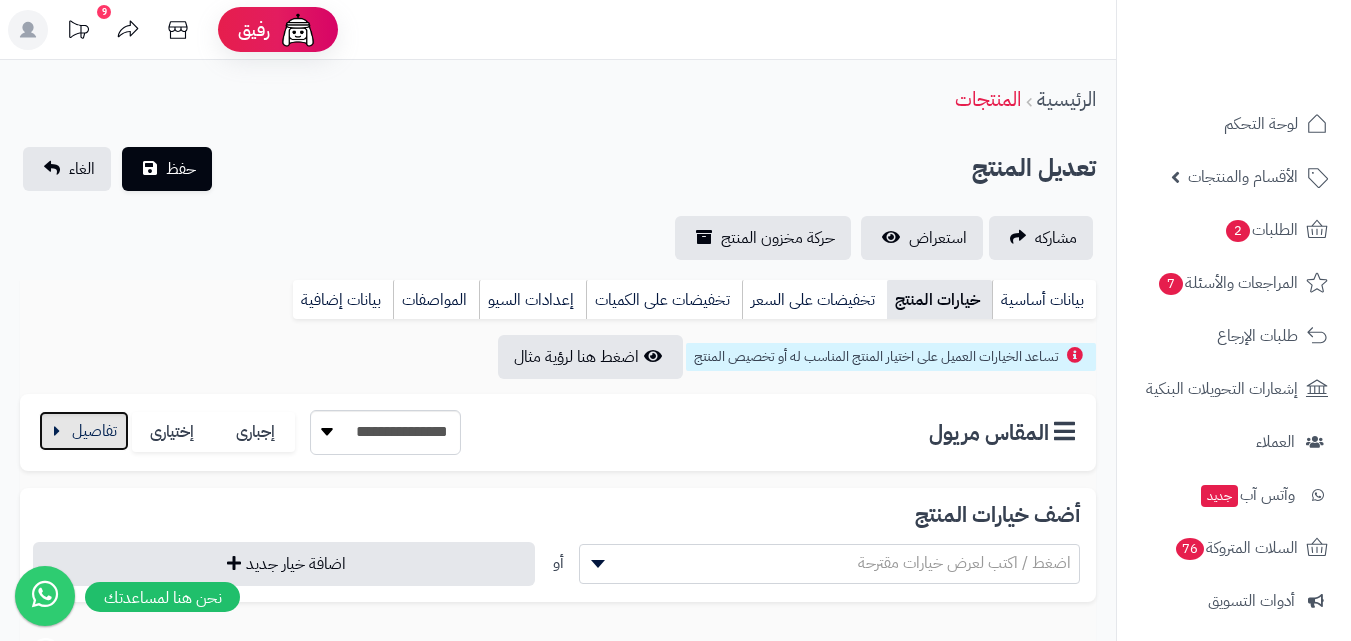 click at bounding box center [84, 431] 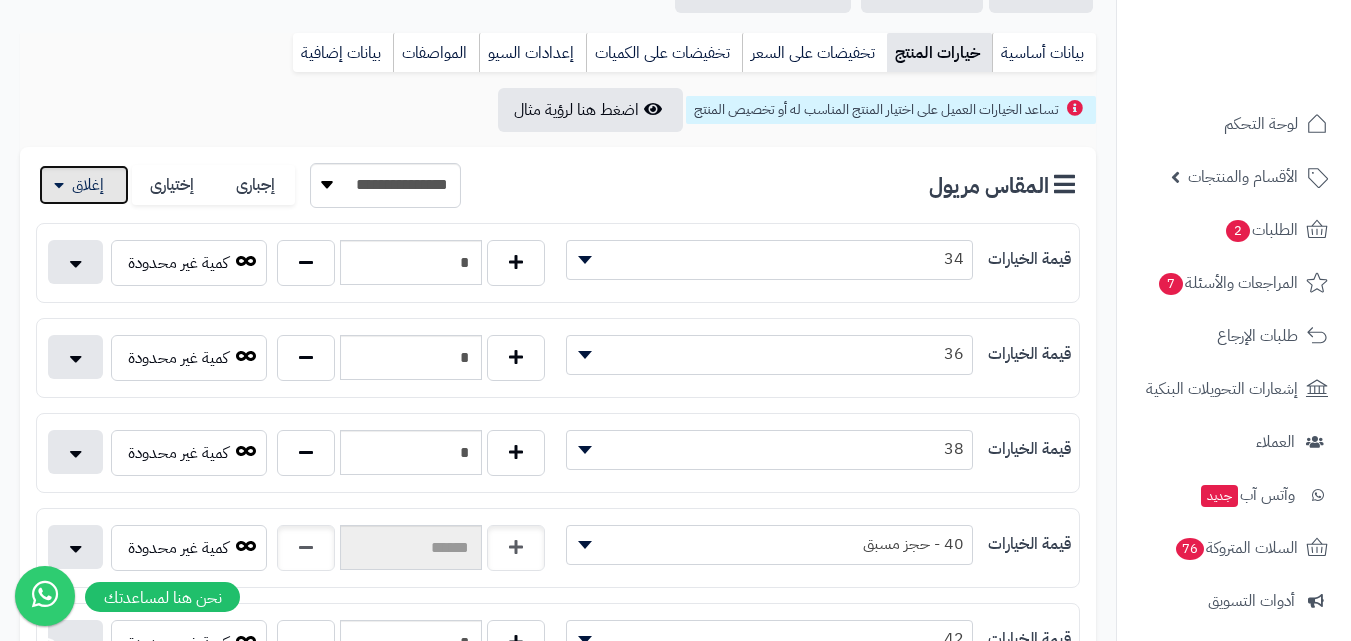 scroll, scrollTop: 0, scrollLeft: 0, axis: both 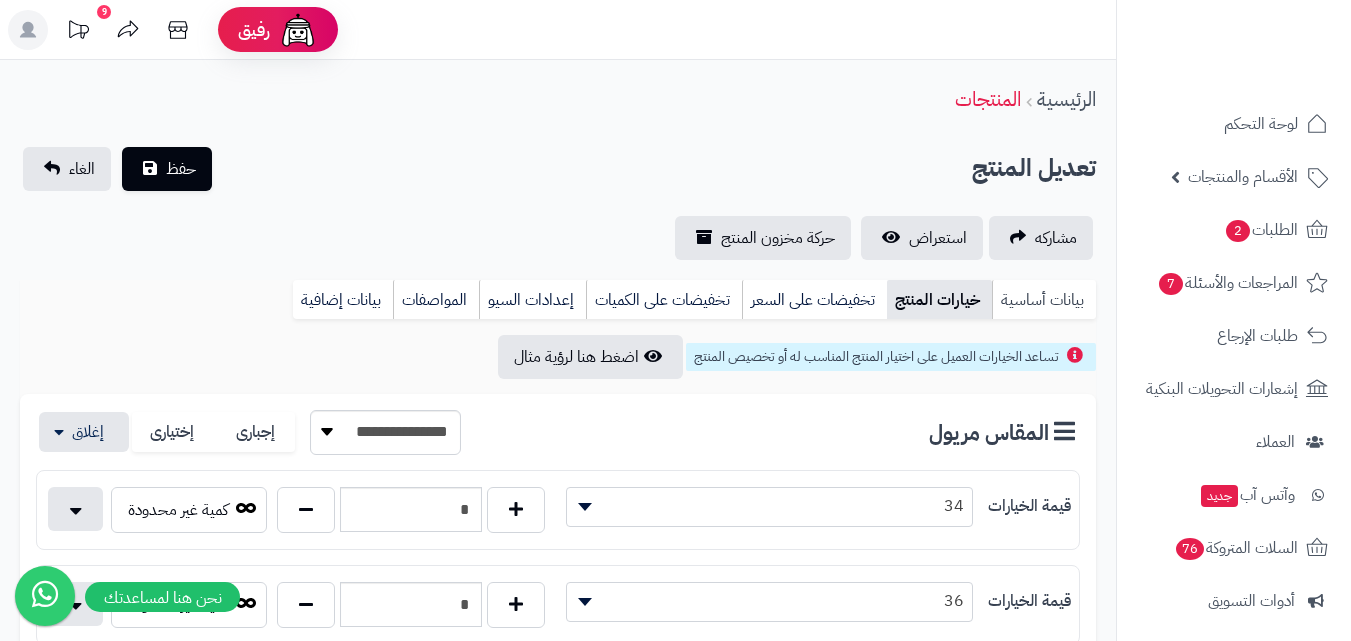 click on "بيانات أساسية" at bounding box center [1044, 300] 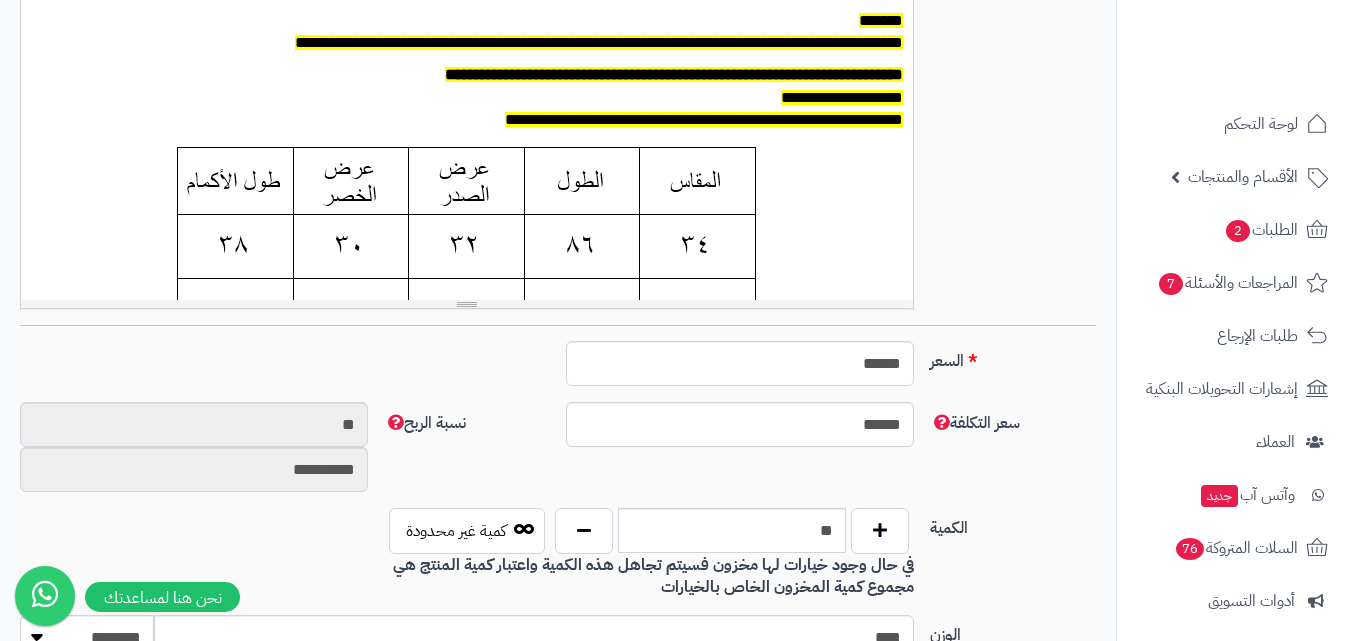 scroll, scrollTop: 100, scrollLeft: 0, axis: vertical 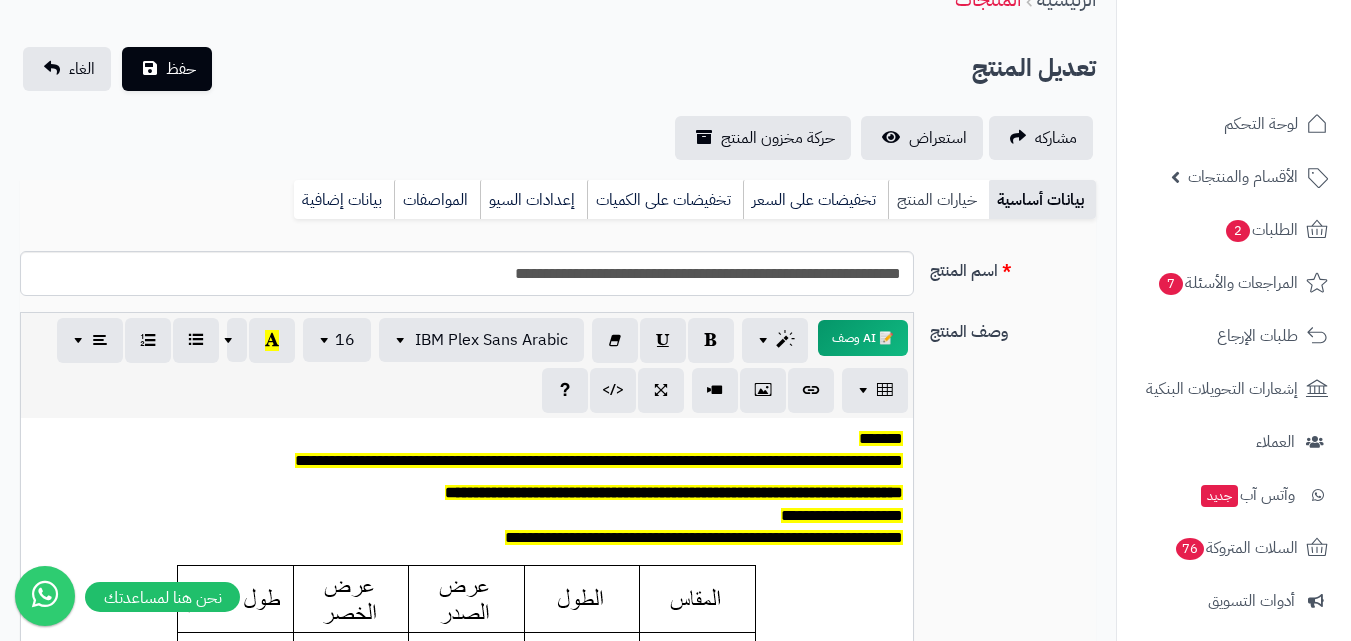 click on "خيارات المنتج" at bounding box center [938, 200] 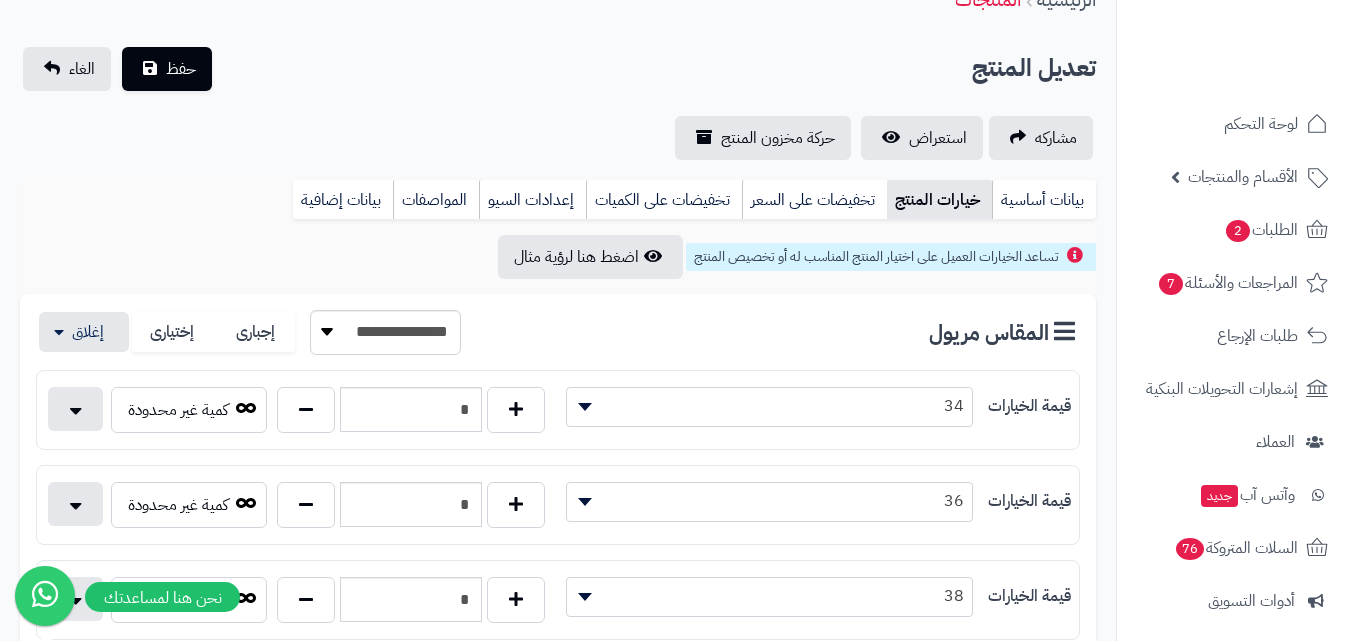 click on "خيارات المنتج" at bounding box center (939, 200) 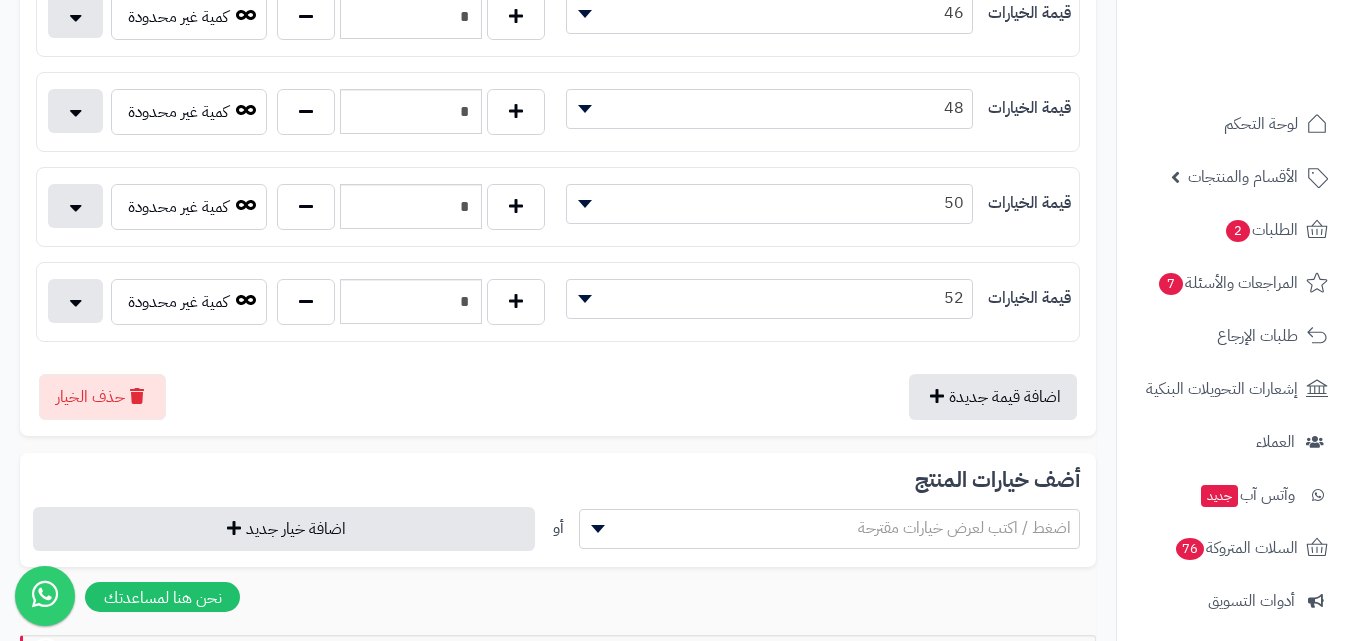 scroll, scrollTop: 900, scrollLeft: 0, axis: vertical 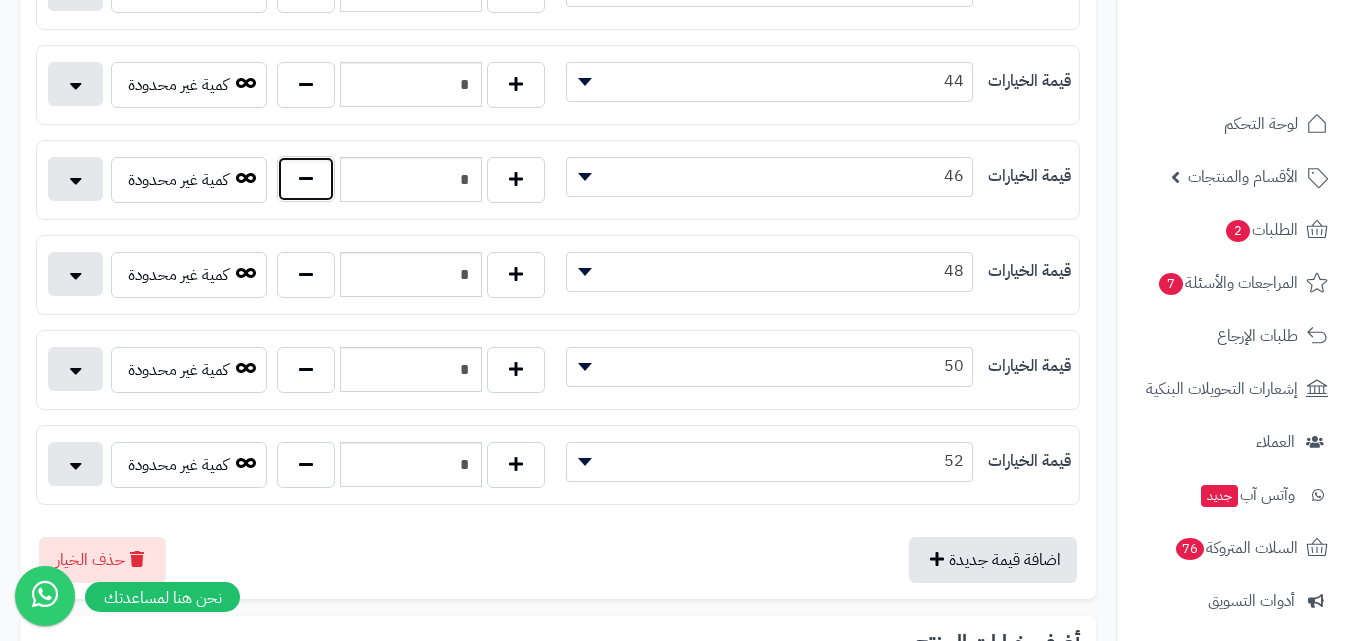 click at bounding box center [306, 179] 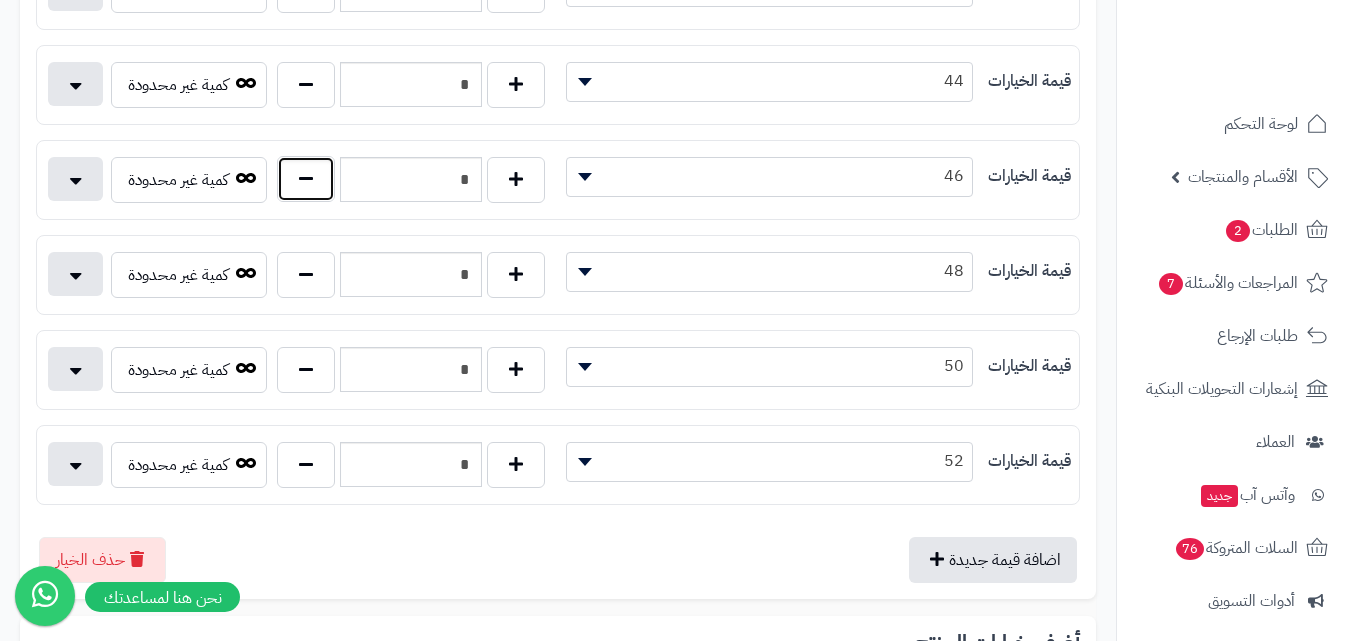 click at bounding box center (306, 179) 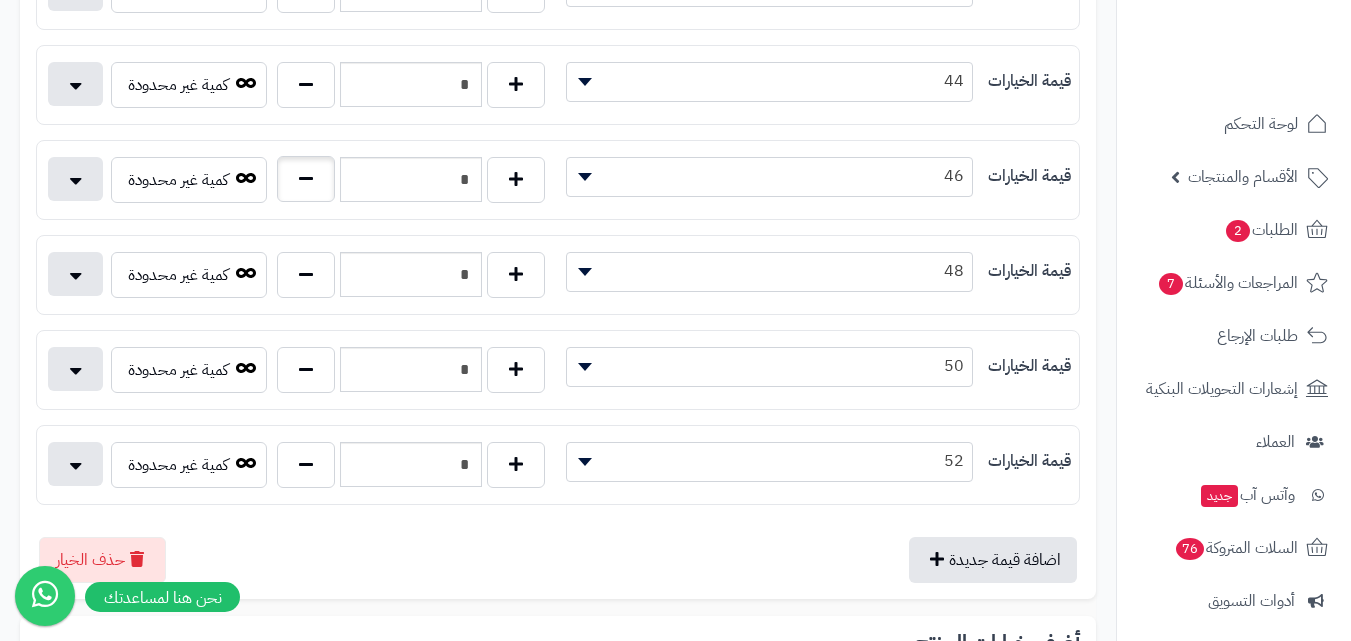 type on "*" 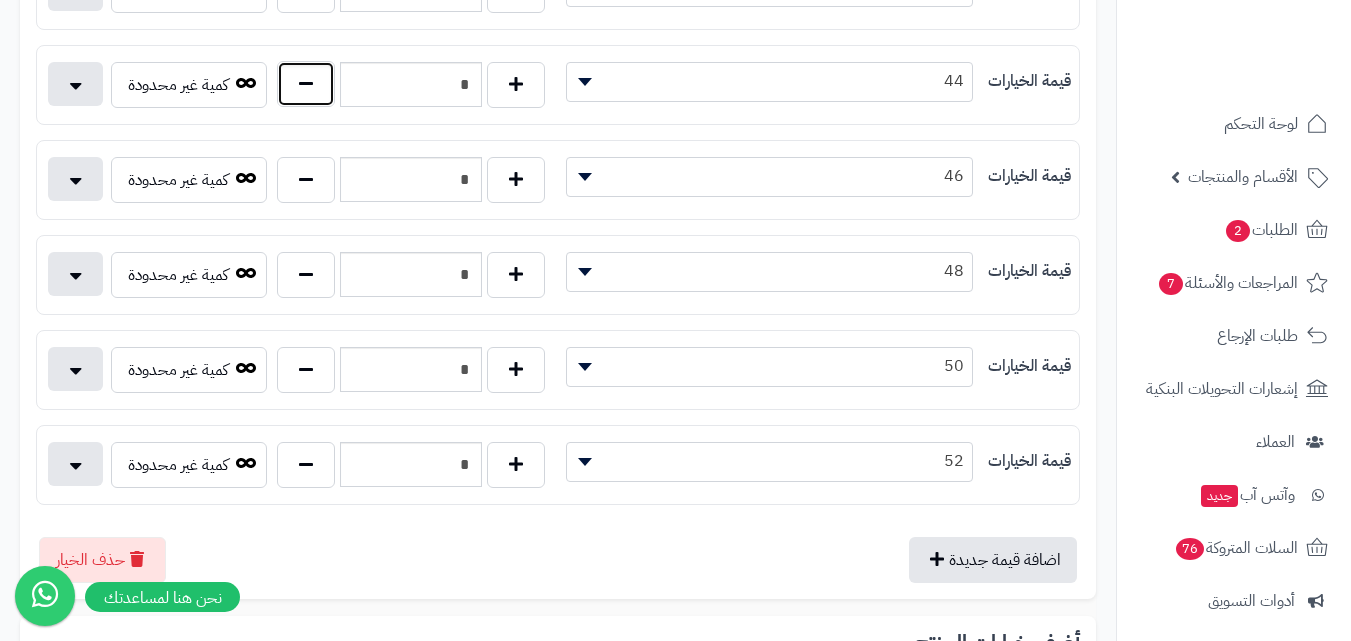 click at bounding box center [306, 84] 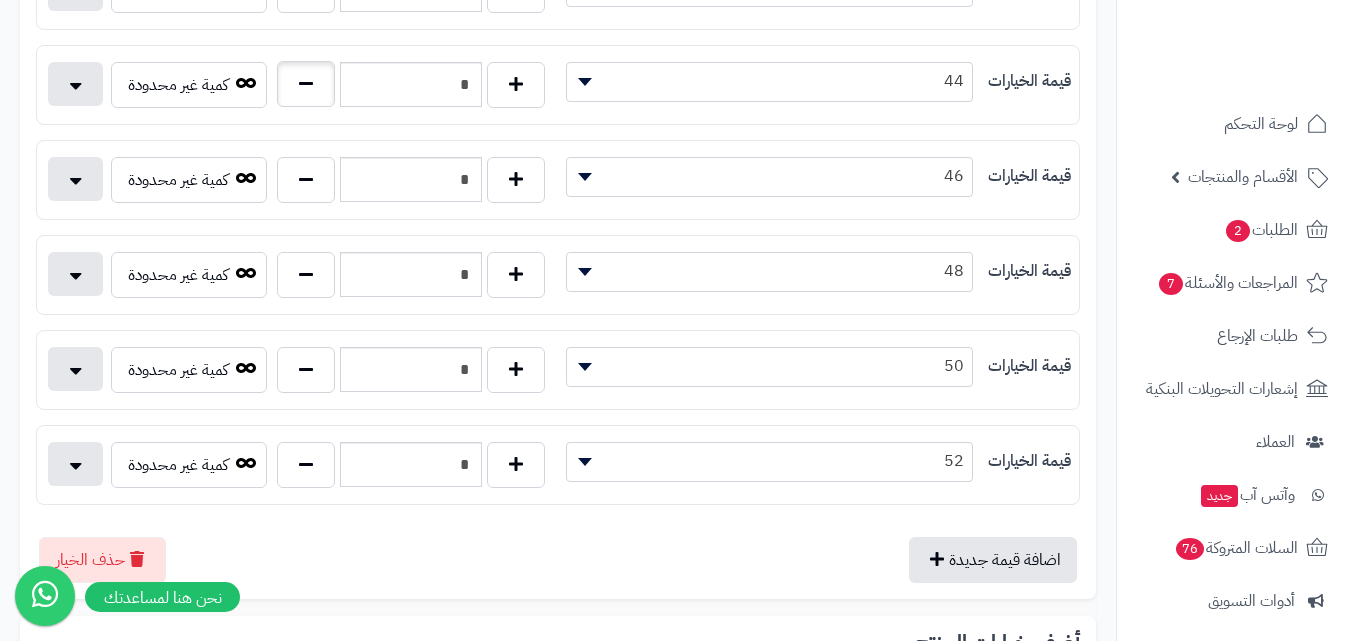 type on "*" 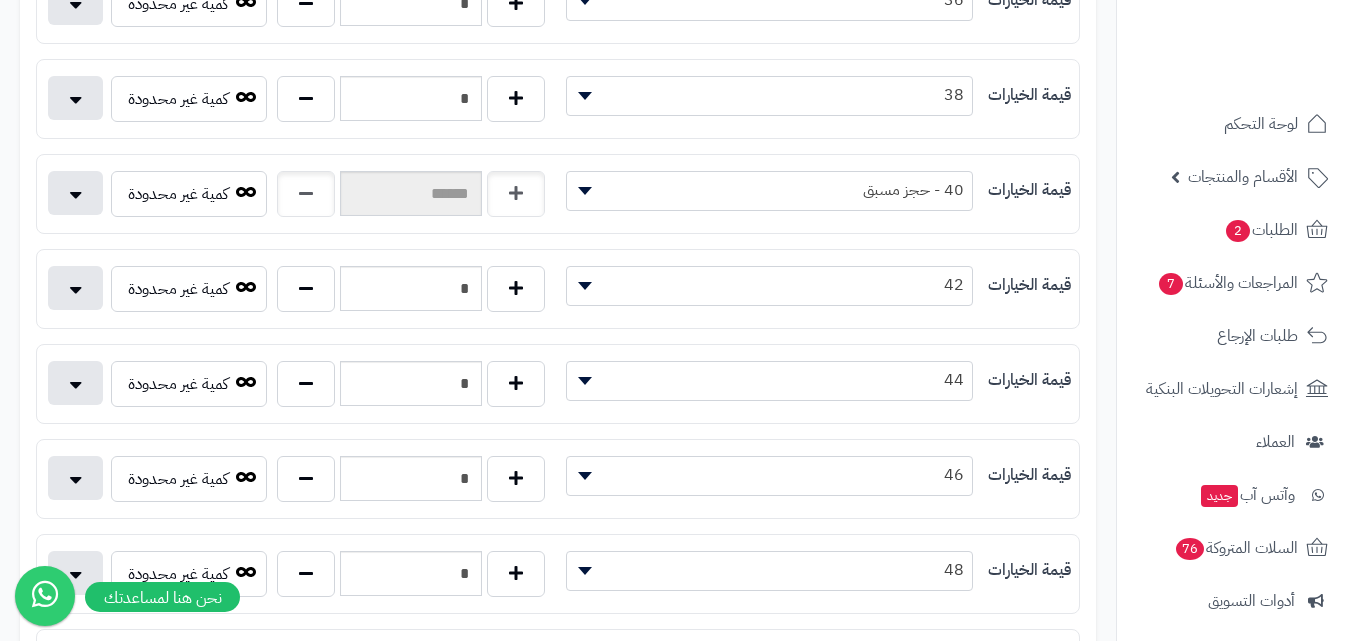 scroll, scrollTop: 600, scrollLeft: 0, axis: vertical 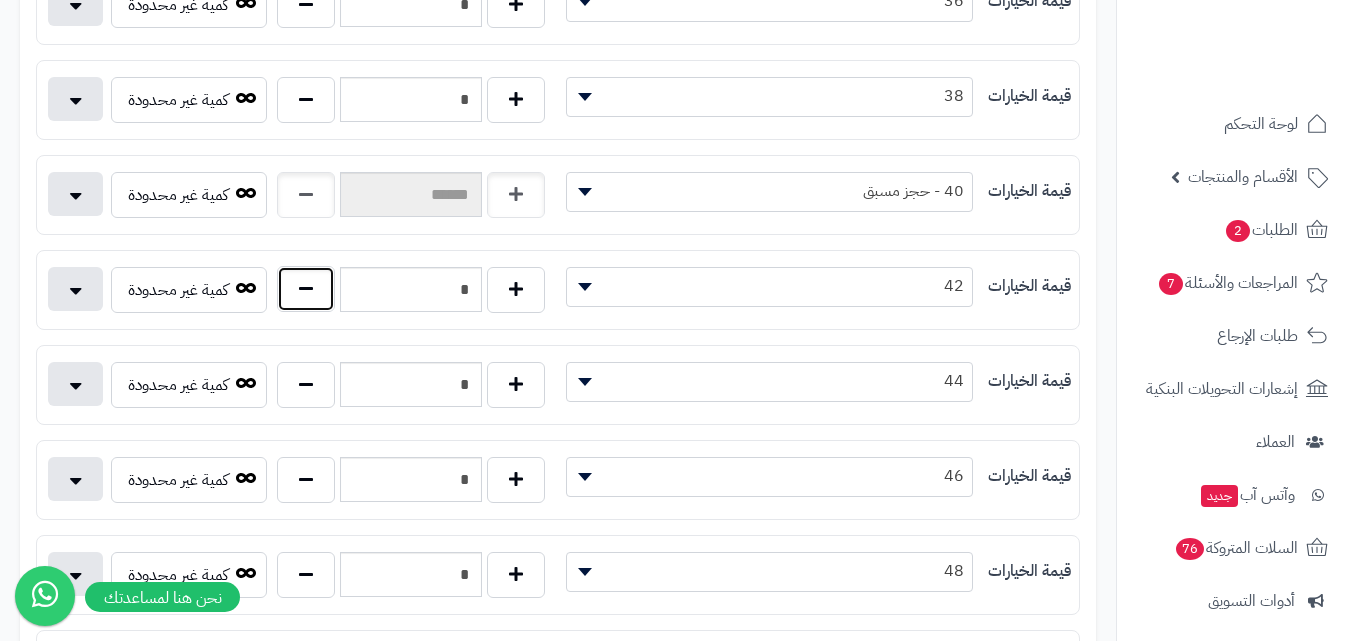 click at bounding box center [306, 289] 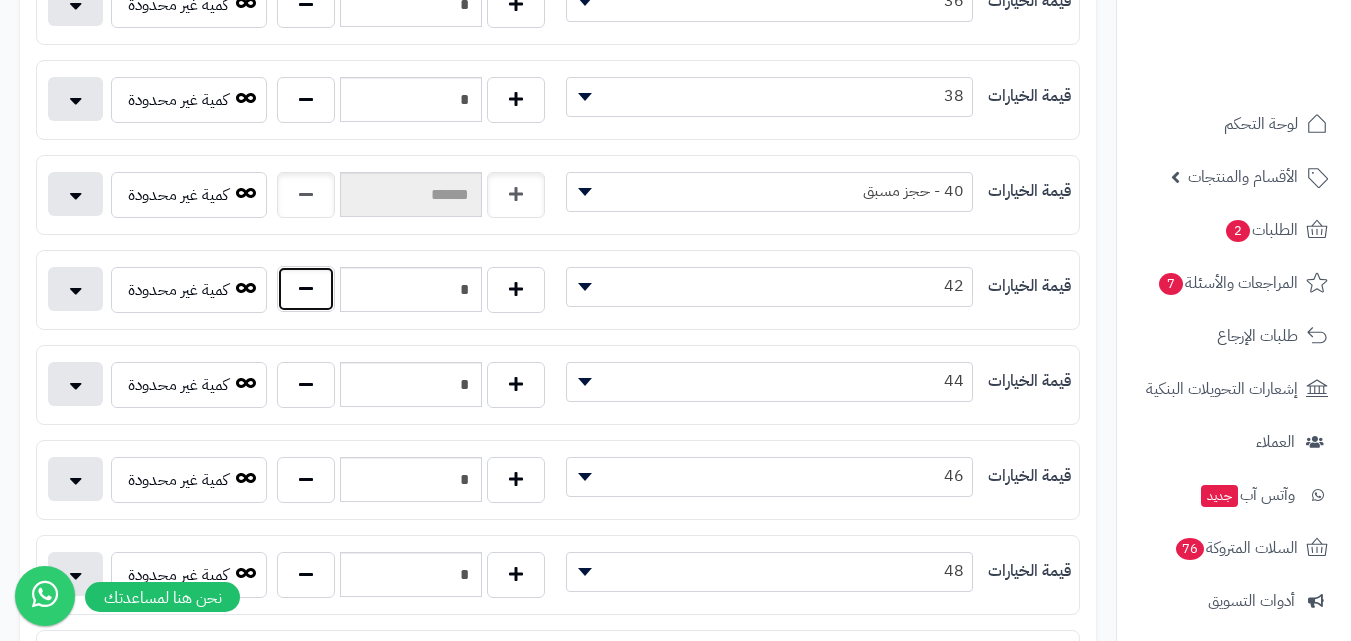 click at bounding box center (306, 289) 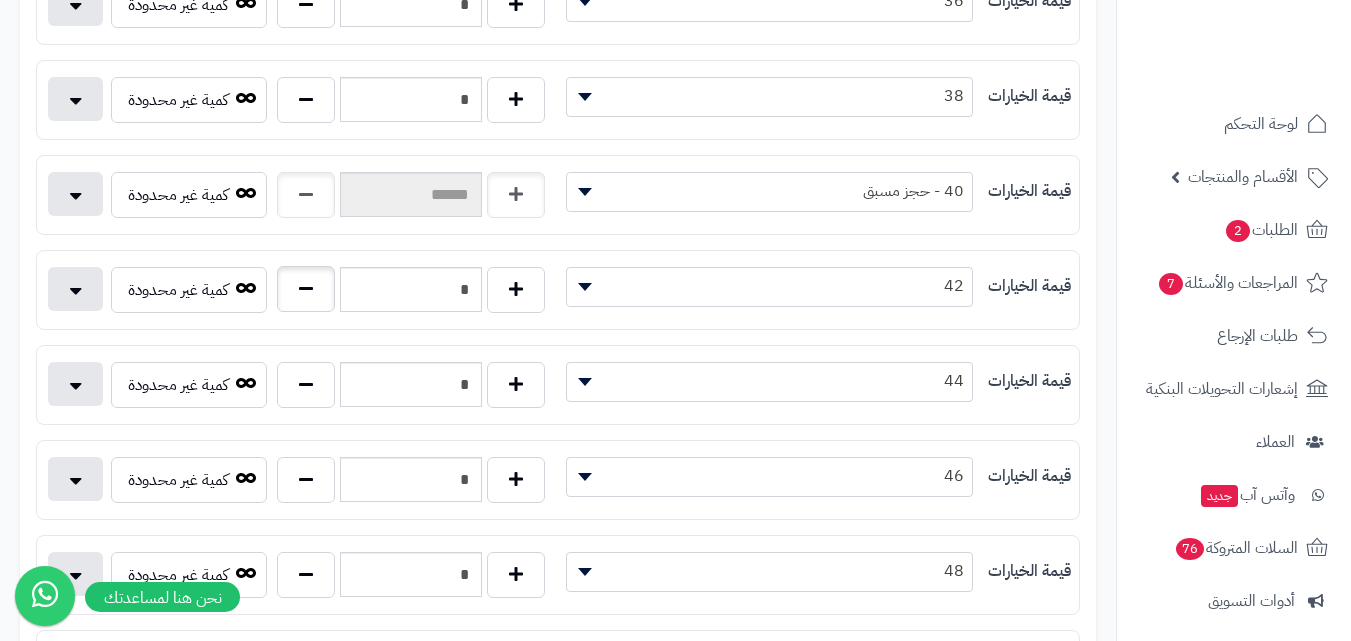 type on "*" 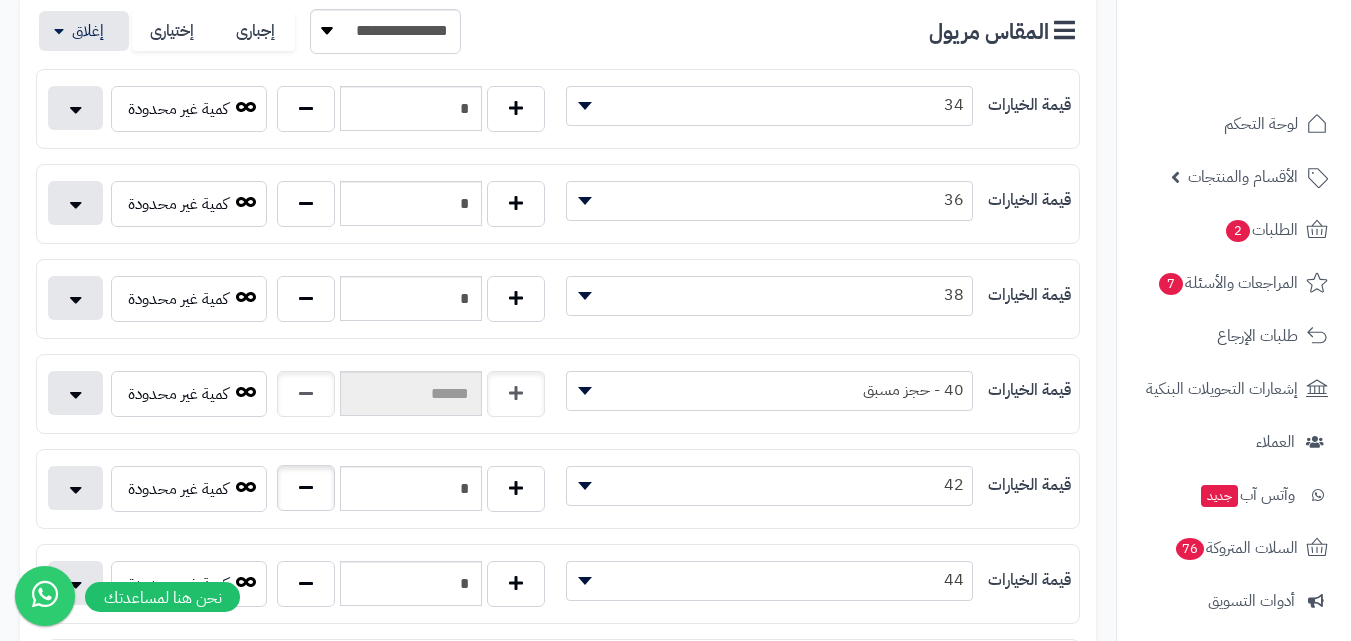 scroll, scrollTop: 400, scrollLeft: 0, axis: vertical 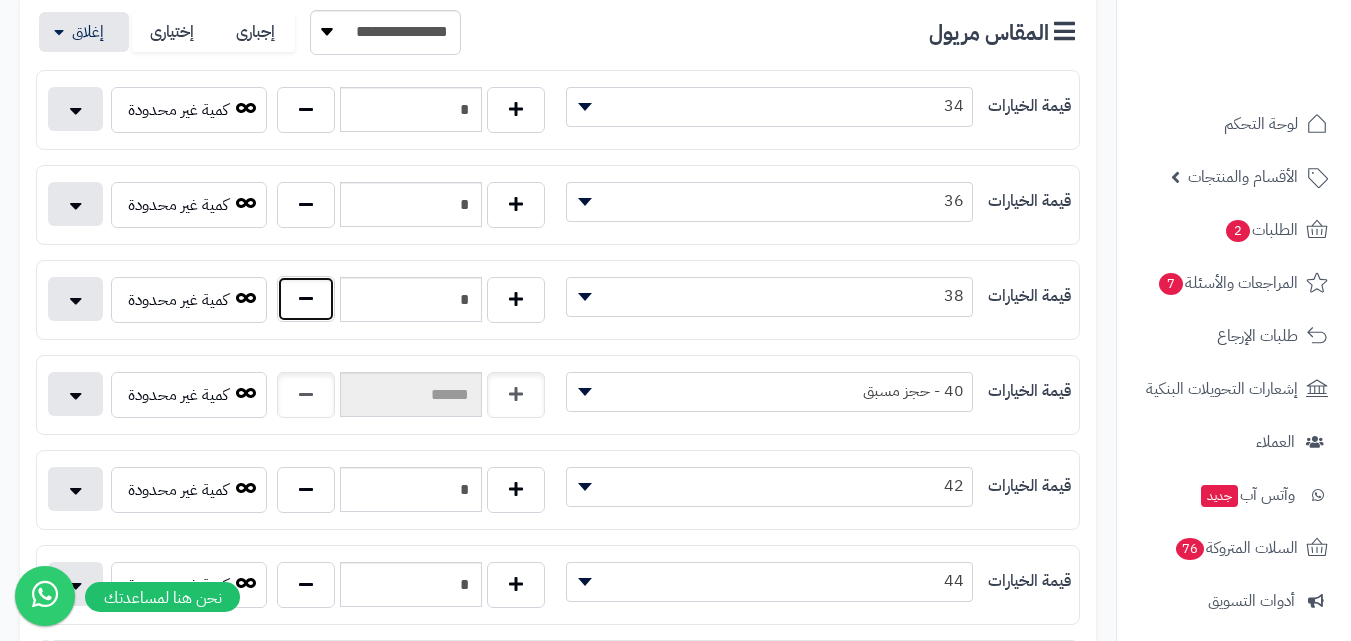 click at bounding box center (306, 299) 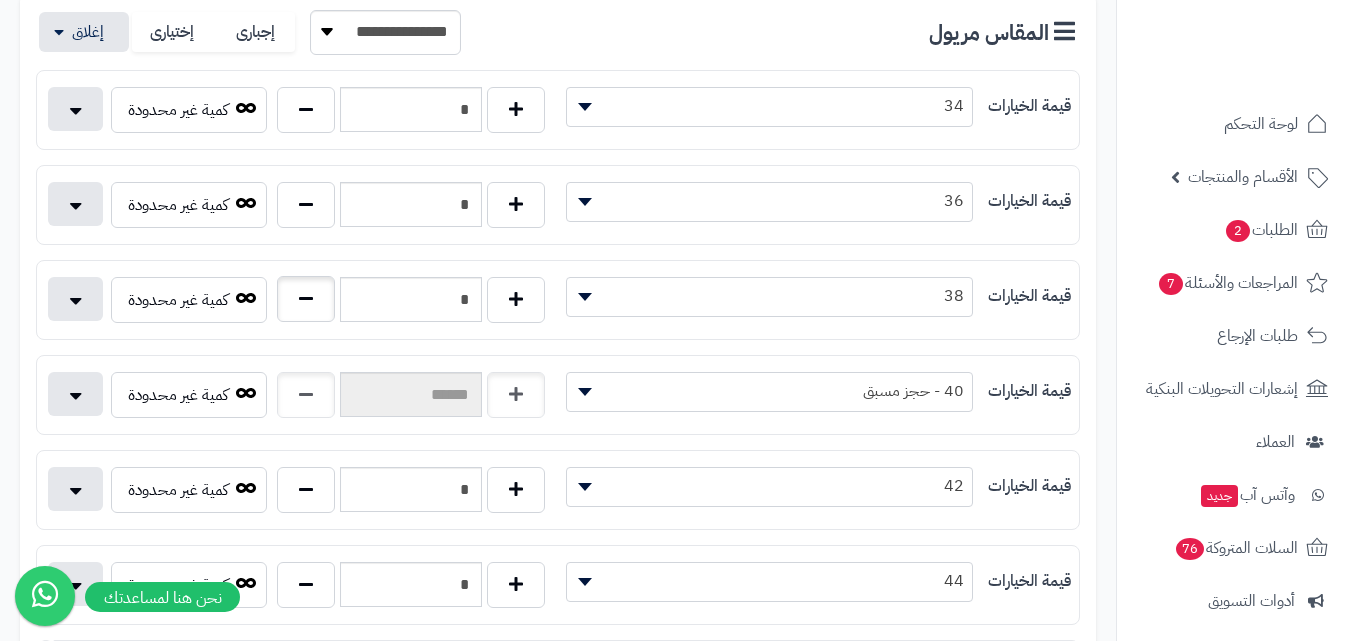 type on "*" 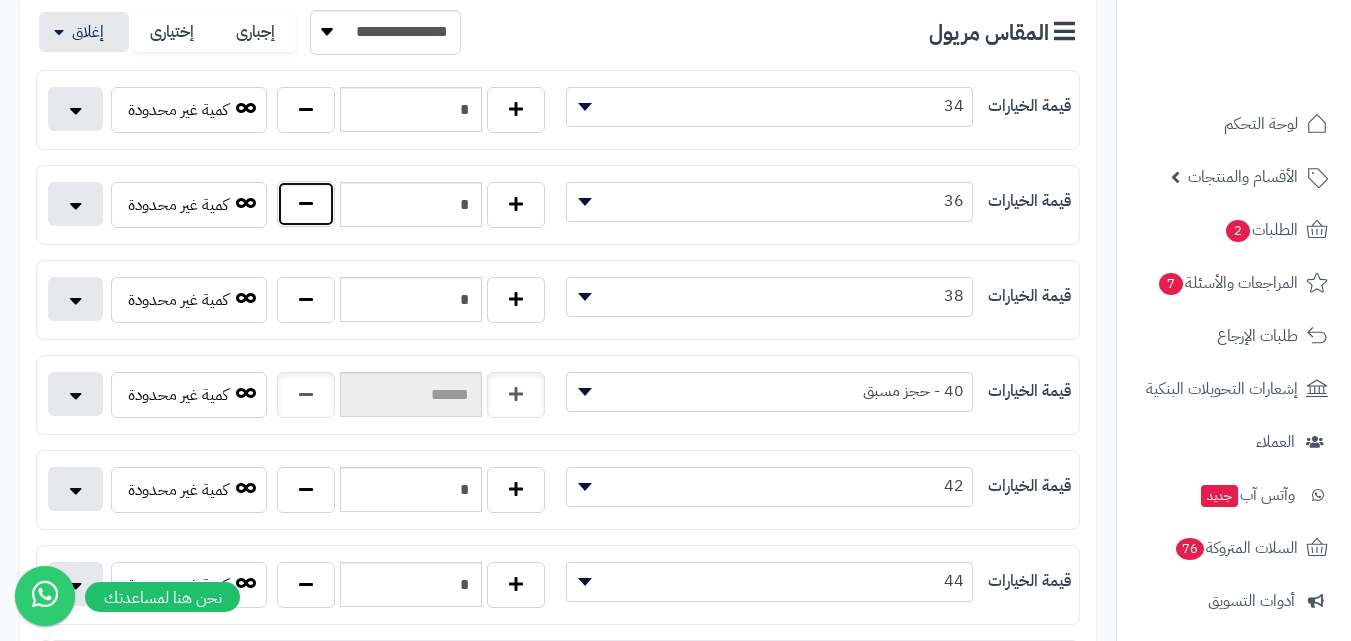 click at bounding box center (306, 204) 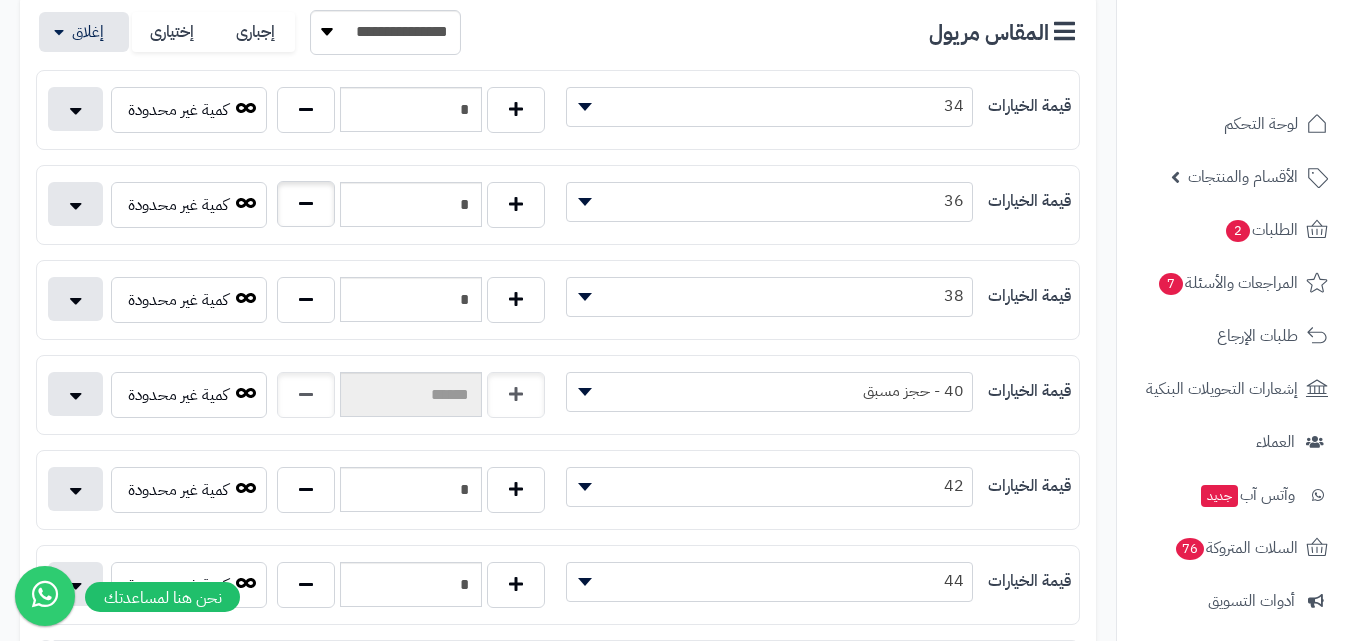 type on "*" 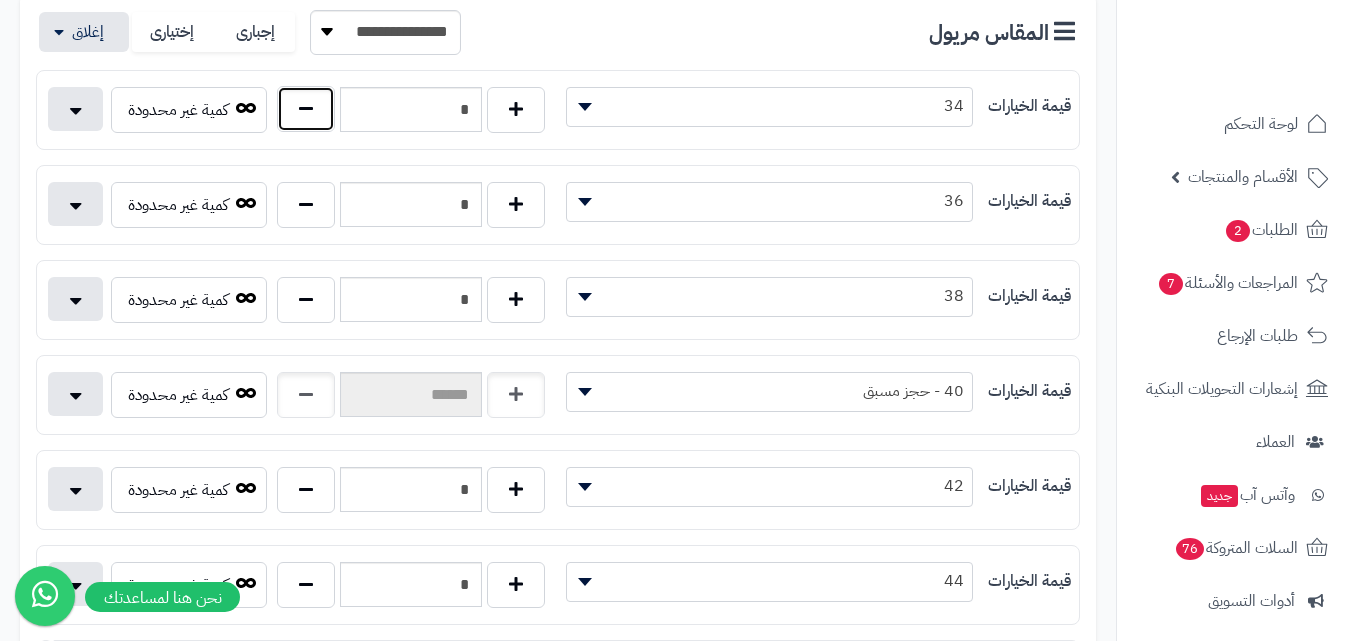 click at bounding box center (306, 109) 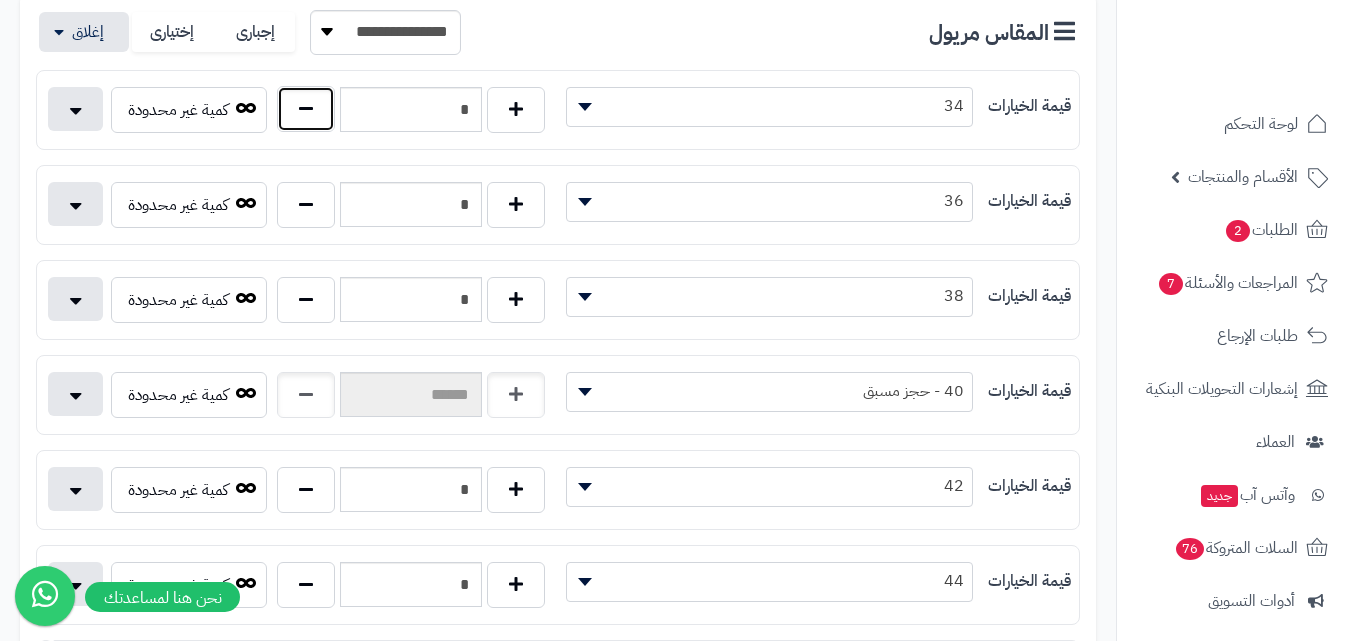 click at bounding box center [306, 109] 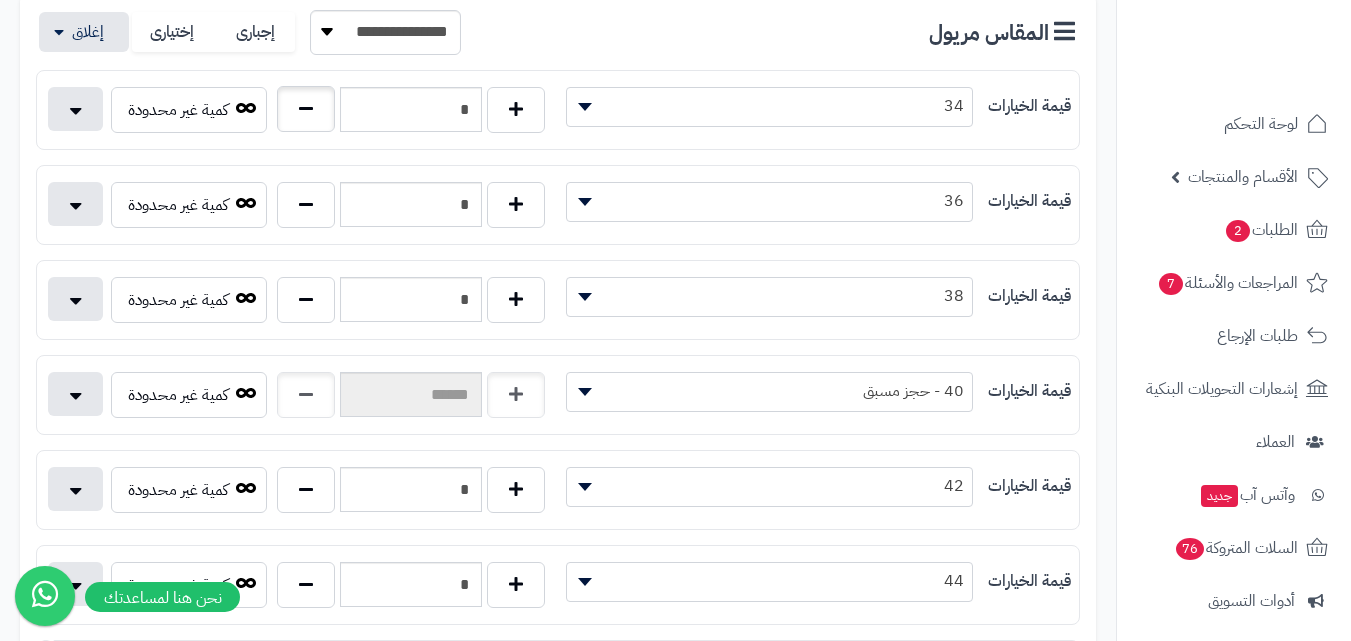 type on "*" 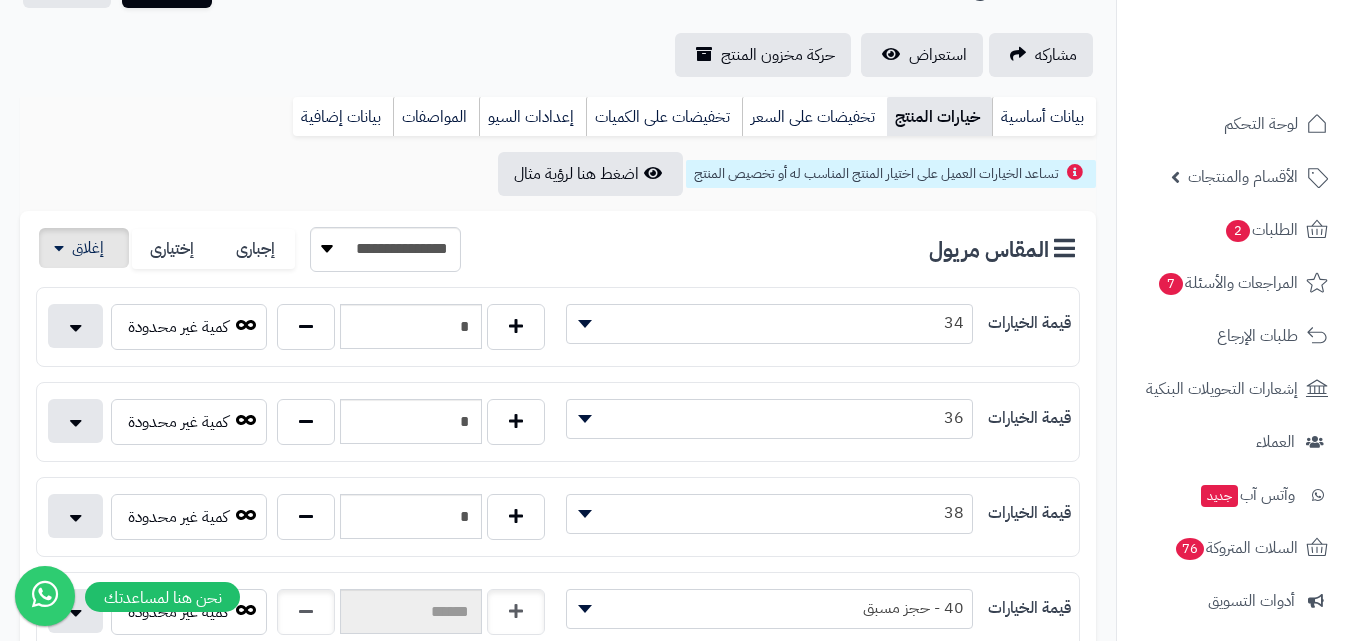 scroll, scrollTop: 0, scrollLeft: 0, axis: both 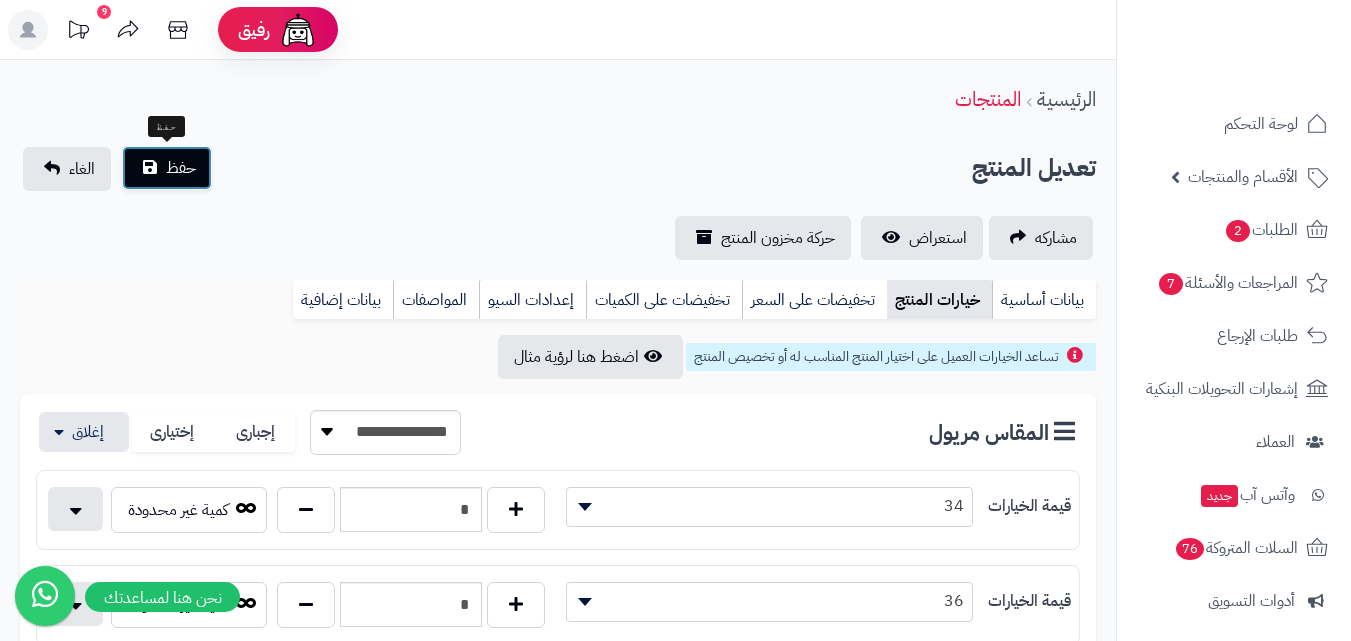 click on "حفظ" at bounding box center (167, 168) 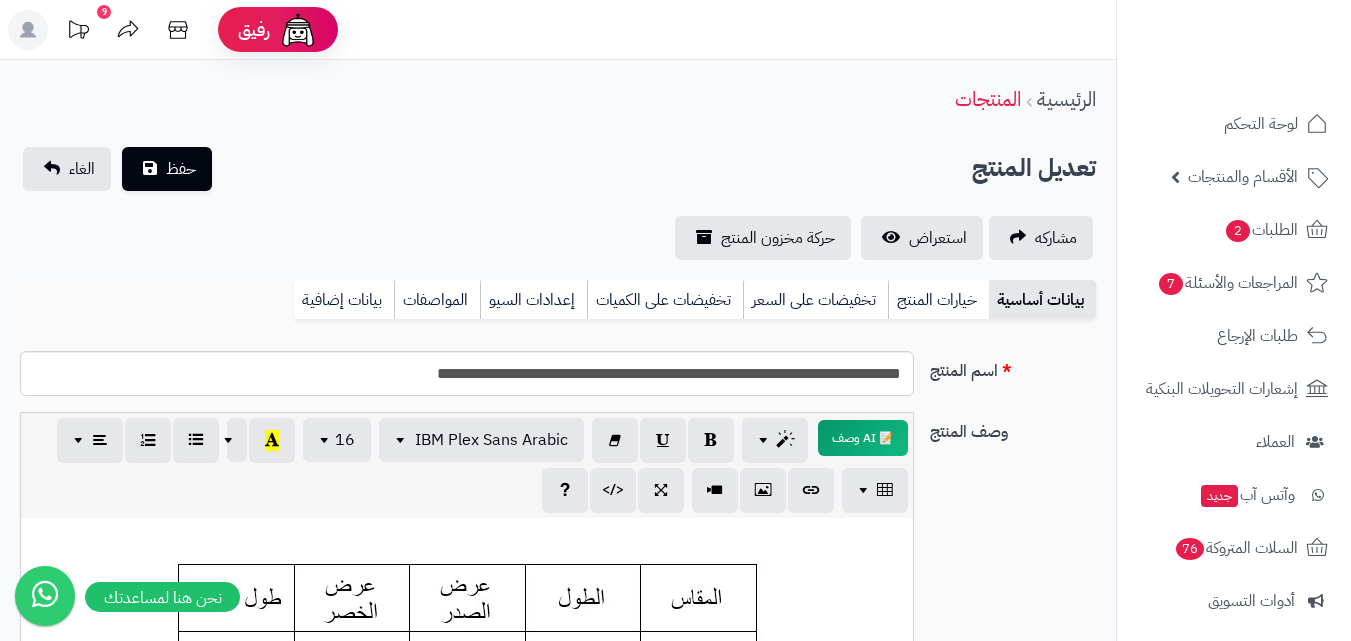 scroll, scrollTop: 0, scrollLeft: 0, axis: both 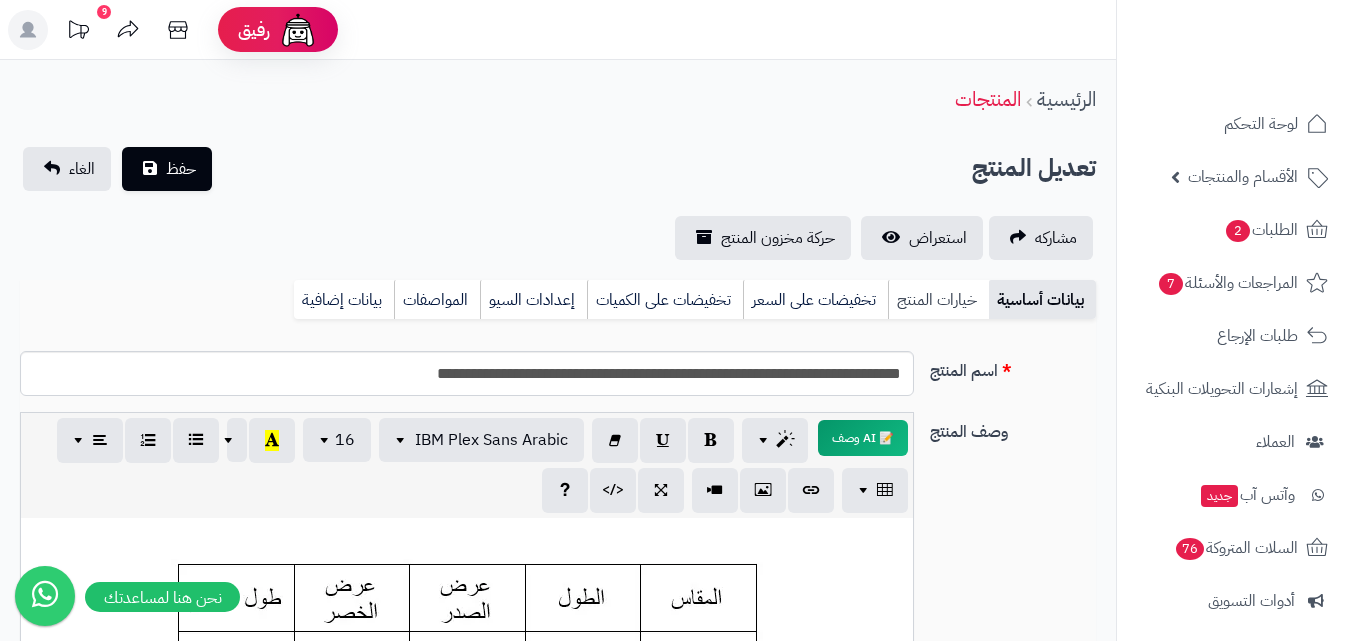 click on "خيارات المنتج" at bounding box center [938, 300] 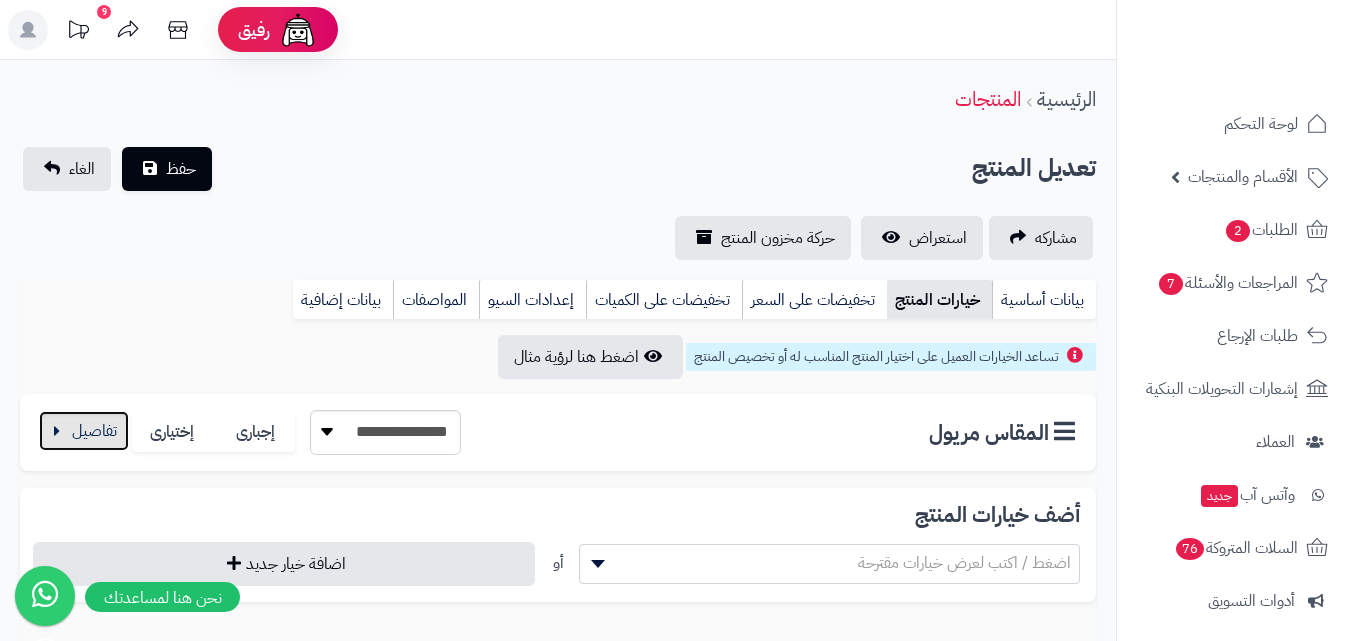 click at bounding box center (84, 431) 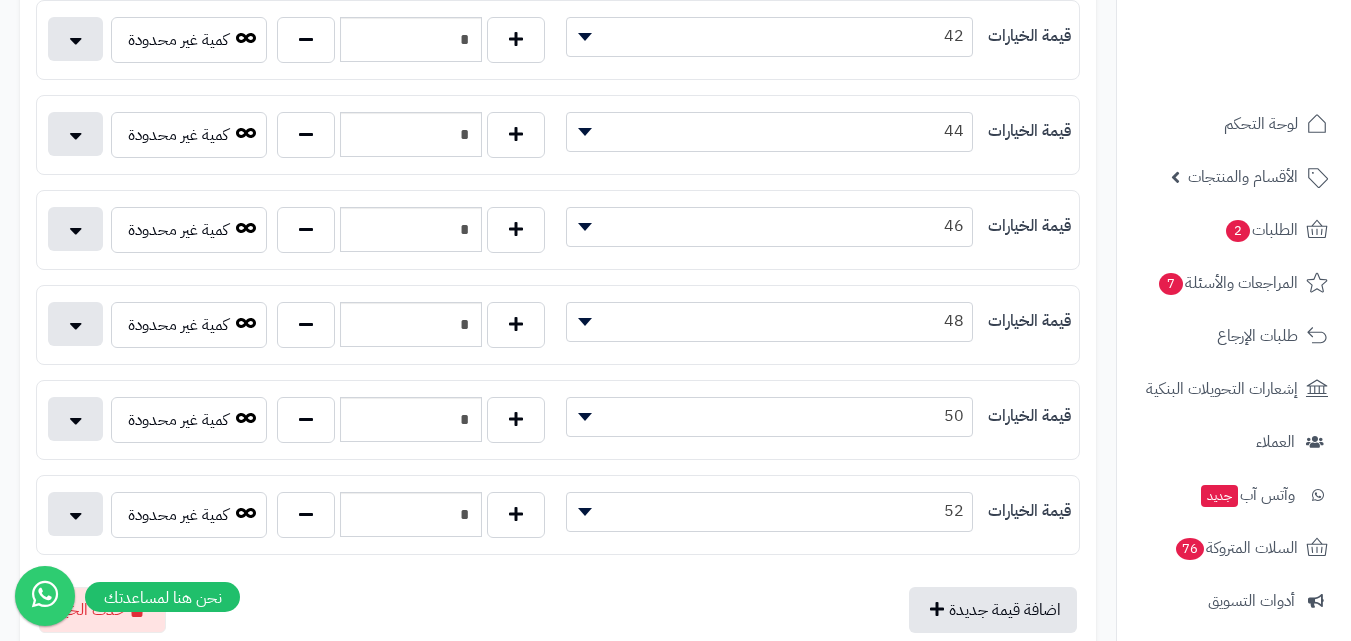 scroll, scrollTop: 815, scrollLeft: 0, axis: vertical 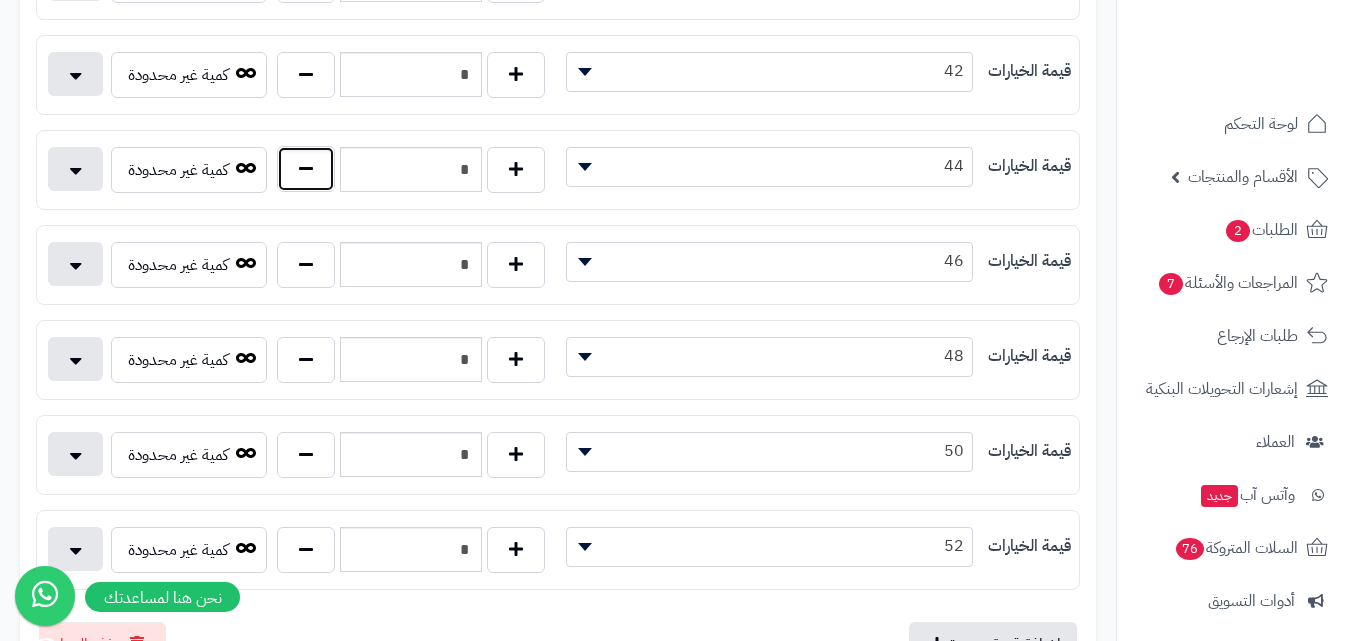 click at bounding box center [306, 169] 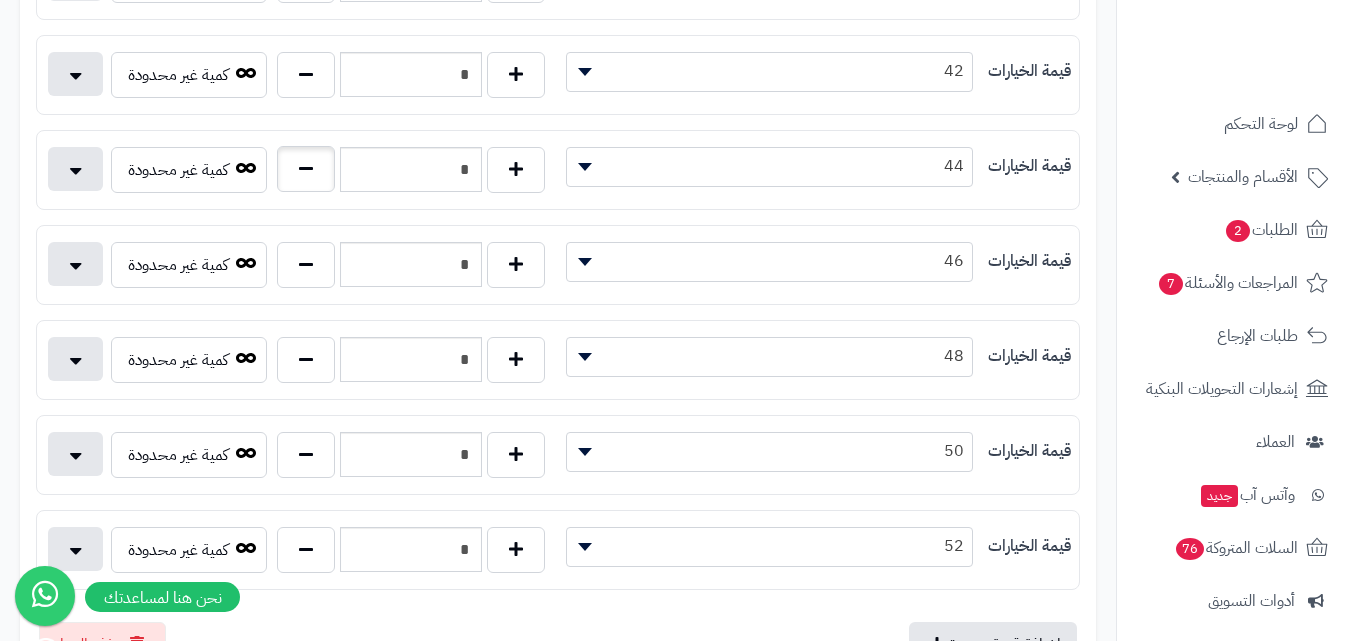 type on "*" 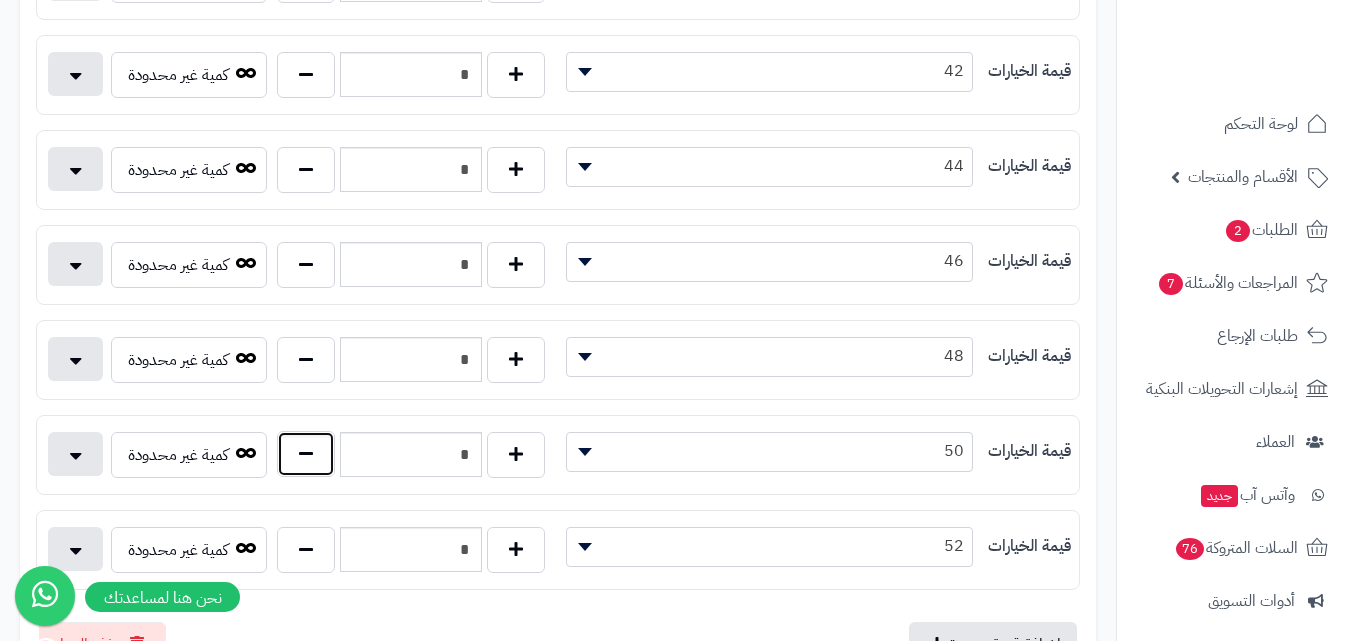 click at bounding box center [306, 454] 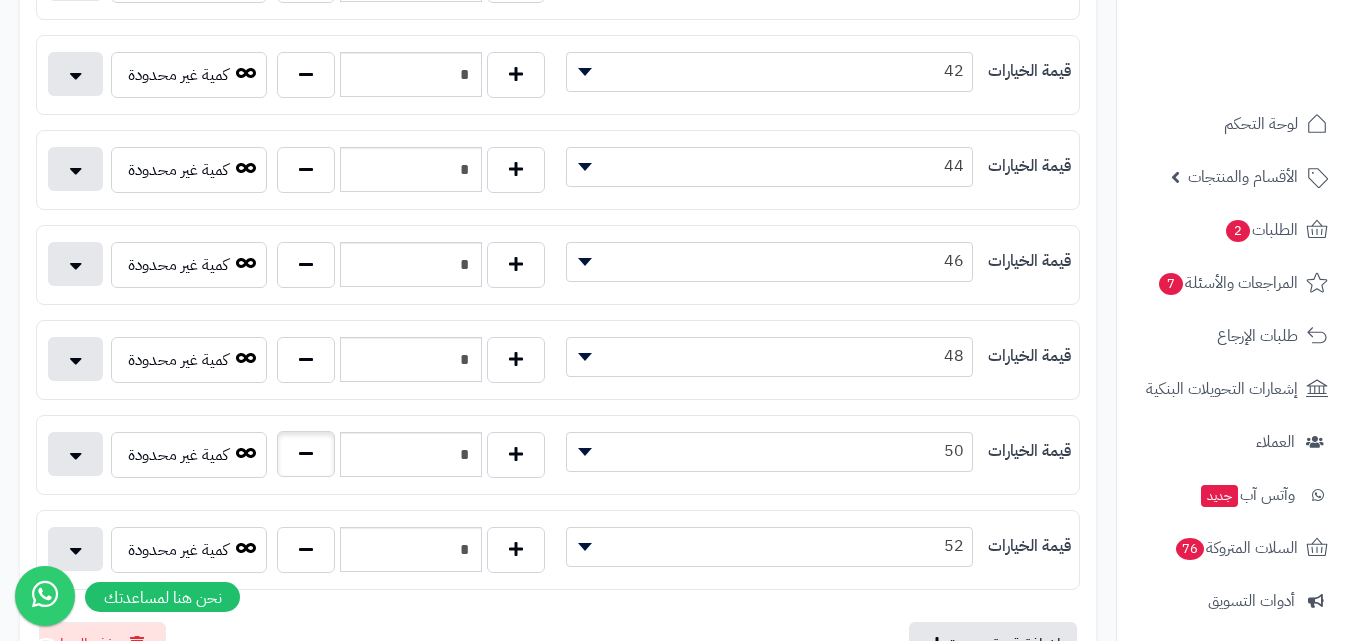 type on "*" 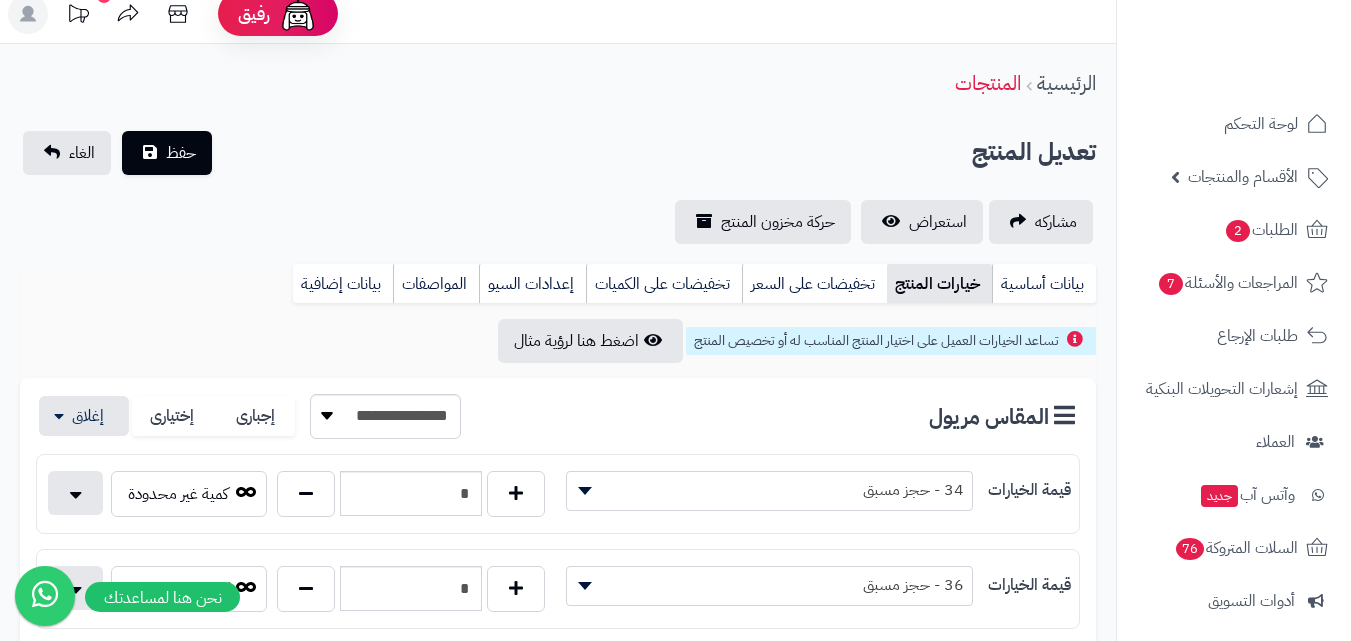 scroll, scrollTop: 15, scrollLeft: 0, axis: vertical 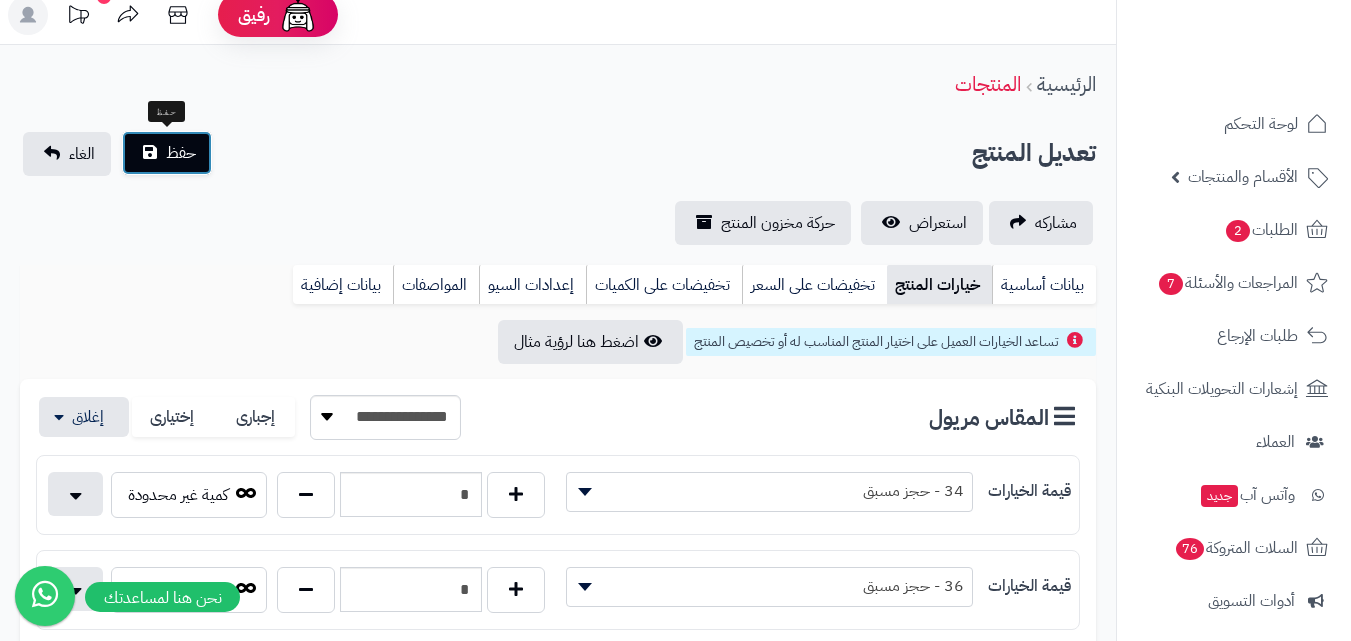 click on "حفظ" at bounding box center [167, 153] 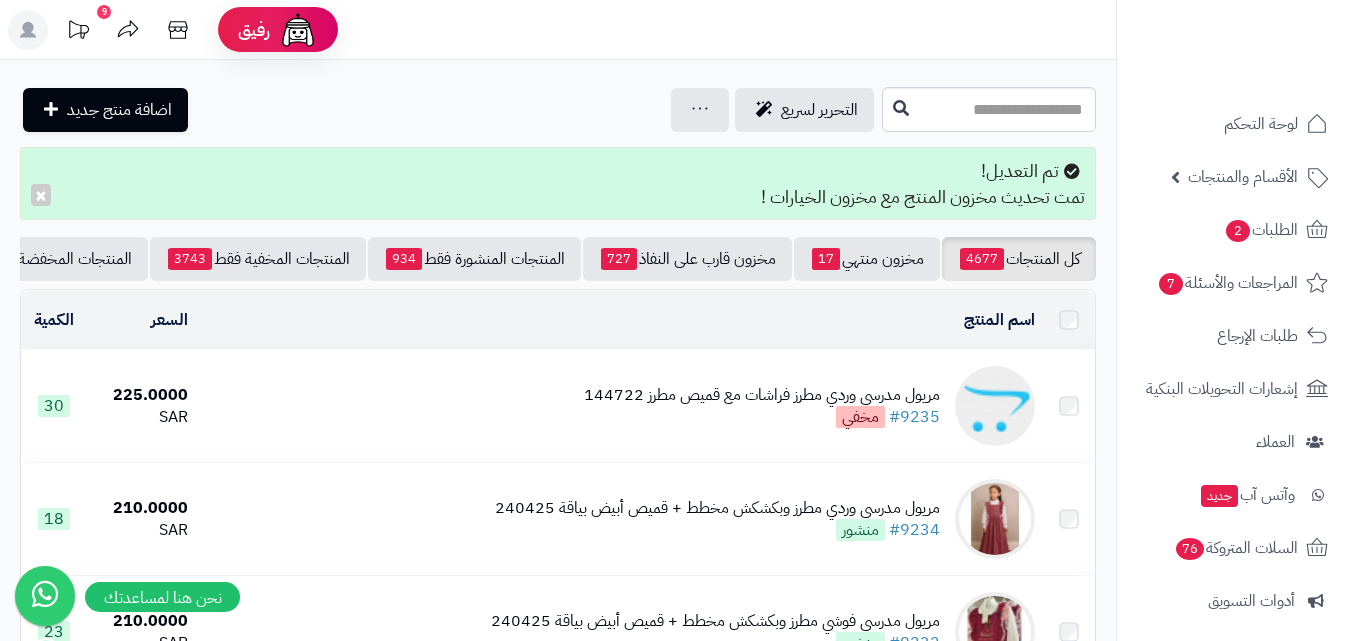 scroll, scrollTop: 200, scrollLeft: 0, axis: vertical 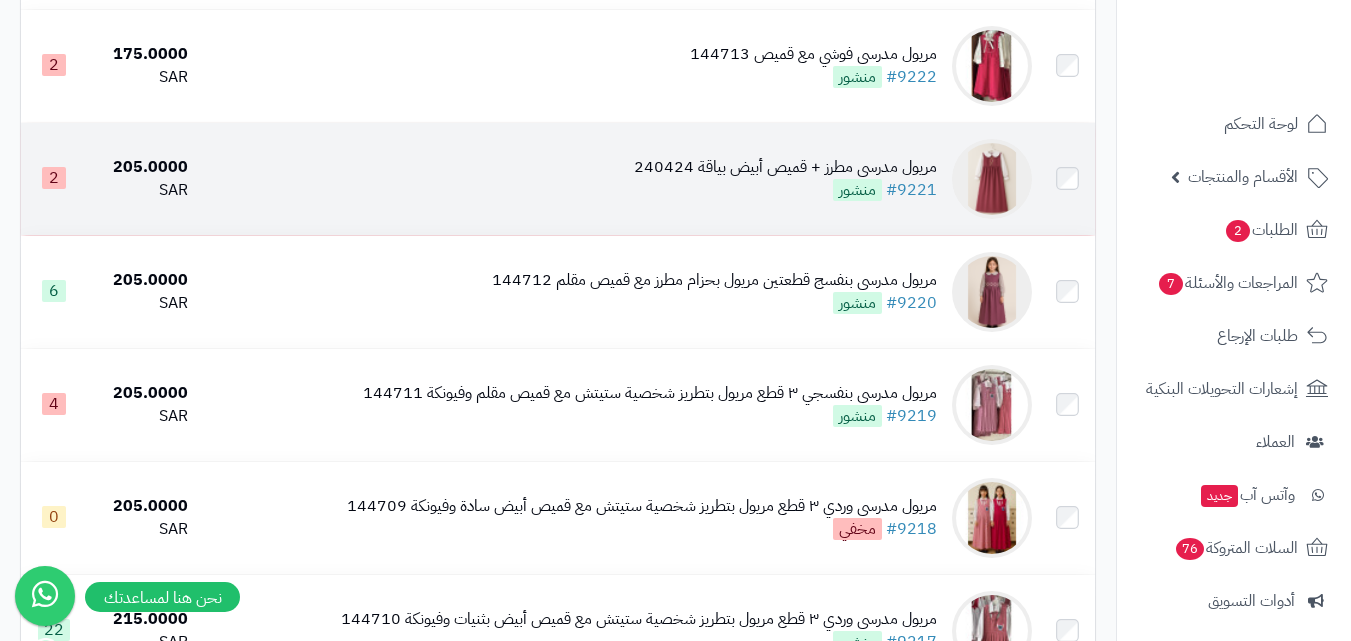 click on "مريول مدرسي مطرز + قميص أبيض بياقة   240424
#9221
منشور" at bounding box center [618, 179] 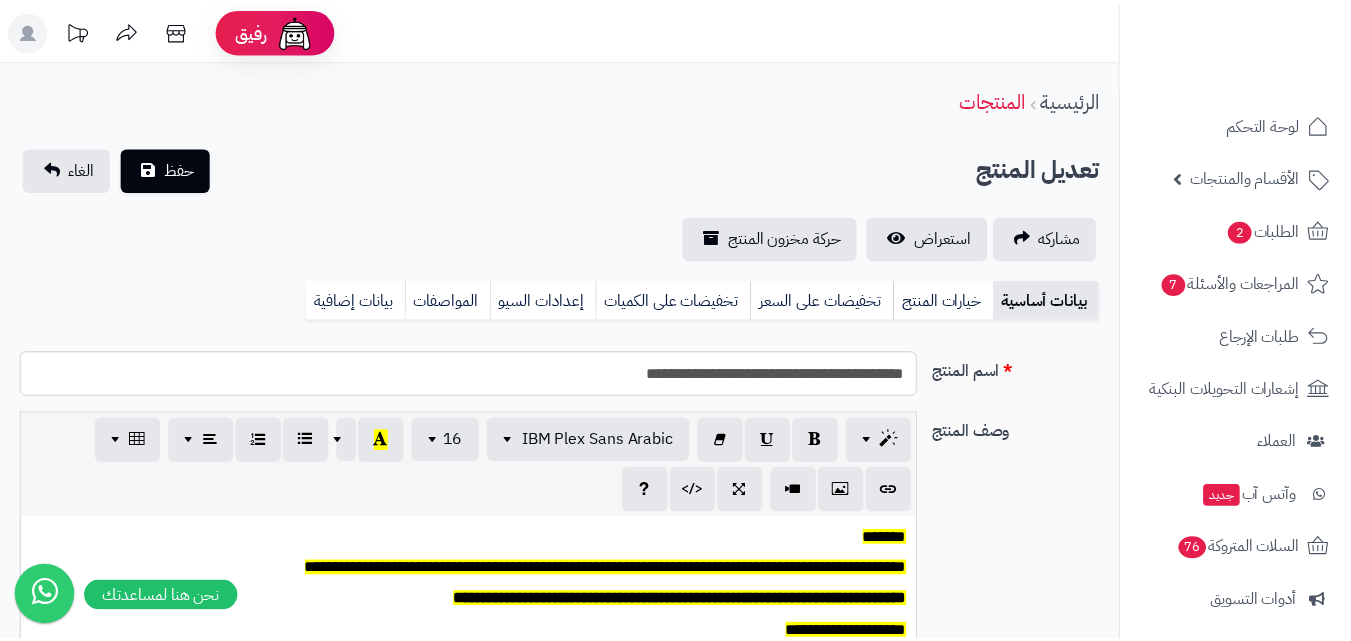 scroll, scrollTop: 0, scrollLeft: 0, axis: both 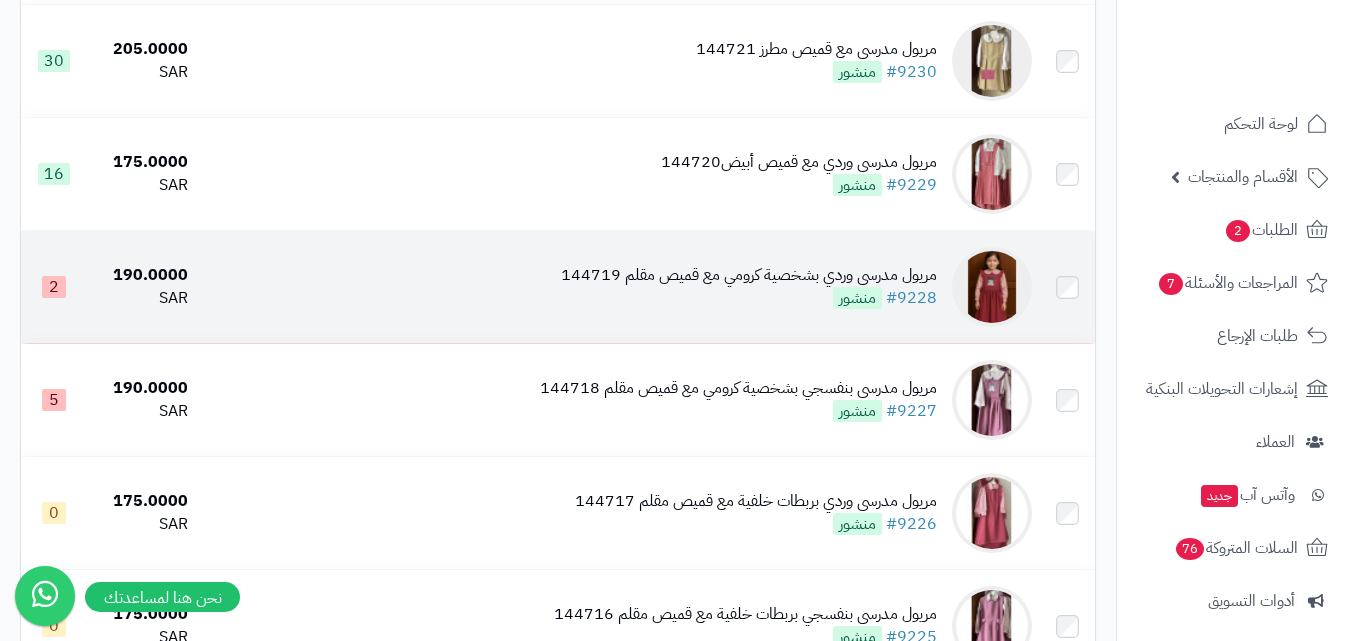 click on "مريول مدرسي وردي بشخصية كرومي مع قميص مقلم 144719
#9228
منشور" at bounding box center [749, 287] 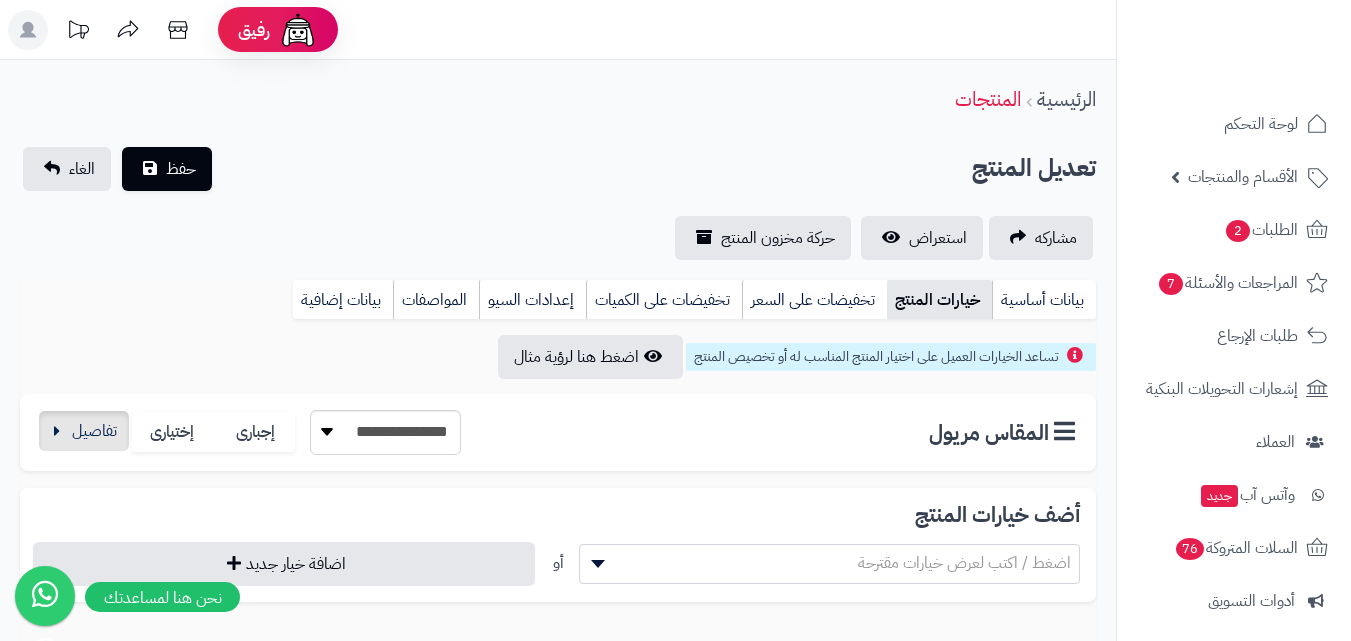 scroll, scrollTop: 0, scrollLeft: 0, axis: both 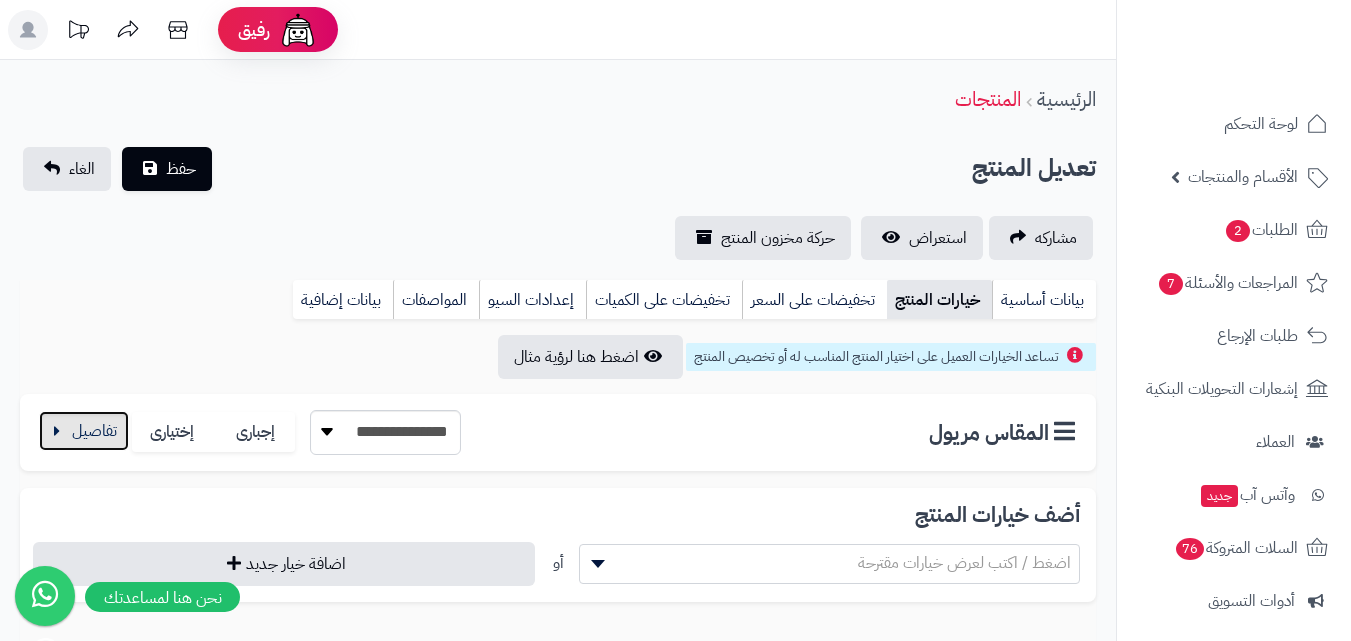 click at bounding box center (84, 431) 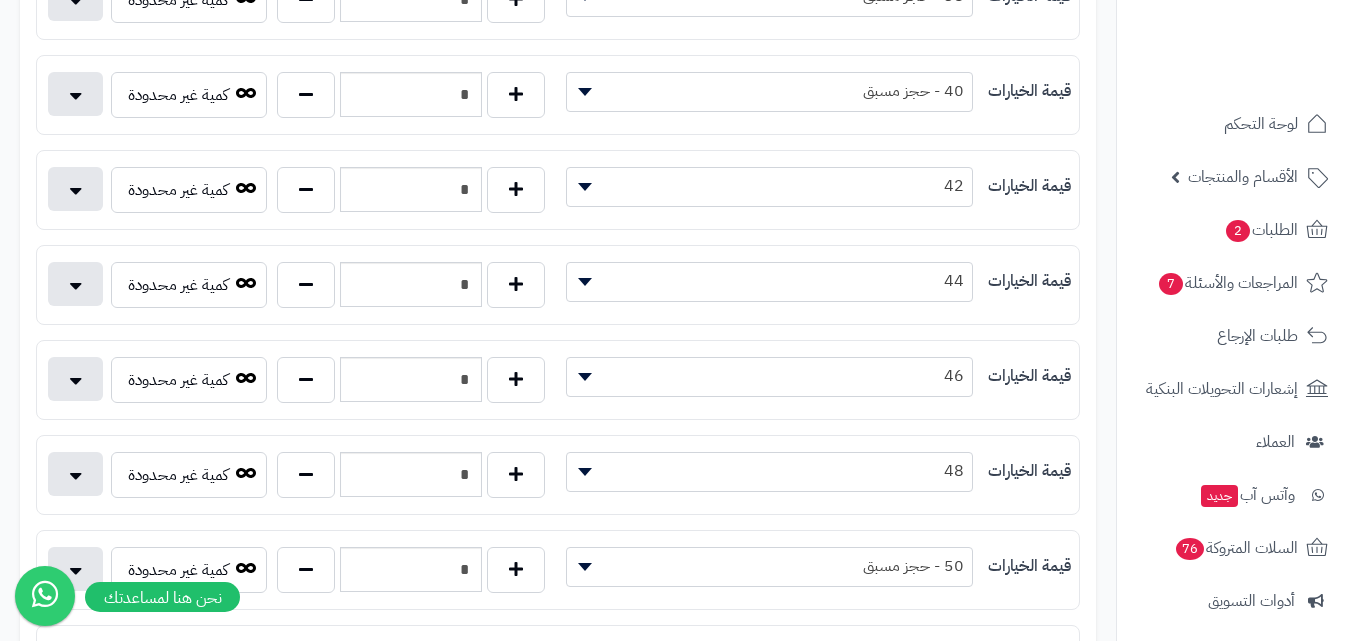 scroll, scrollTop: 800, scrollLeft: 0, axis: vertical 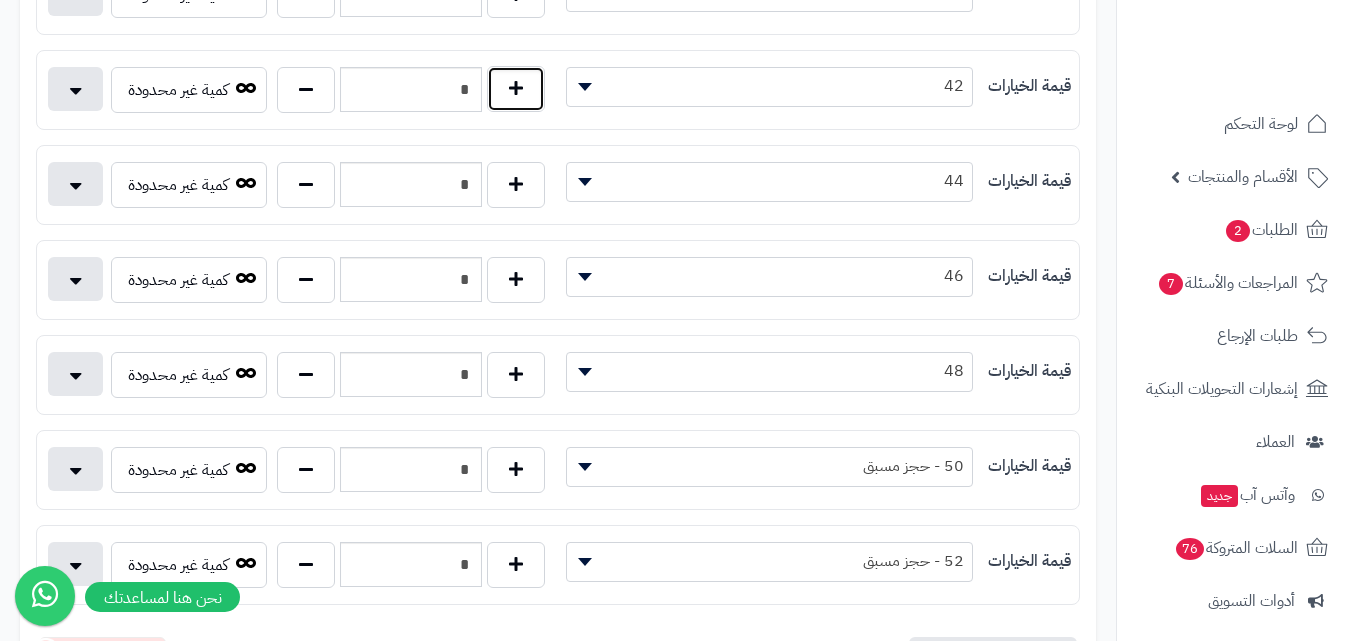 click at bounding box center (516, 89) 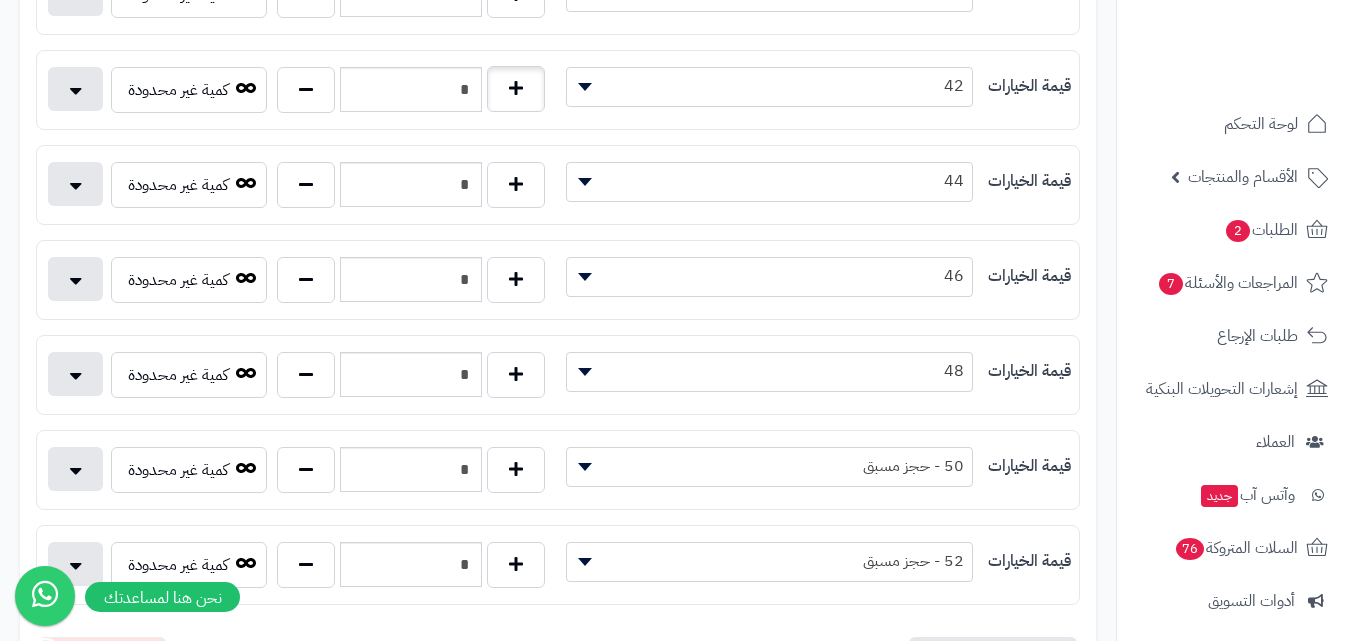 type on "*" 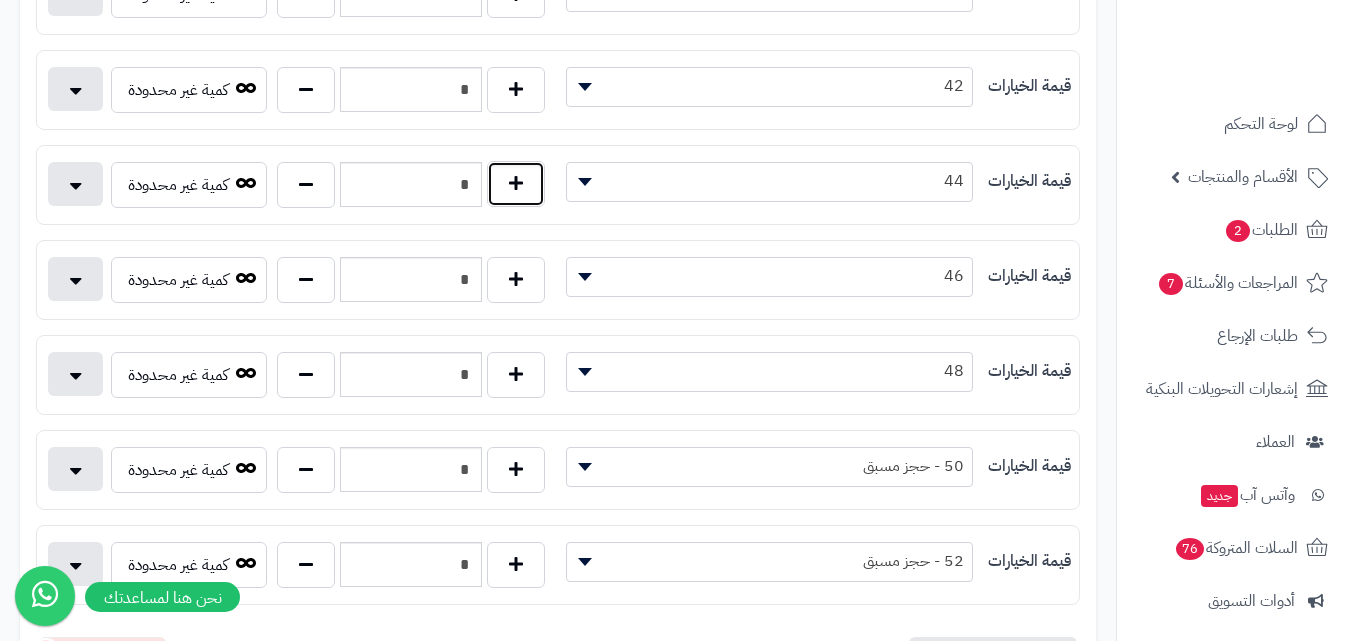 click at bounding box center [516, 184] 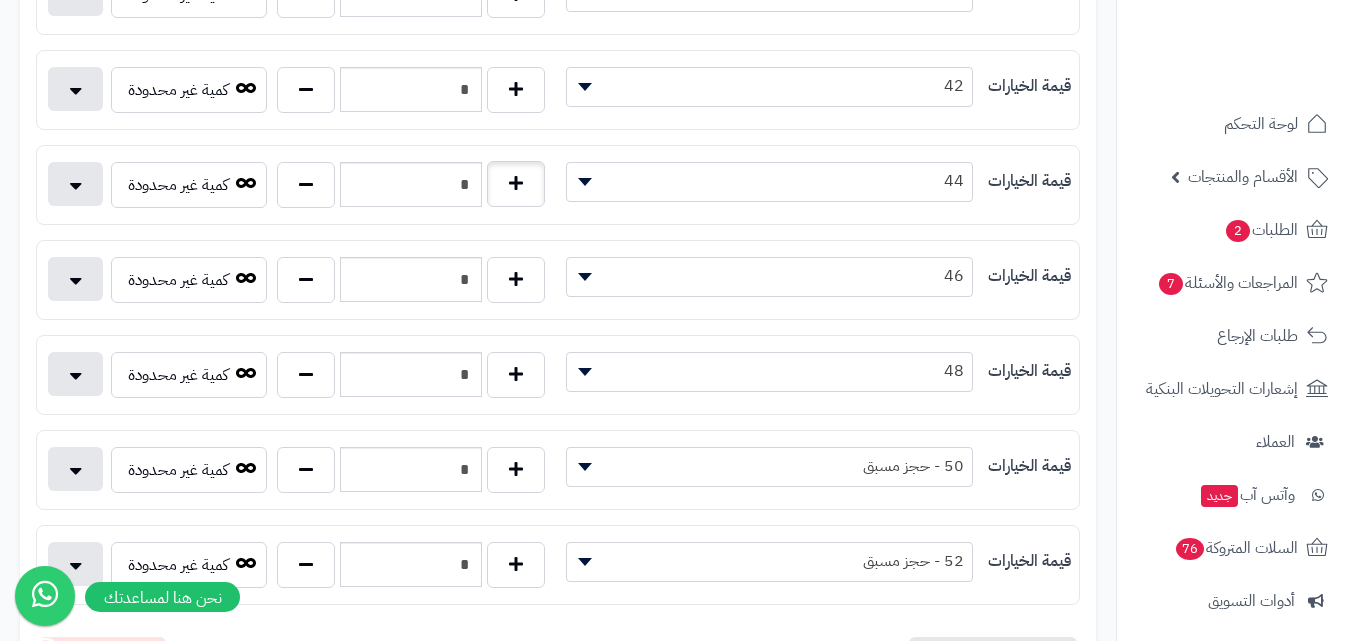 type on "*" 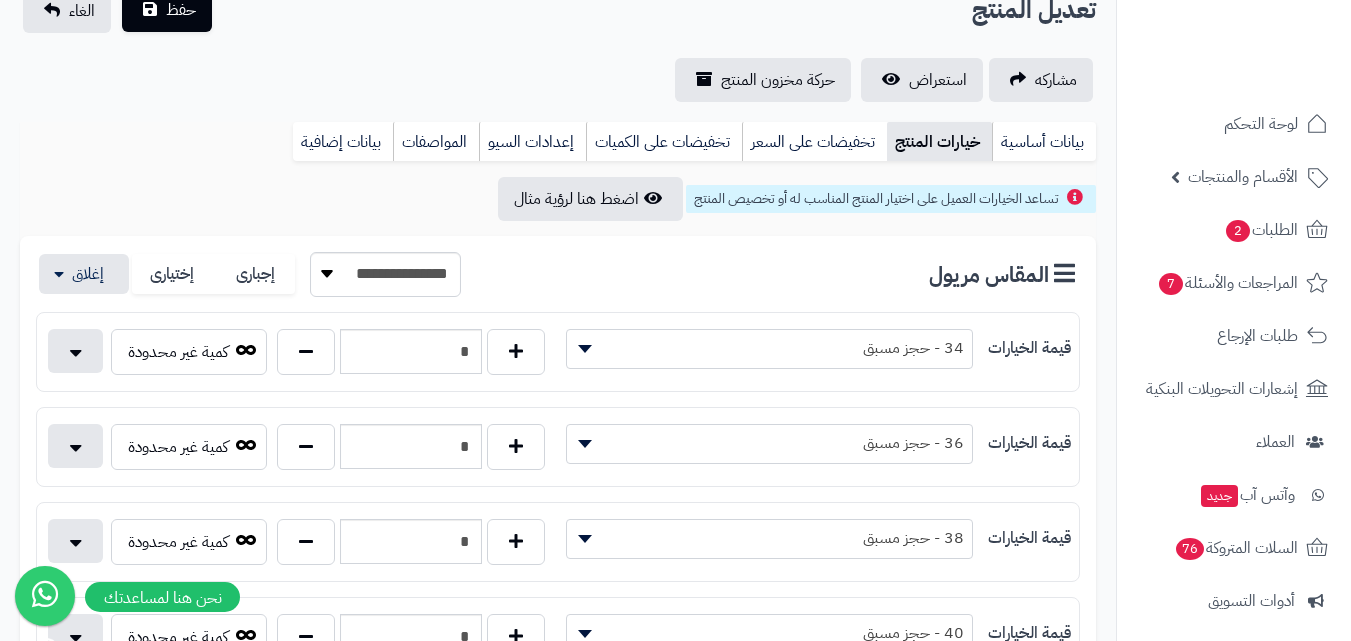 scroll, scrollTop: 0, scrollLeft: 0, axis: both 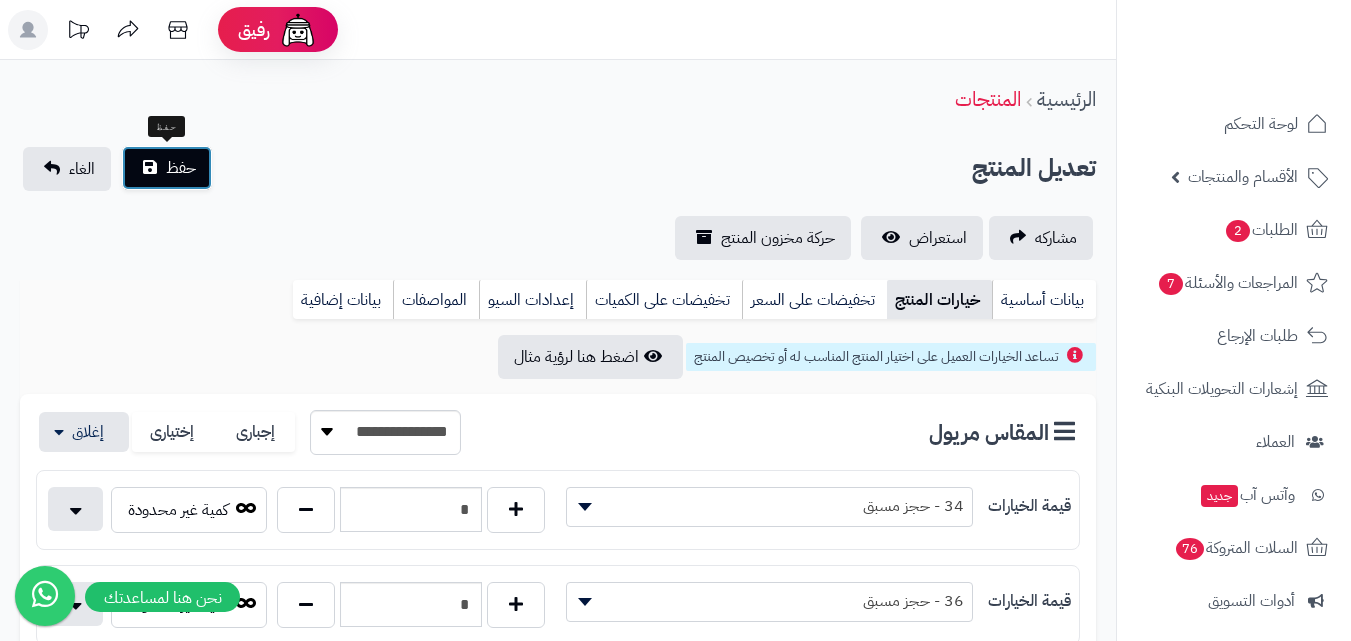 click on "حفظ" at bounding box center [167, 168] 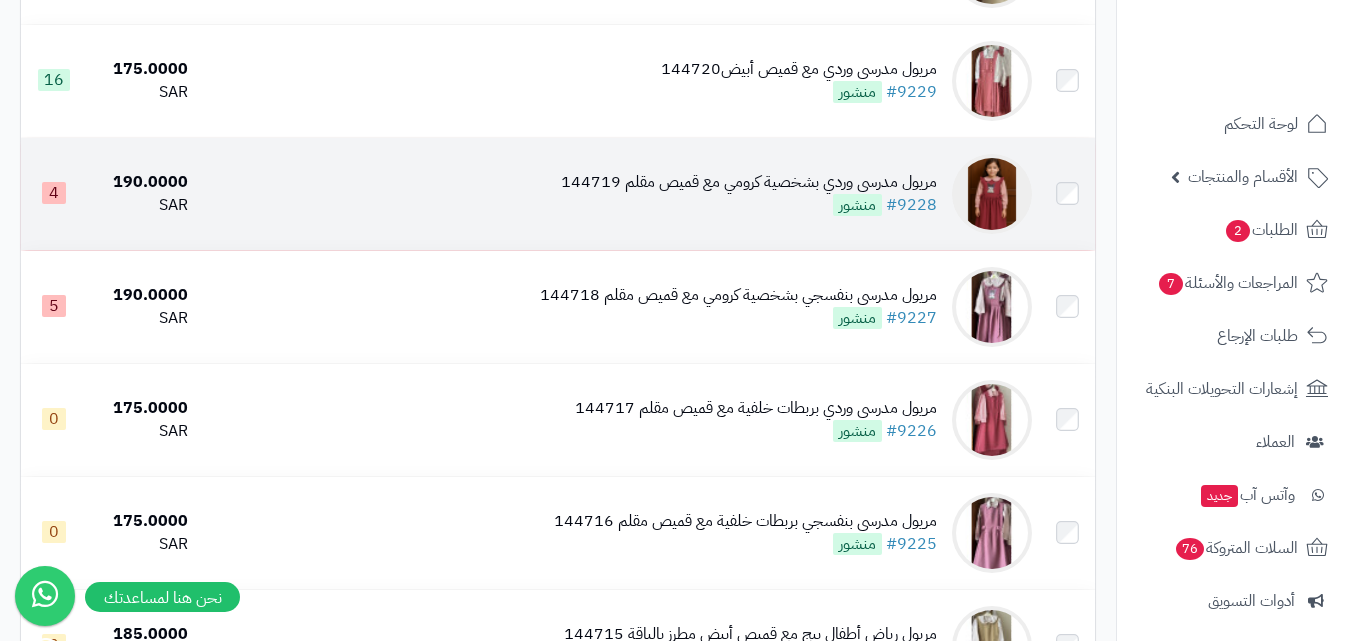 scroll, scrollTop: 900, scrollLeft: 0, axis: vertical 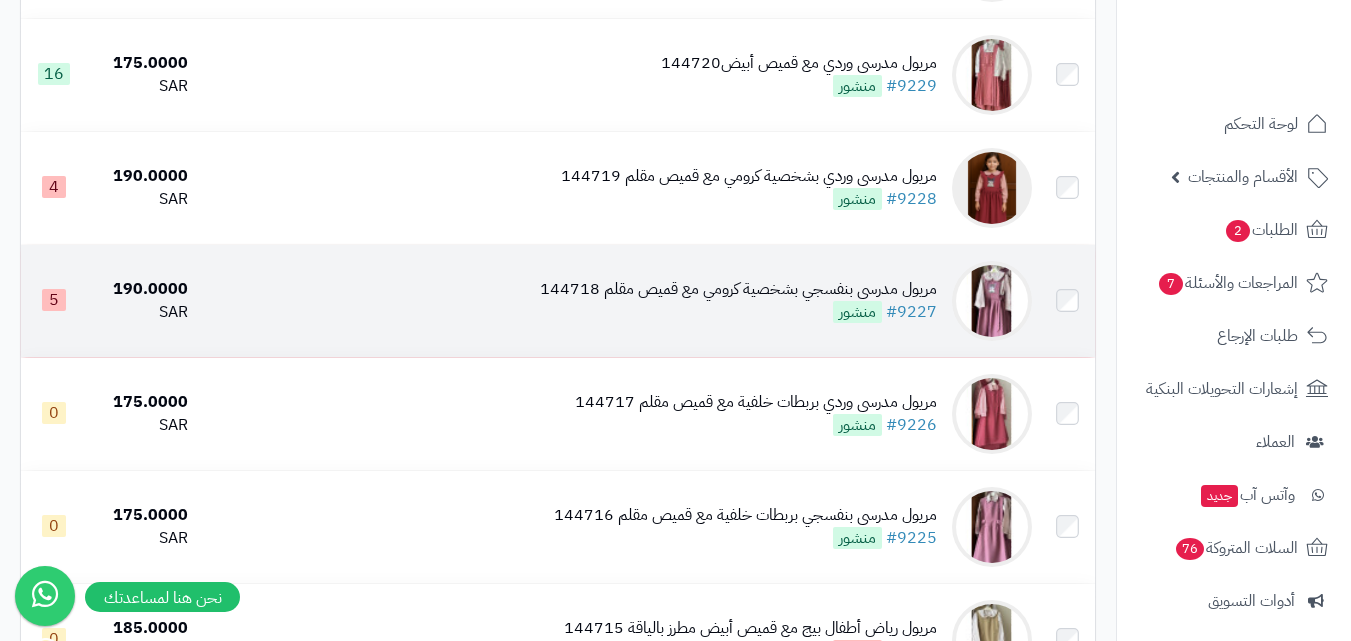 click on "مريول مدرسي بنفسجي بشخصية كرومي مع قميص مقلم 144718
#9227
منشور" at bounding box center [738, 301] 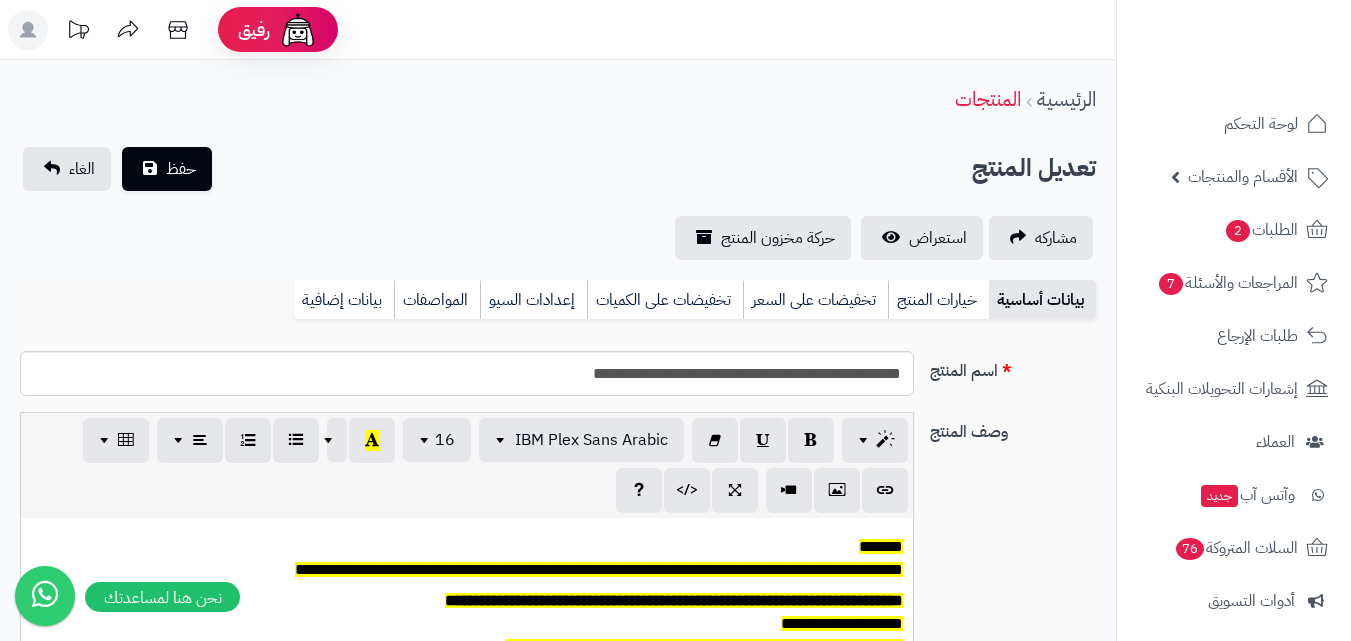 scroll, scrollTop: 0, scrollLeft: 0, axis: both 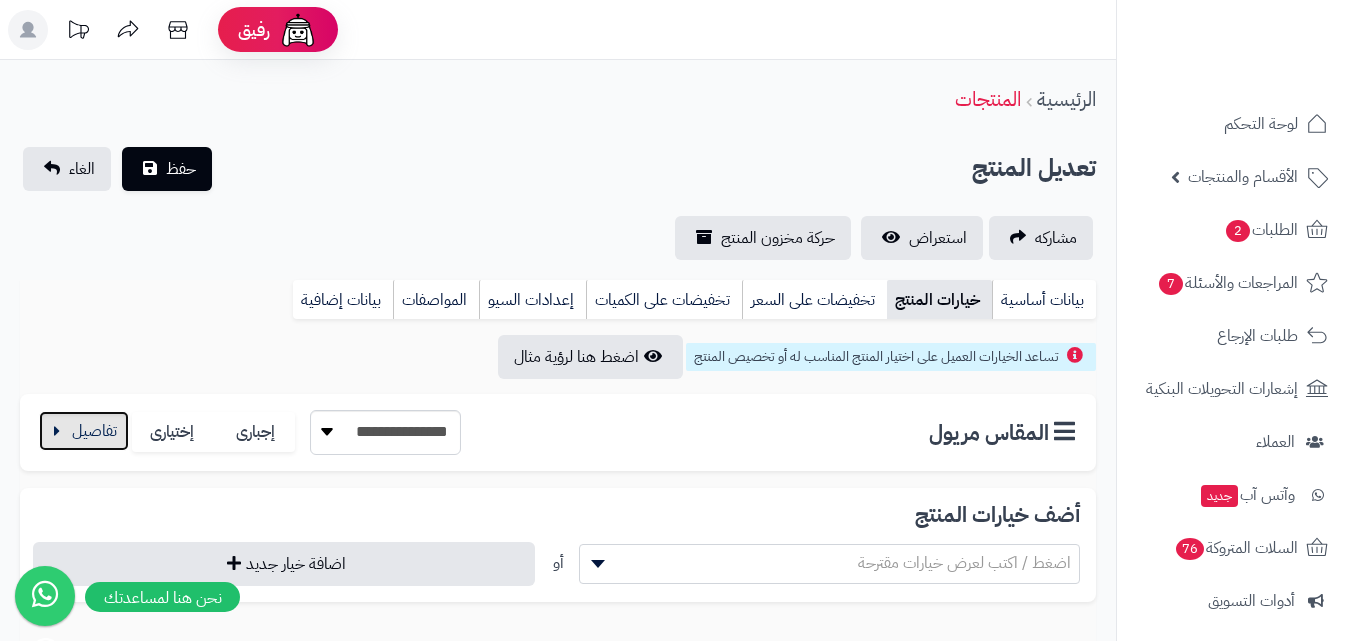 click at bounding box center [84, 431] 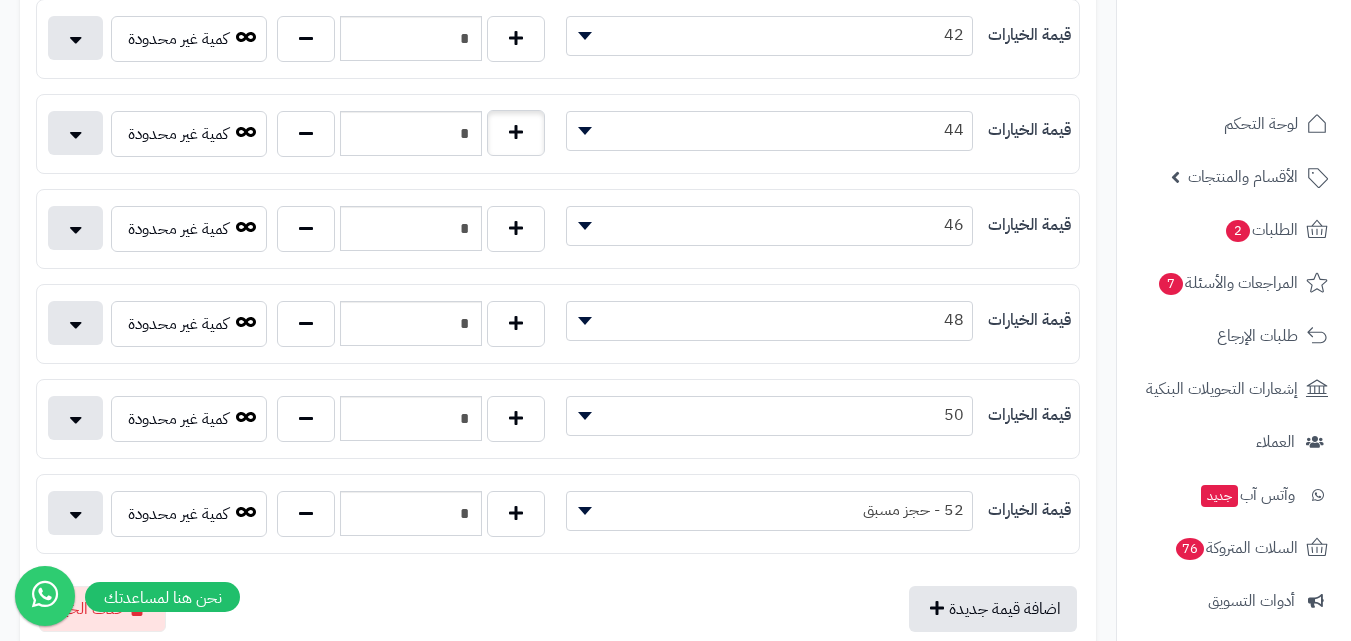 scroll, scrollTop: 900, scrollLeft: 0, axis: vertical 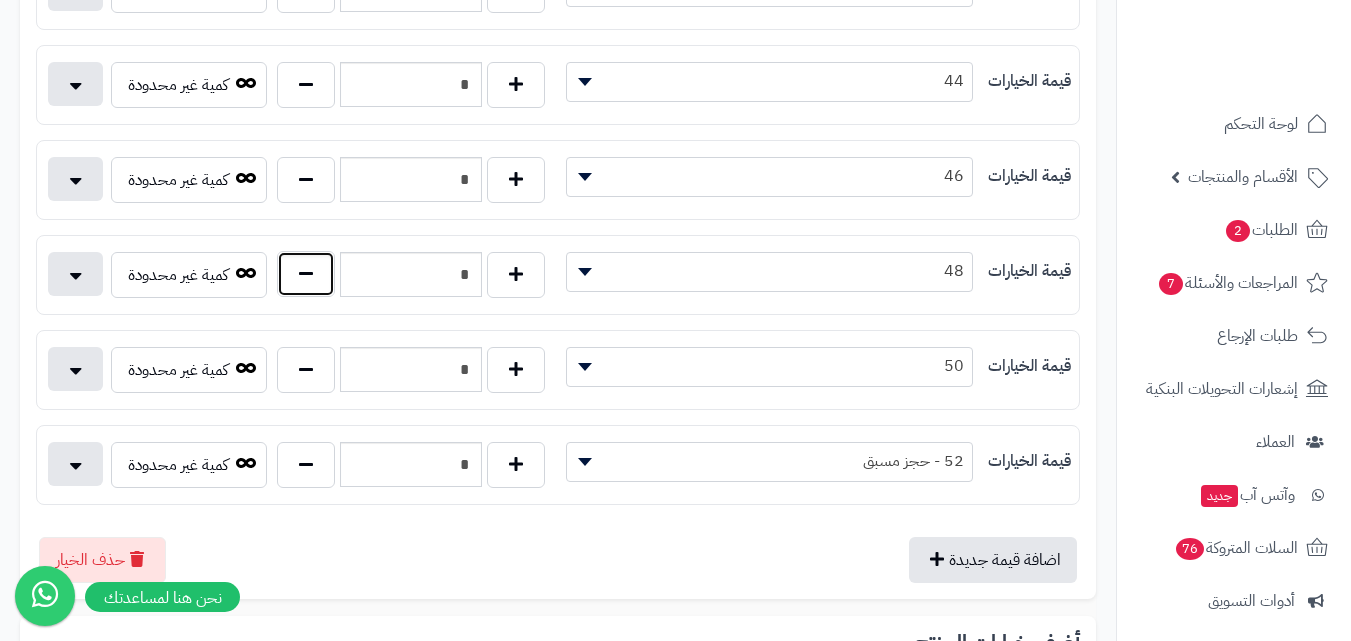 click at bounding box center [306, 274] 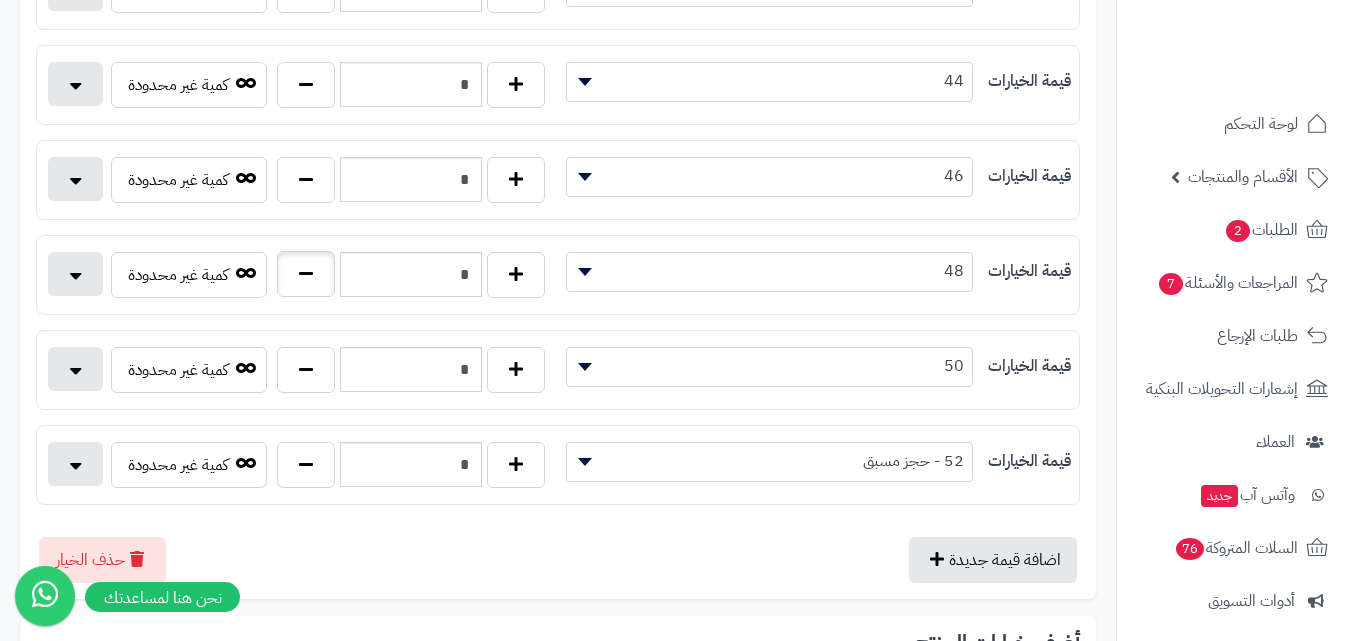 type on "*" 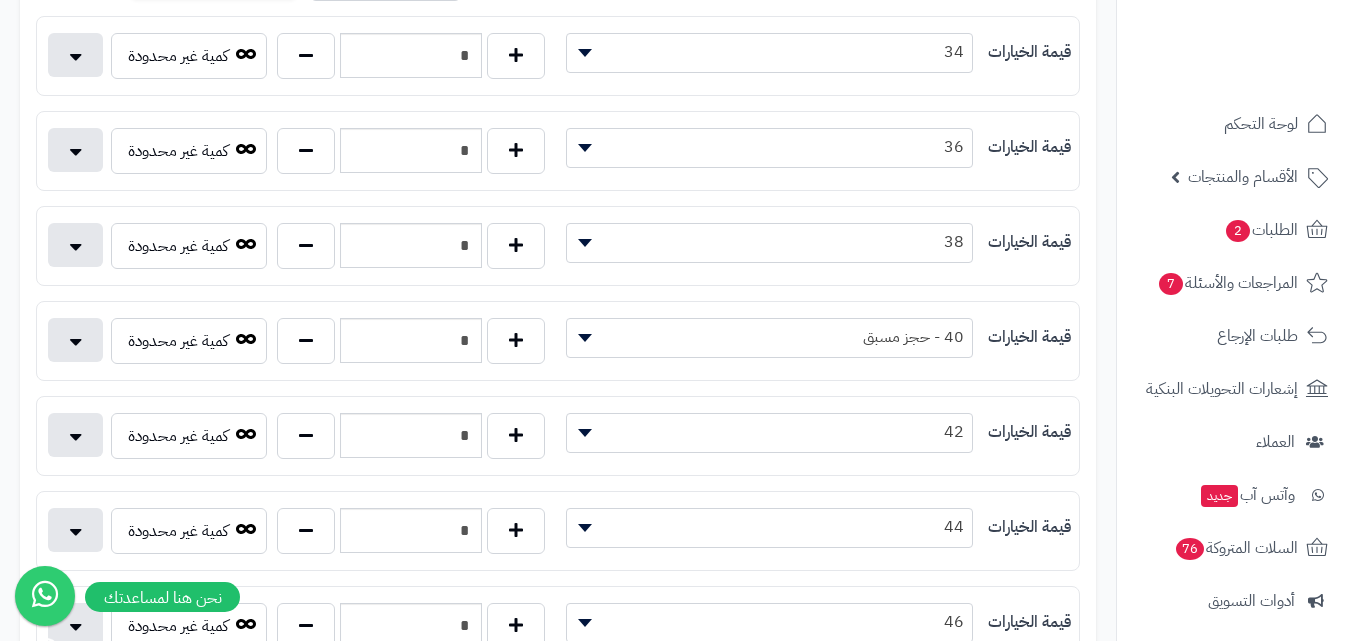 scroll, scrollTop: 0, scrollLeft: 0, axis: both 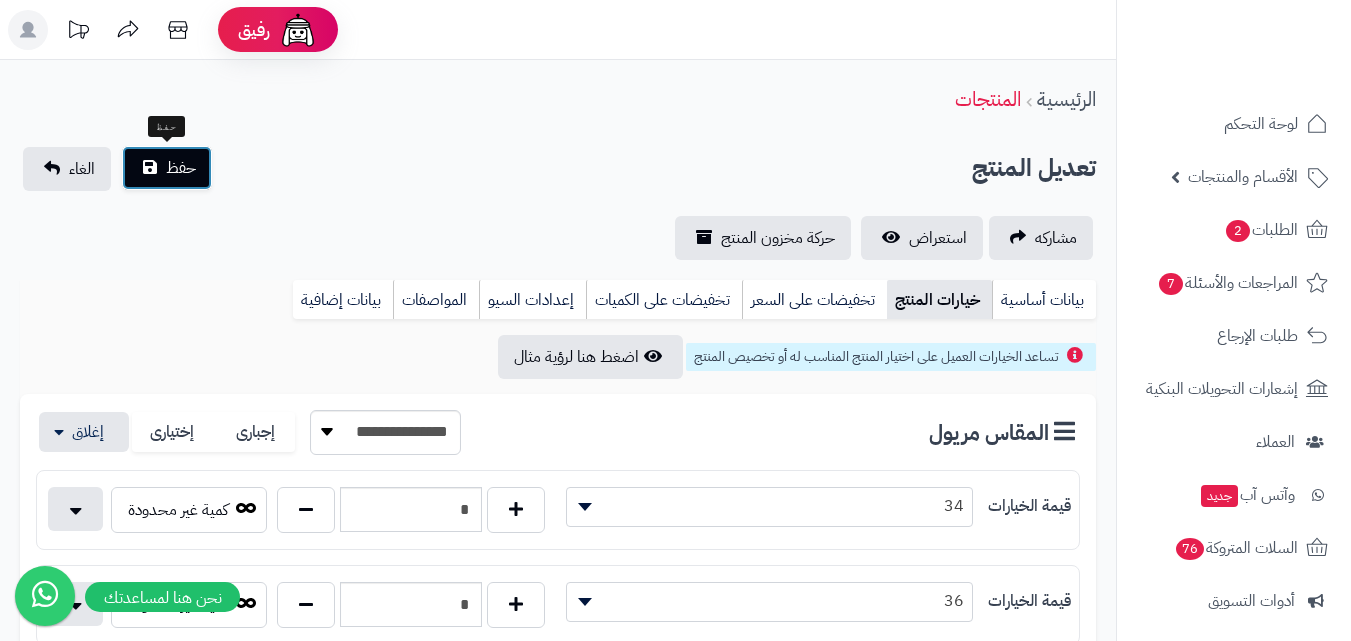 click on "حفظ" at bounding box center (167, 168) 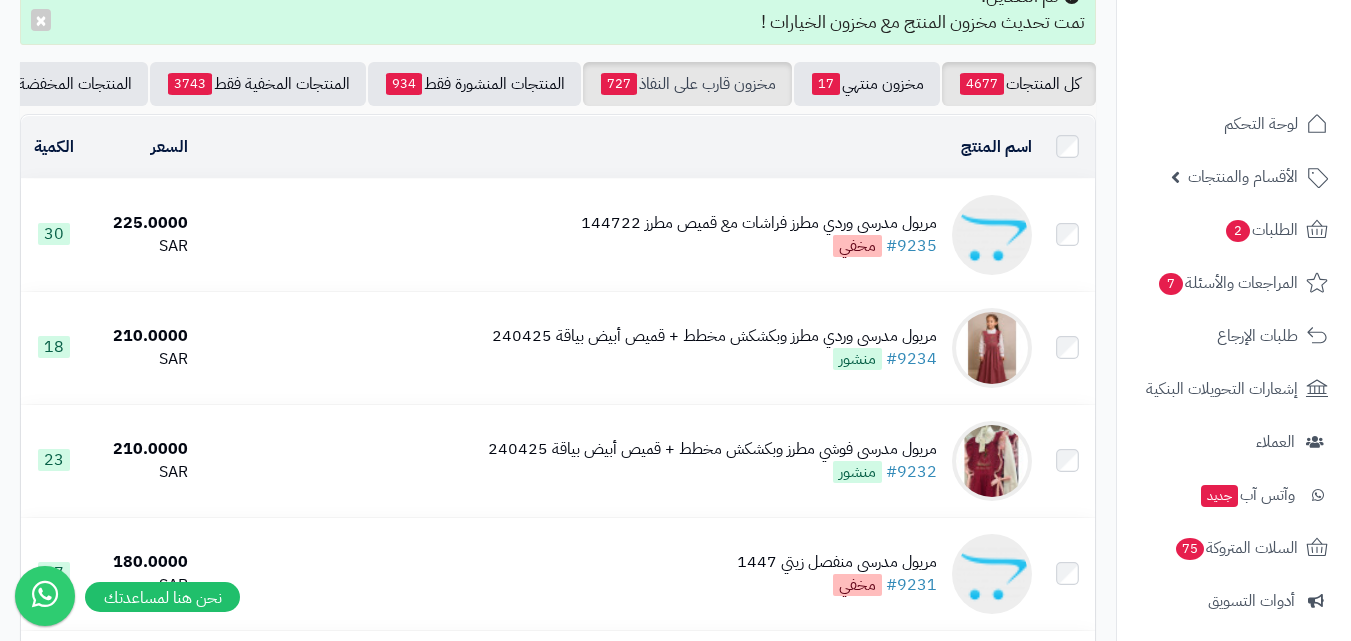 scroll, scrollTop: 0, scrollLeft: 0, axis: both 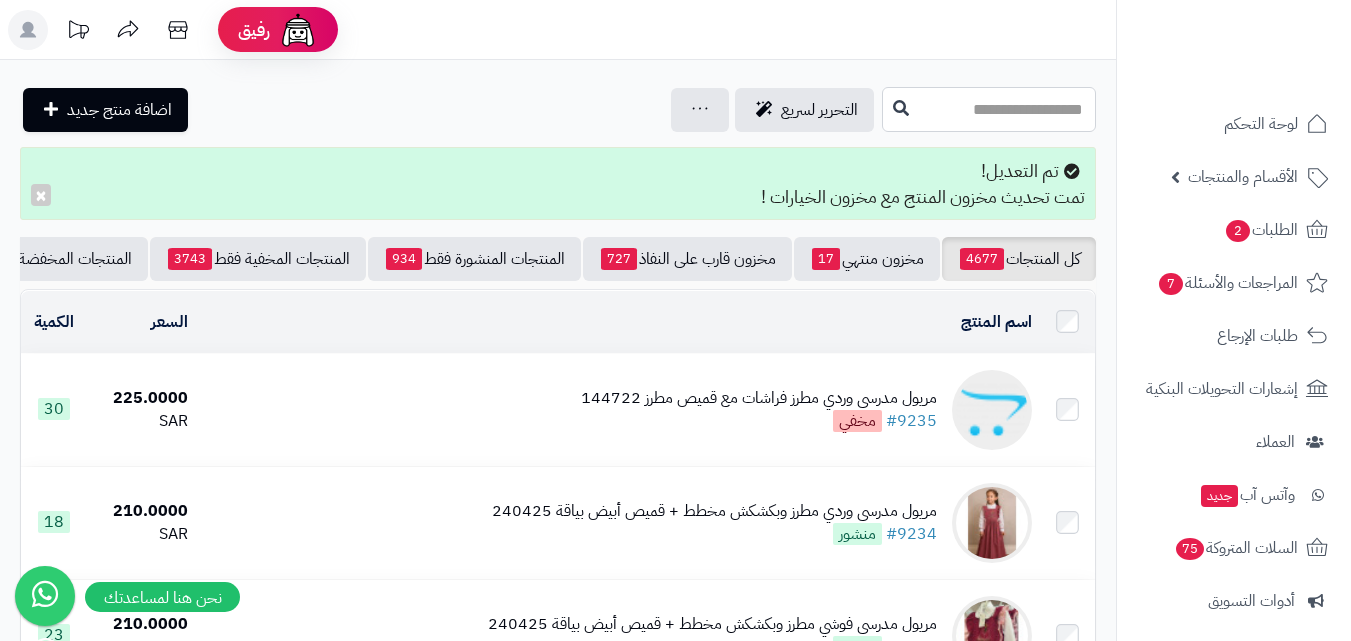 click at bounding box center (989, 109) 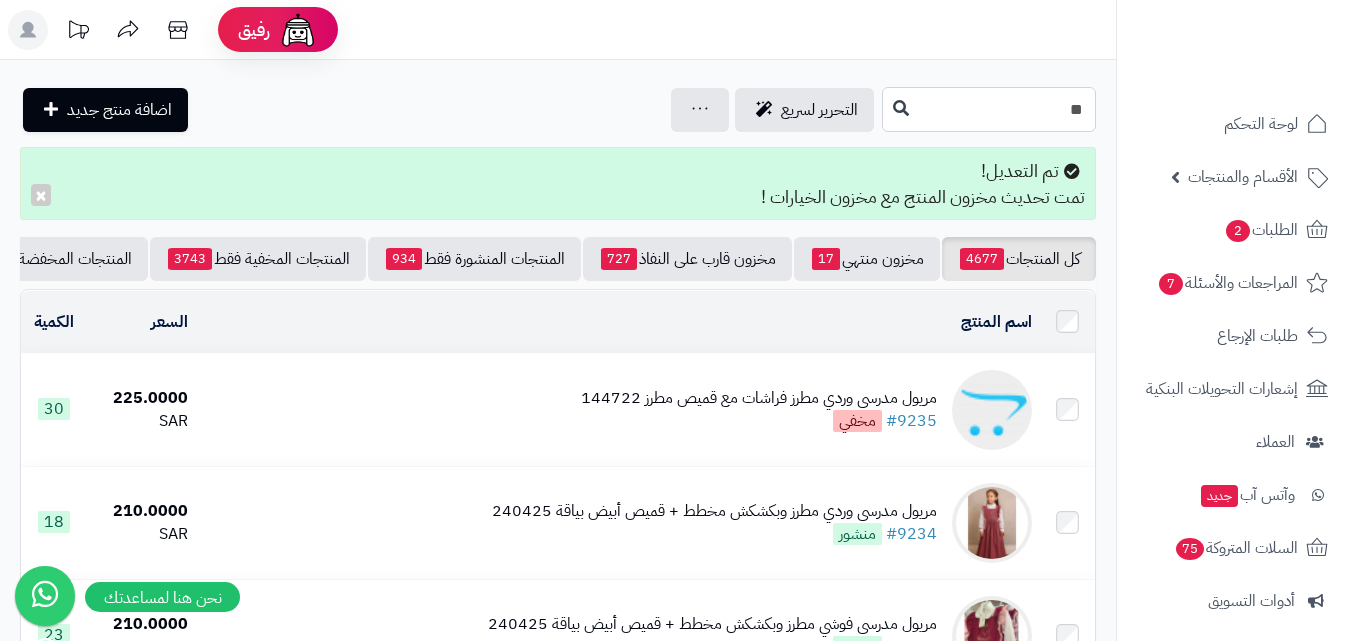 type on "*" 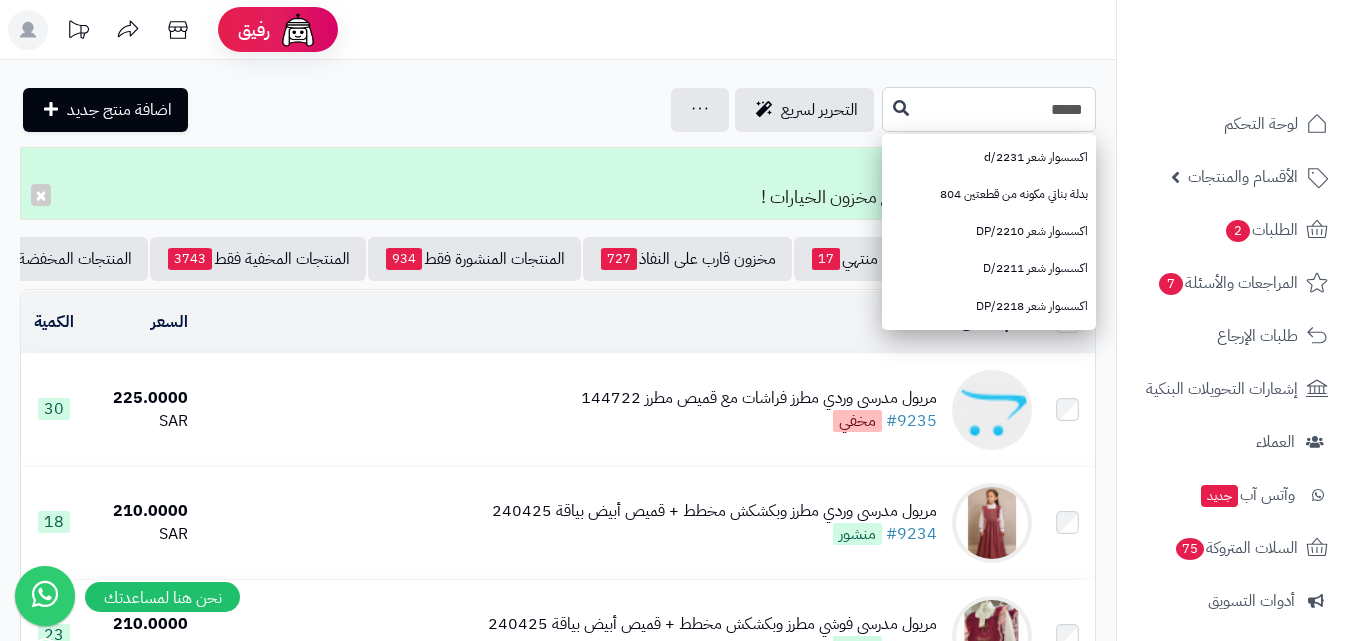 type on "*****" 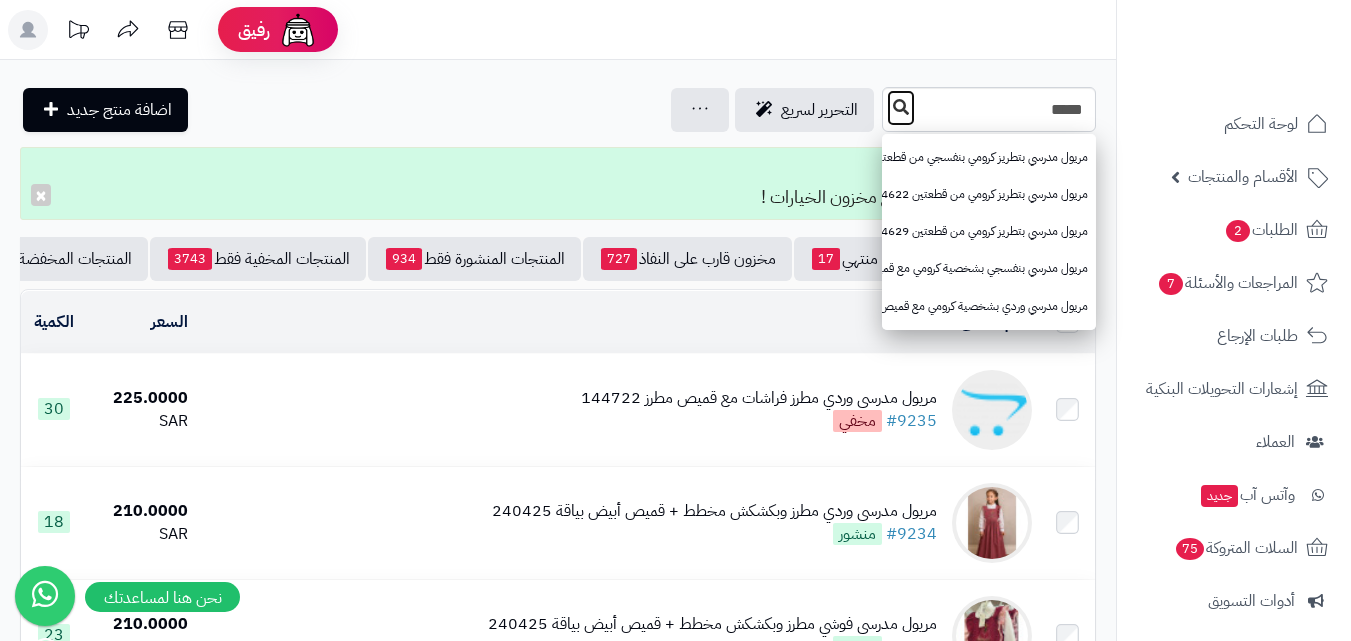 click at bounding box center [901, 107] 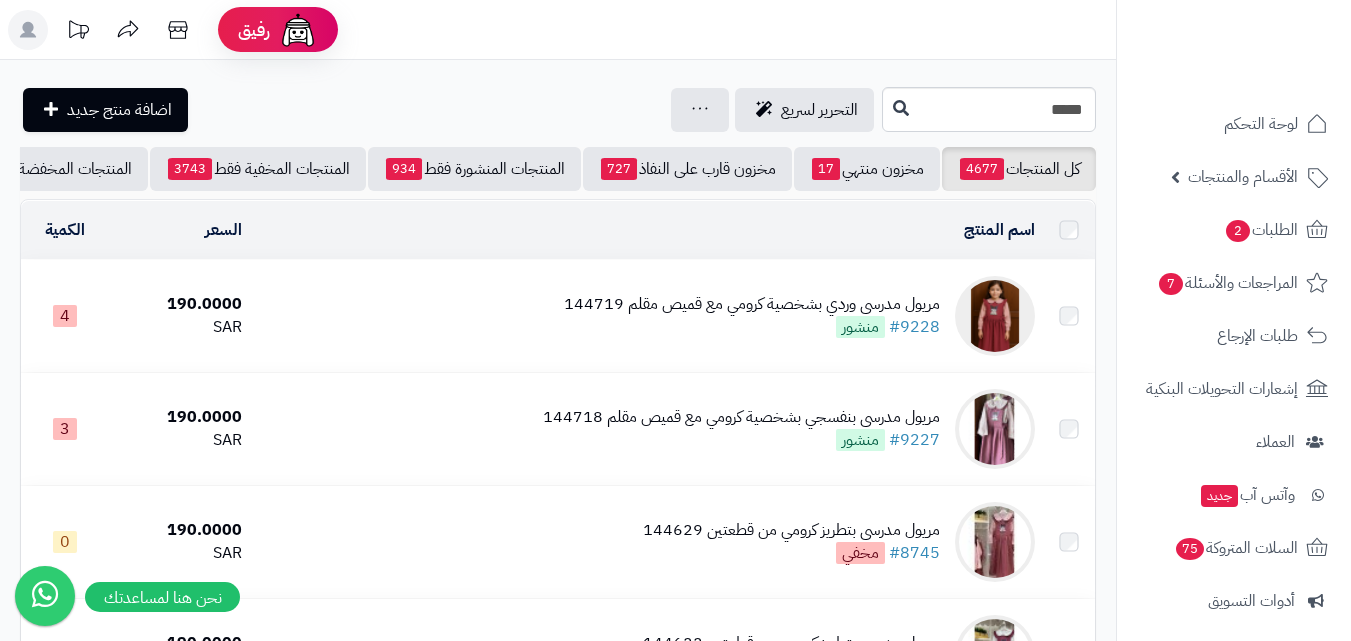 scroll, scrollTop: 397, scrollLeft: 0, axis: vertical 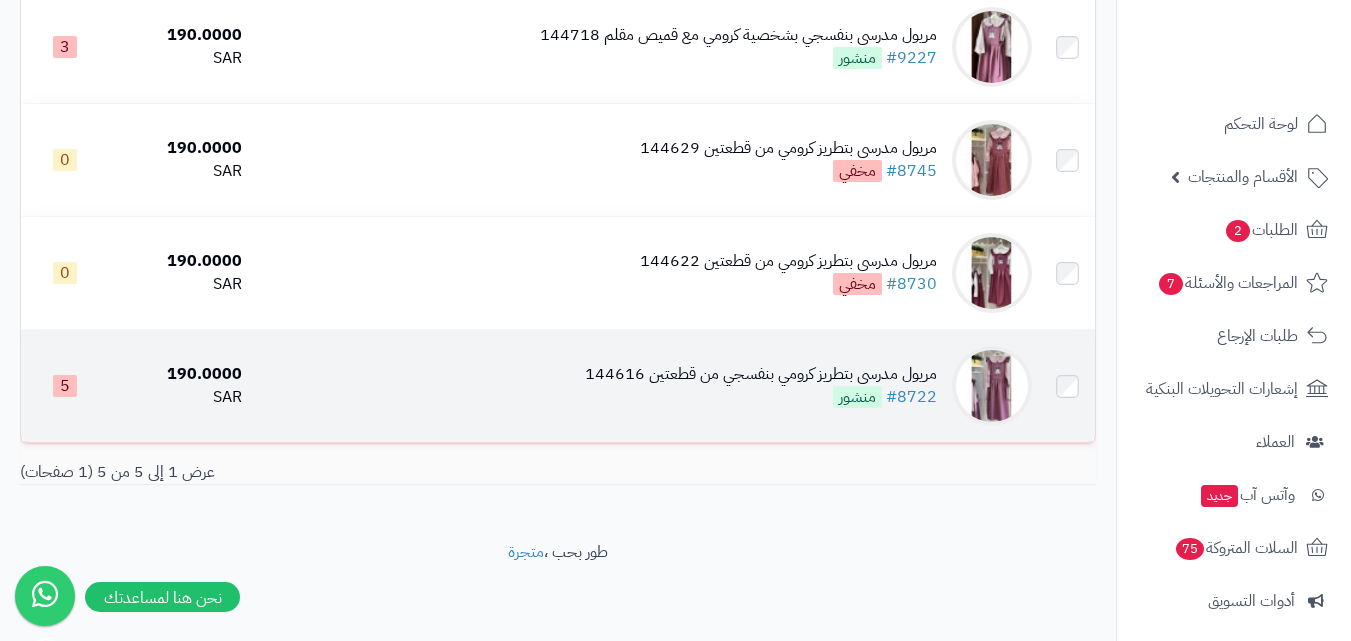 click on "مريول مدرسي بتطريز  كرومي بنفسجي من قطعتين 144616
#8722
منشور" at bounding box center (761, 386) 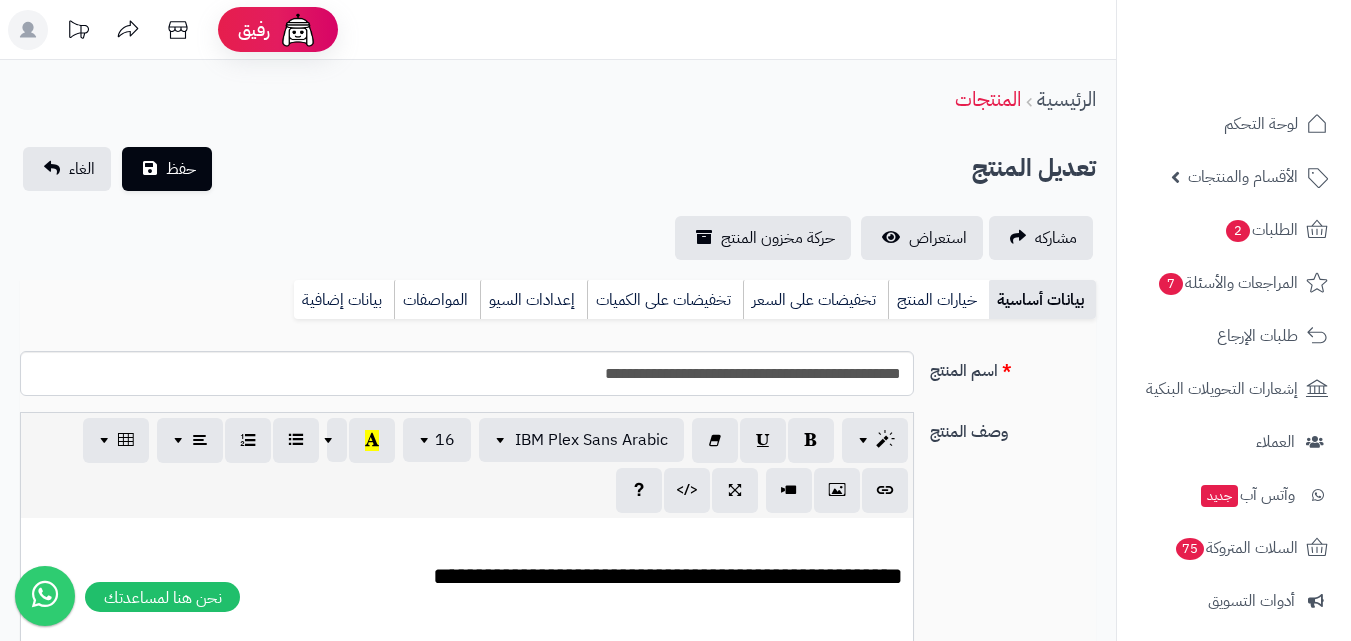 click on "خيارات المنتج" at bounding box center [938, 300] 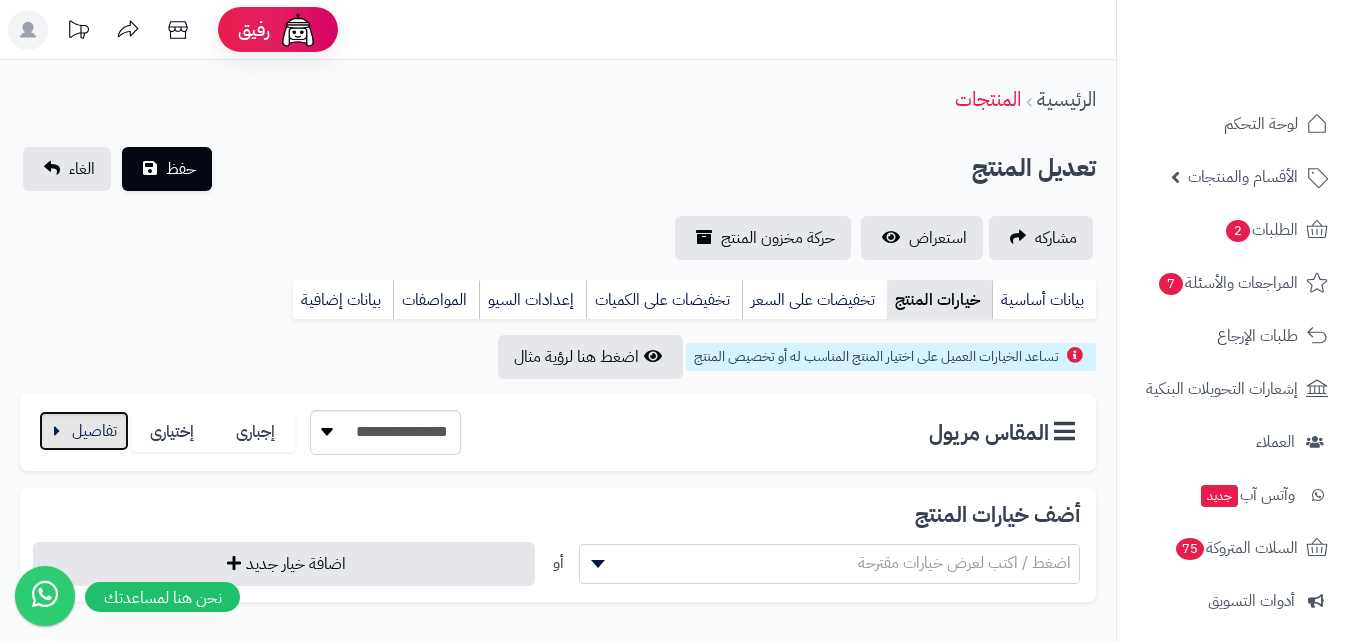click at bounding box center [84, 431] 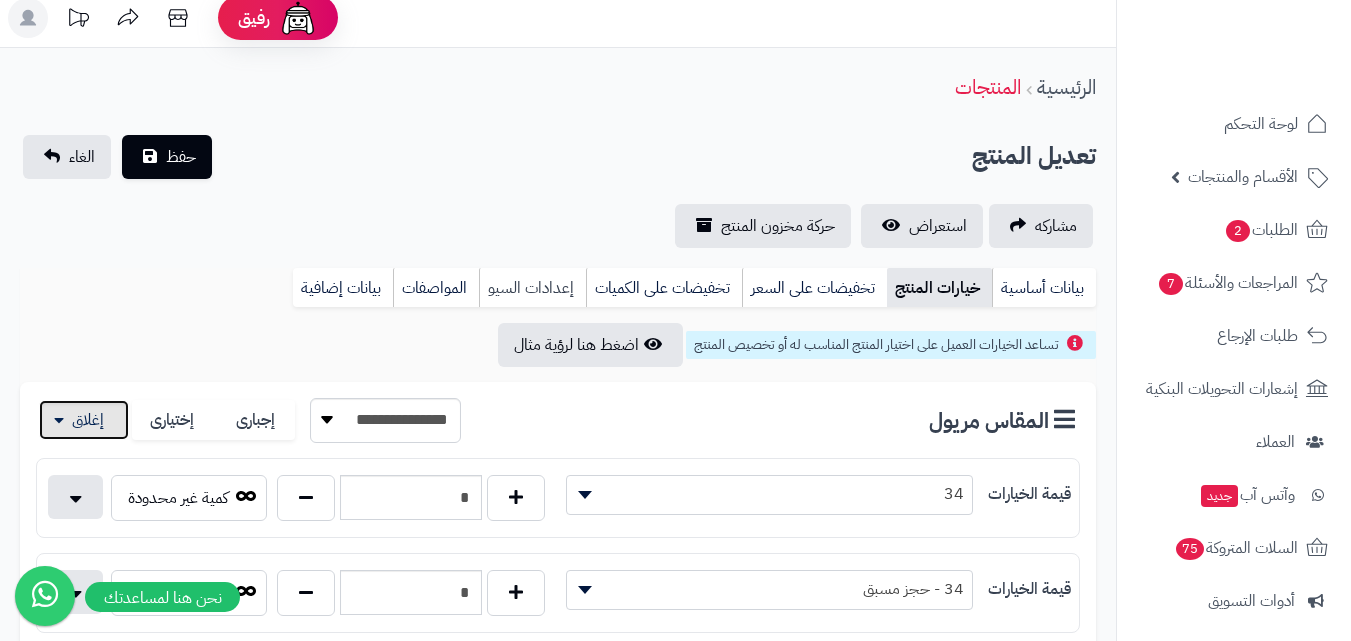 scroll, scrollTop: 0, scrollLeft: 0, axis: both 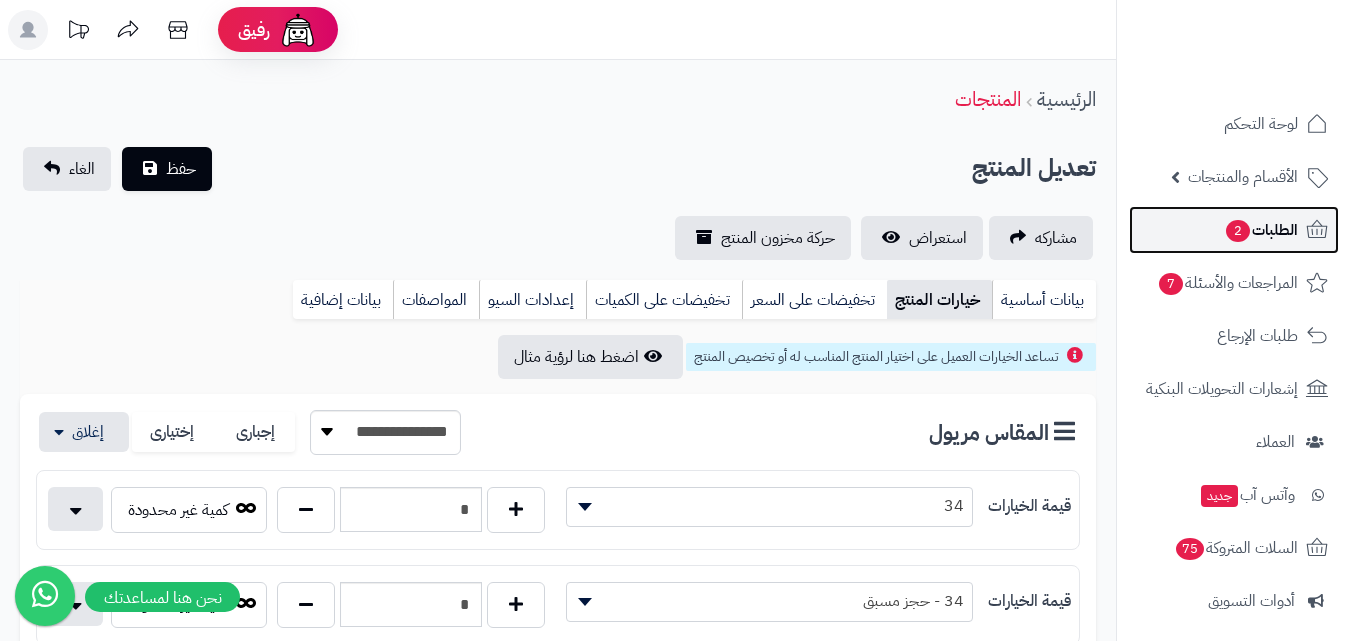 click on "2" at bounding box center (1238, 231) 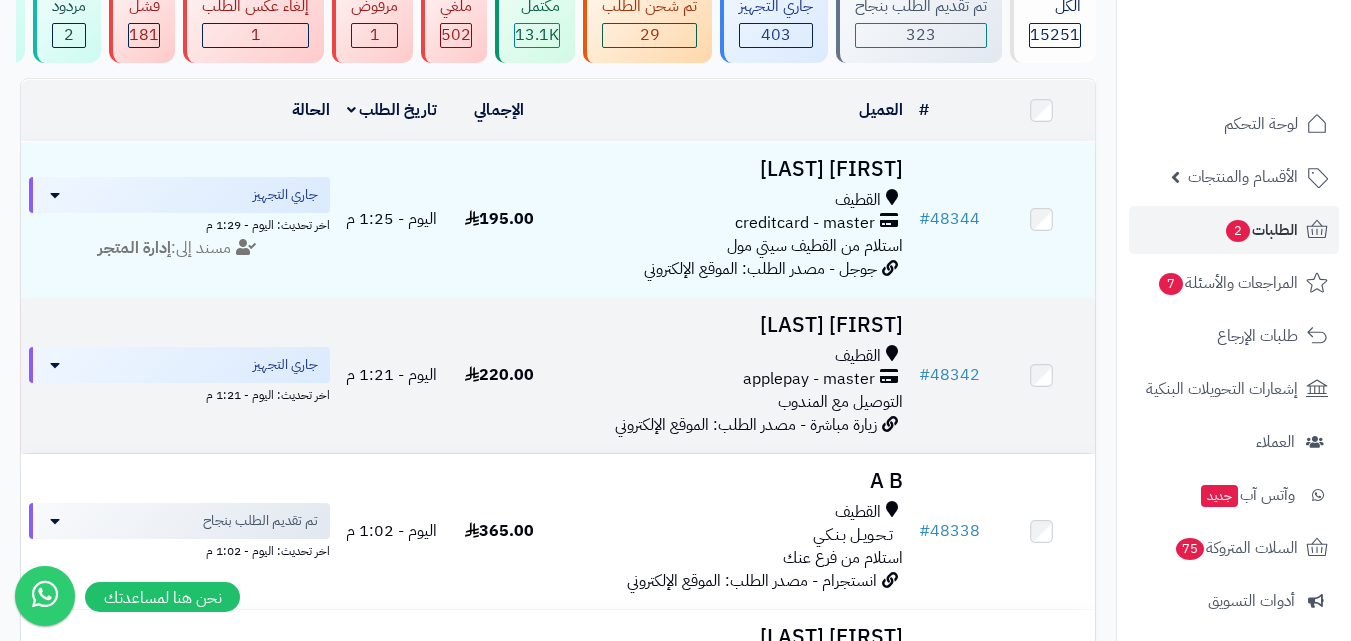 scroll, scrollTop: 200, scrollLeft: 0, axis: vertical 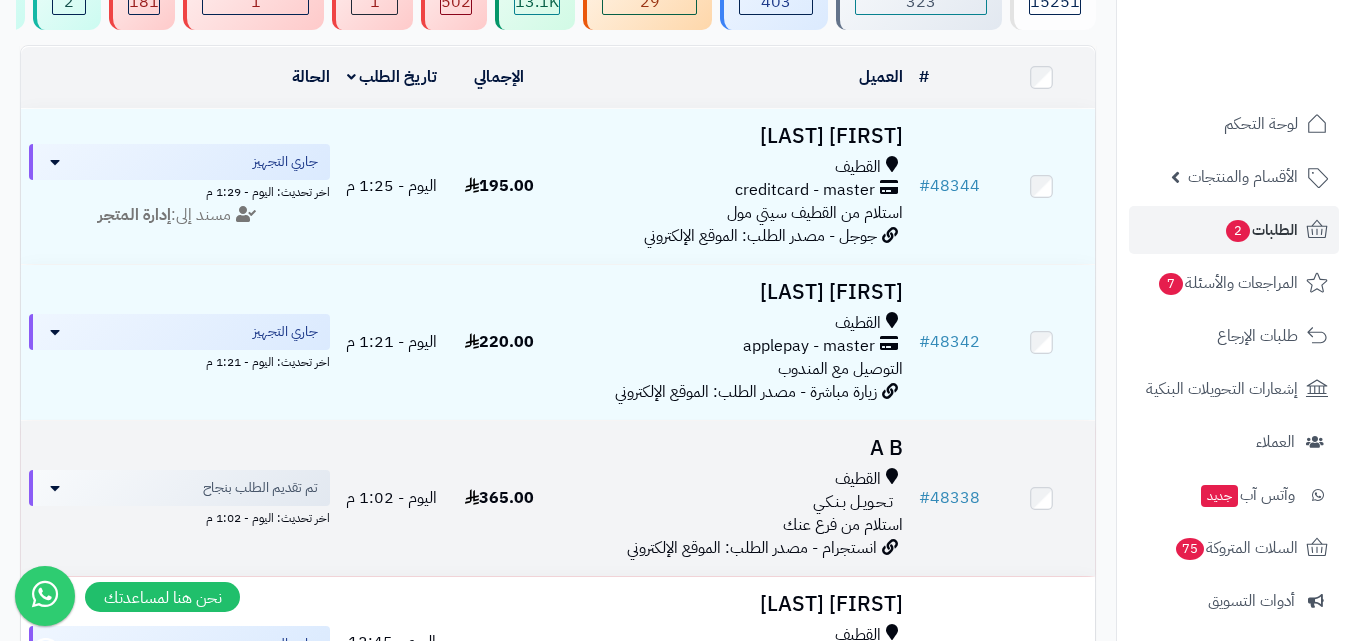 click on "انستجرام       -
مصدر الطلب:
الموقع الإلكتروني" at bounding box center [752, 548] 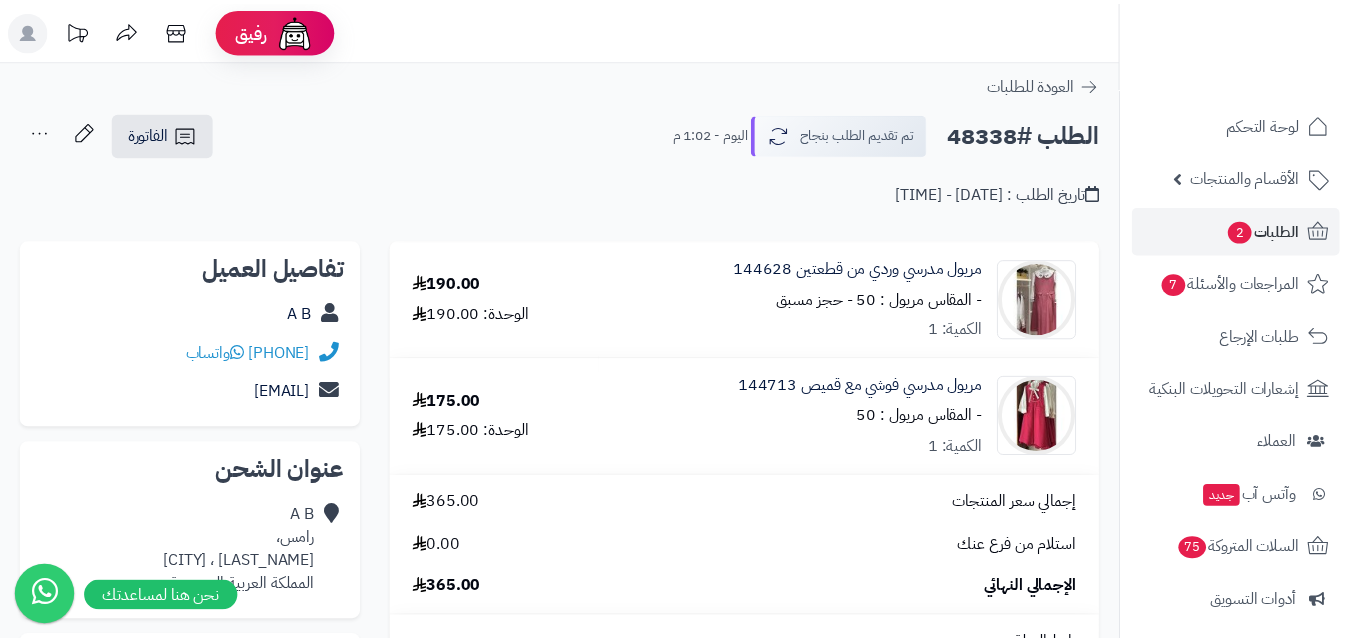 scroll, scrollTop: 0, scrollLeft: 0, axis: both 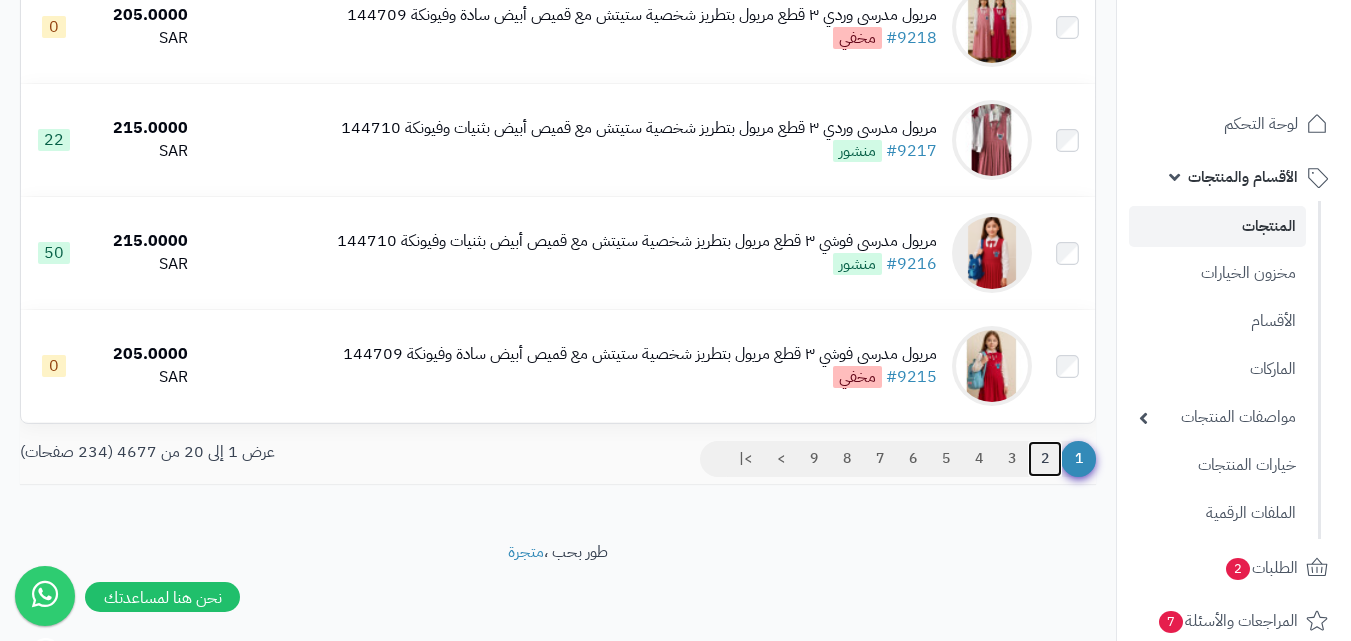 click on "2" at bounding box center [1045, 459] 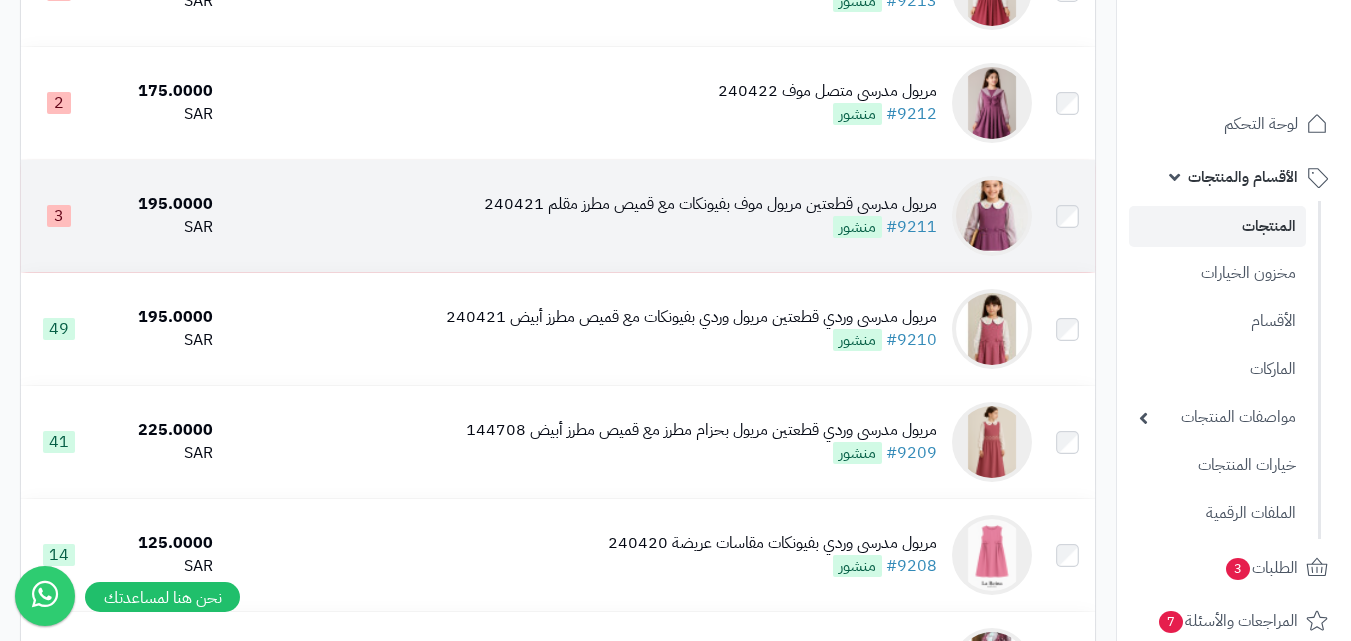 scroll, scrollTop: 500, scrollLeft: 0, axis: vertical 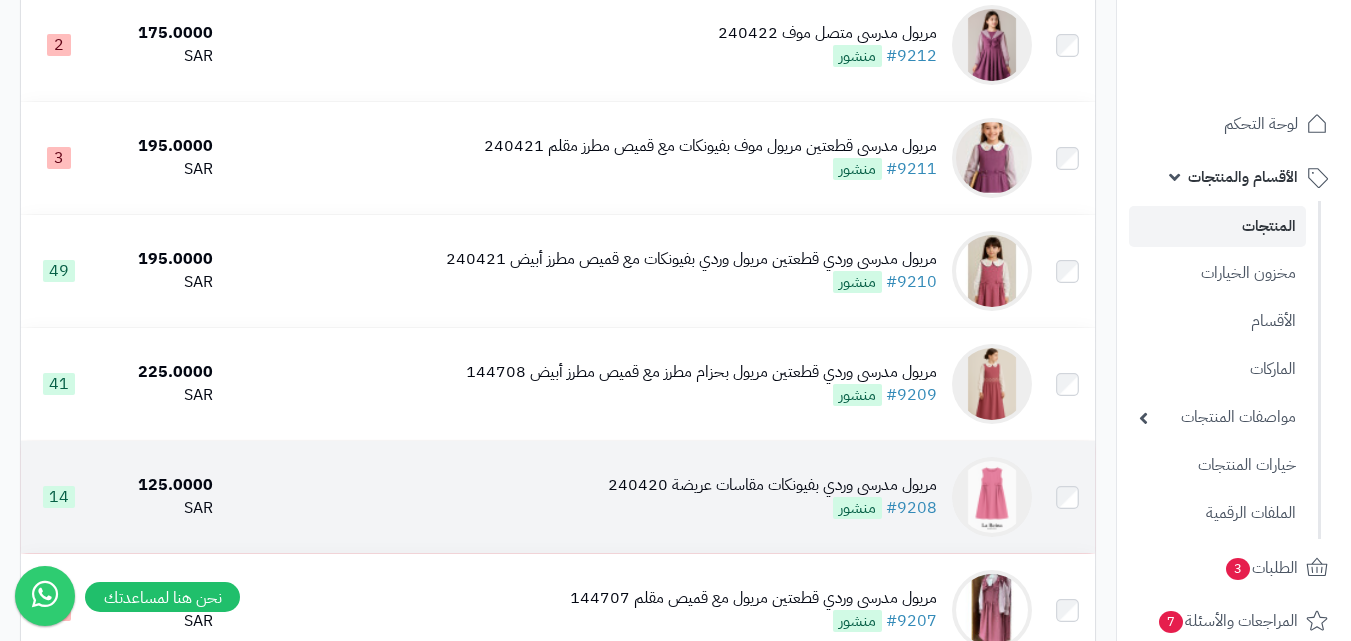 click on "مريول مدرسي وردي بفيونكات مقاسات عريضة  240420" at bounding box center (772, 485) 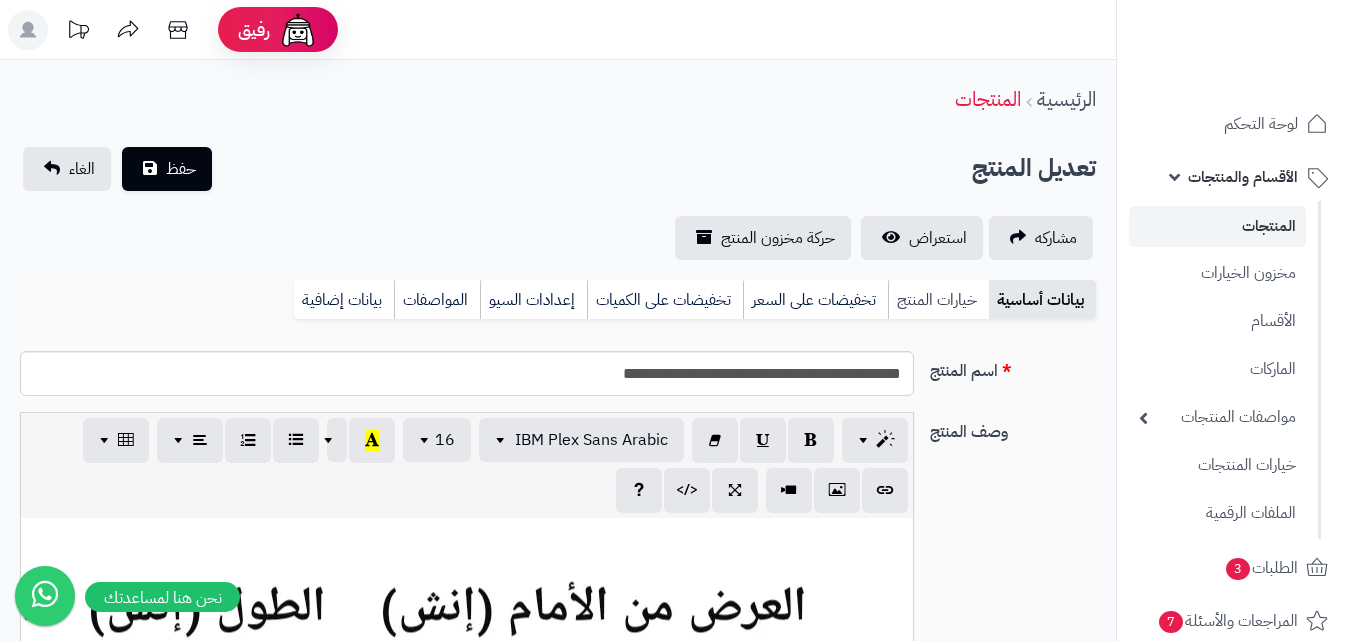 scroll, scrollTop: 0, scrollLeft: 0, axis: both 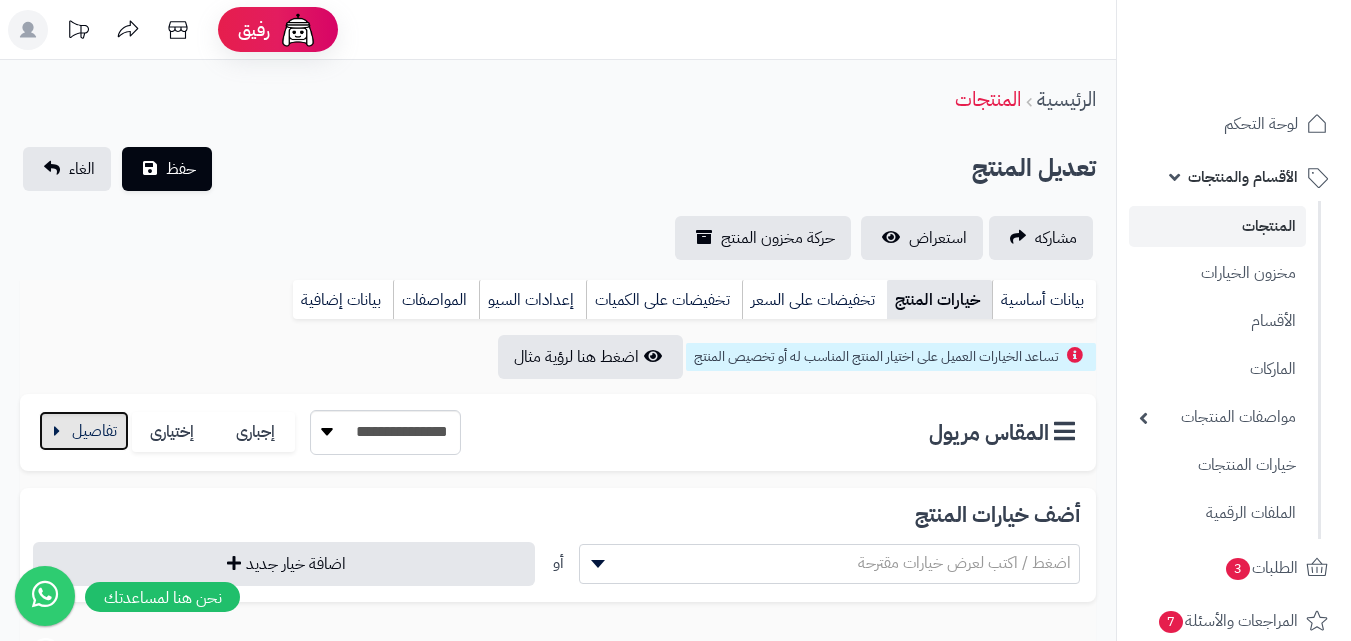 click at bounding box center (84, 431) 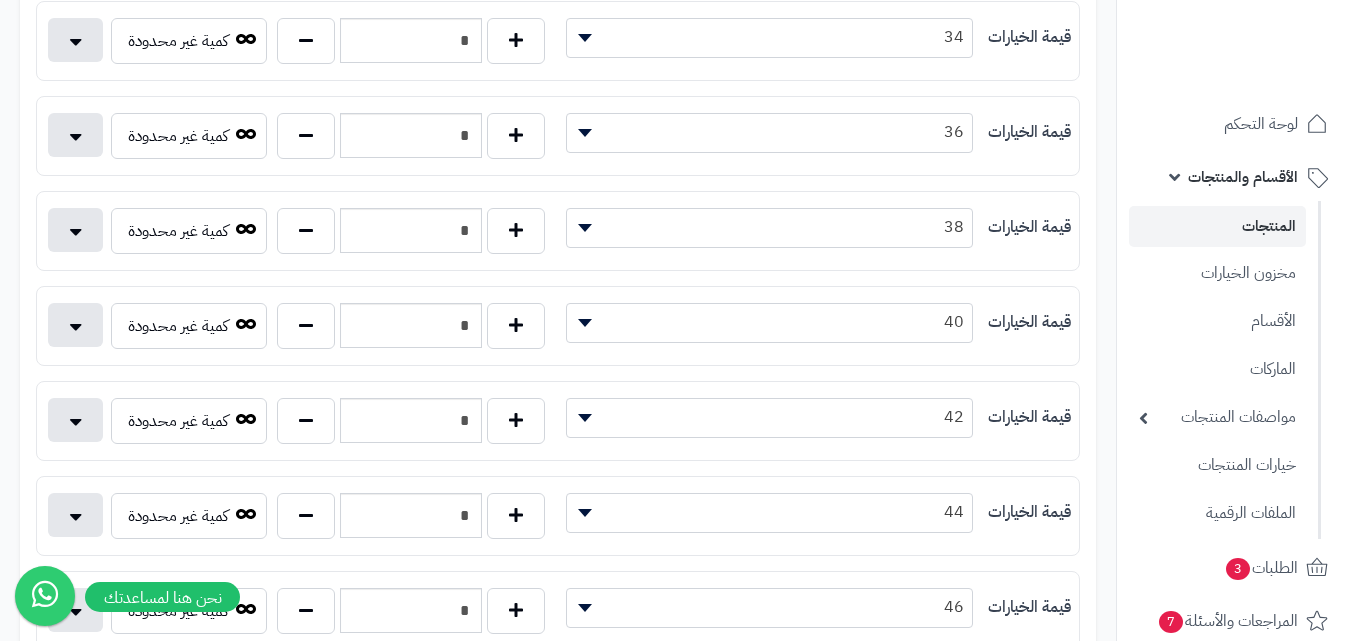 scroll, scrollTop: 300, scrollLeft: 0, axis: vertical 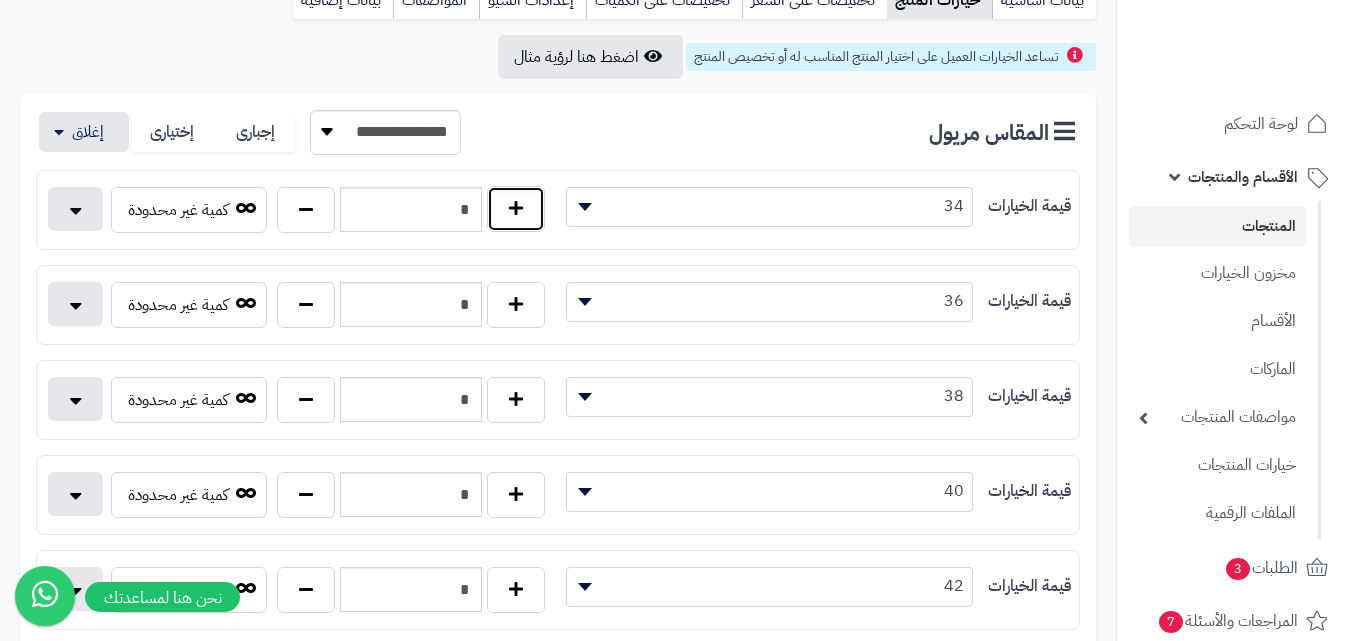 click at bounding box center [516, 209] 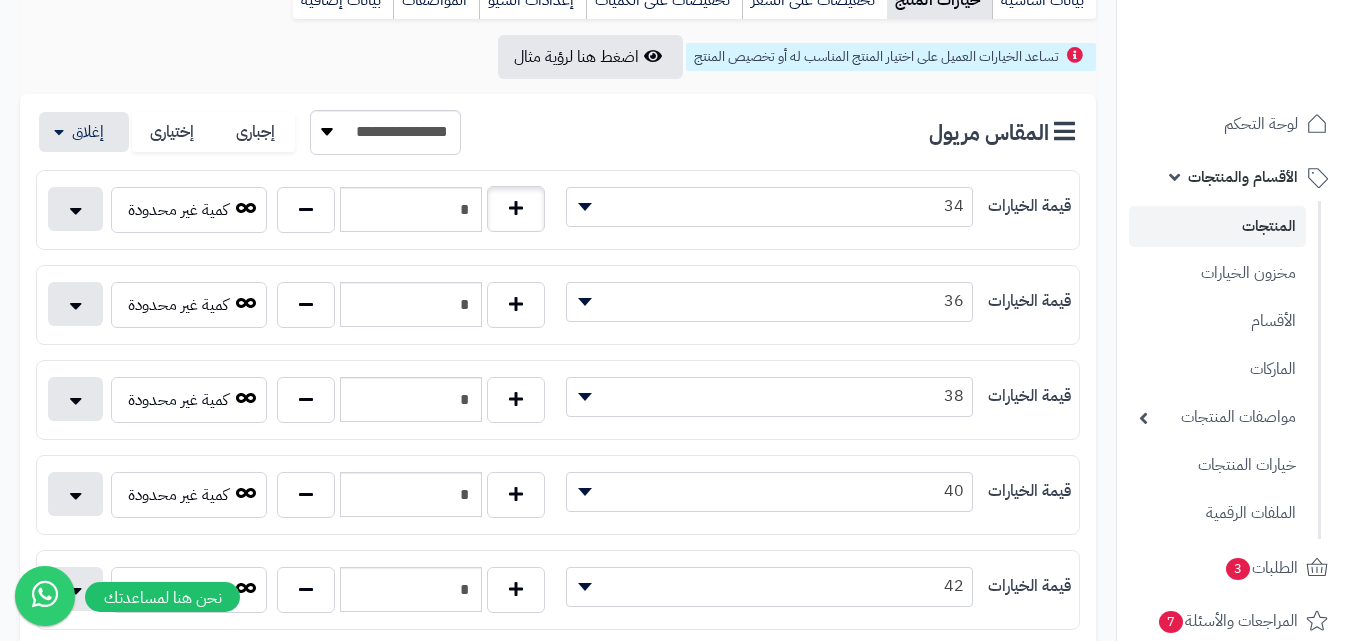 type on "*" 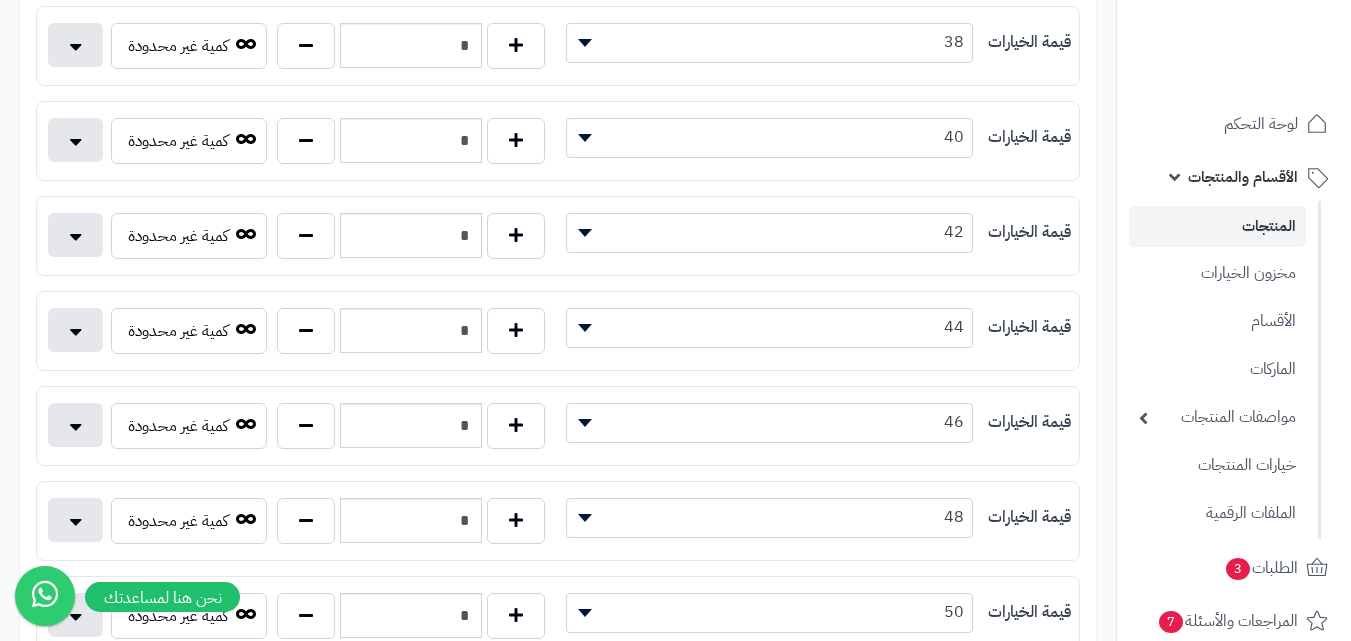 scroll, scrollTop: 100, scrollLeft: 0, axis: vertical 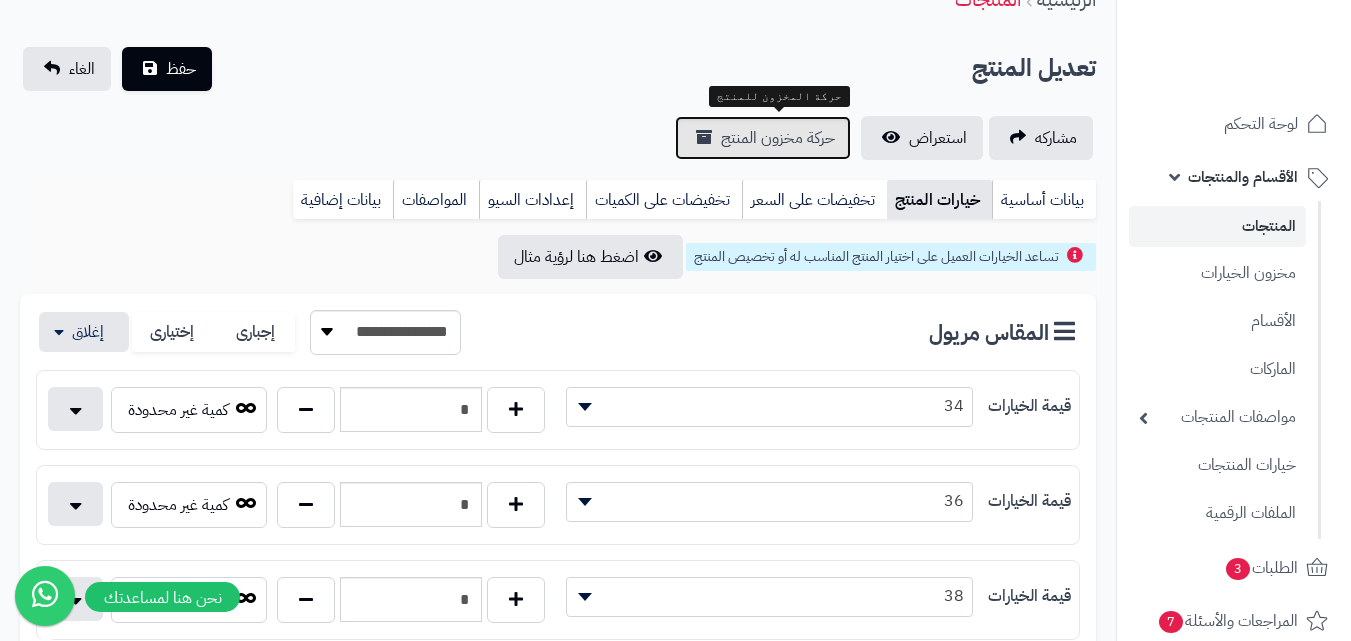 click on "حركة مخزون المنتج" at bounding box center (763, 138) 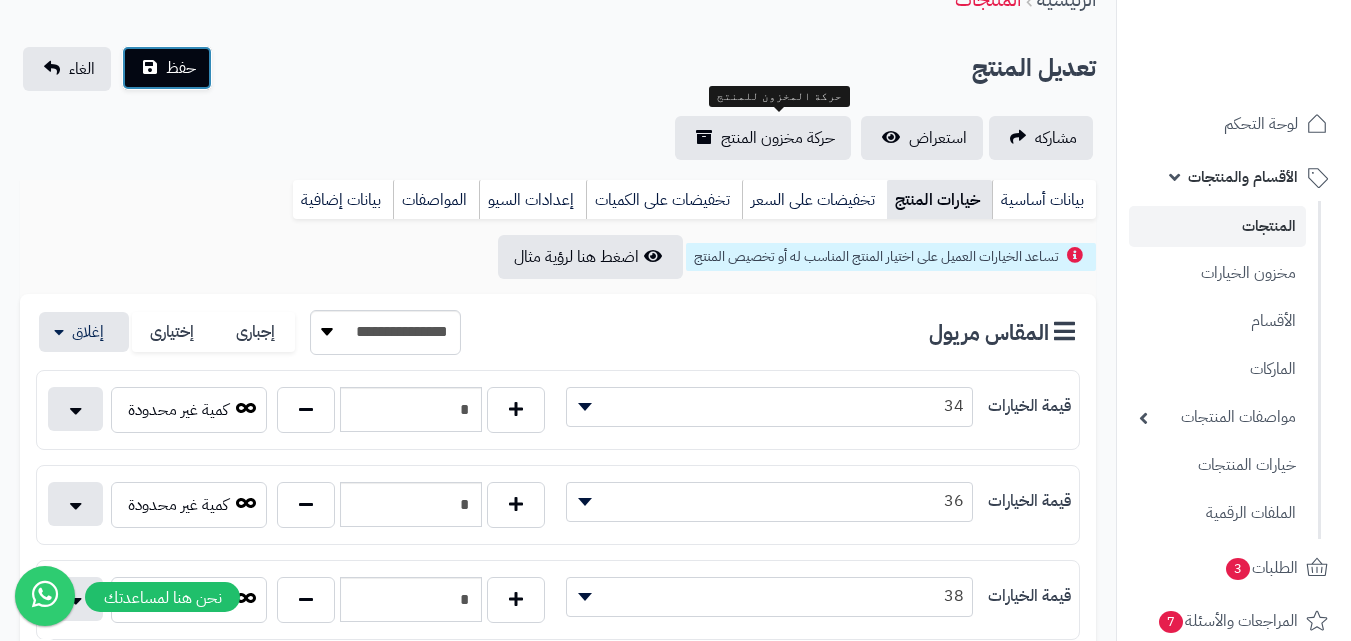 click on "حفظ" at bounding box center [181, 68] 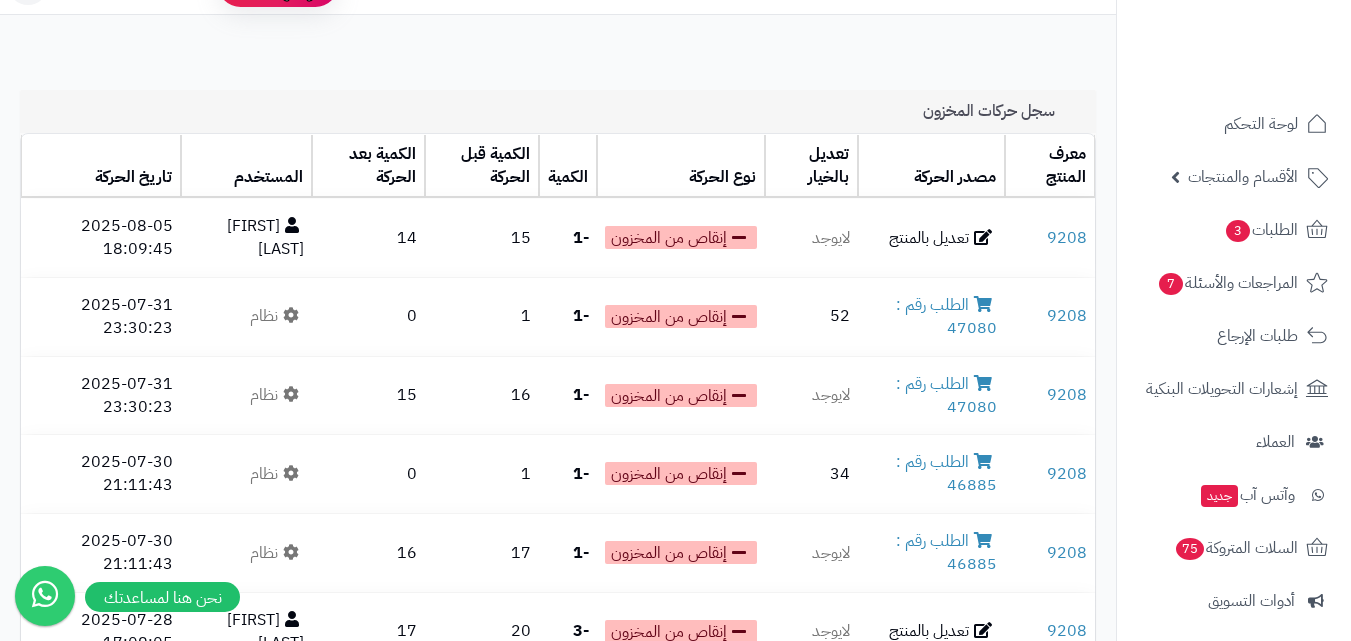 scroll, scrollTop: 0, scrollLeft: 0, axis: both 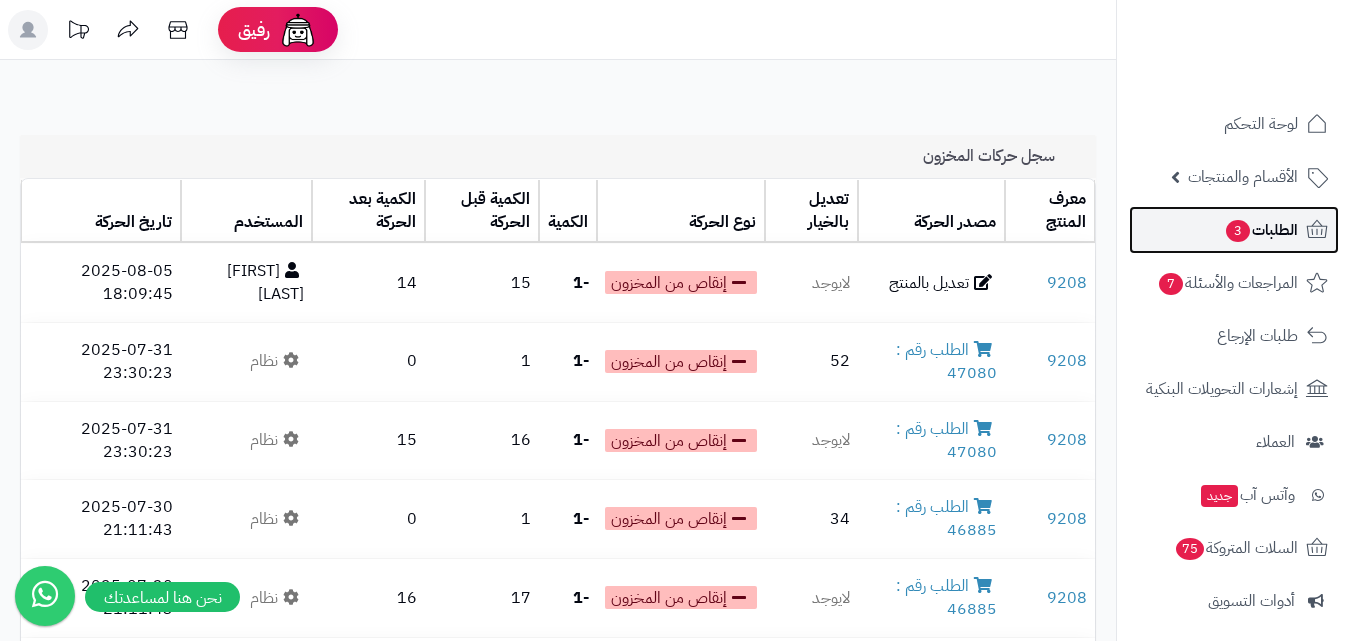 click on "3" at bounding box center (1238, 231) 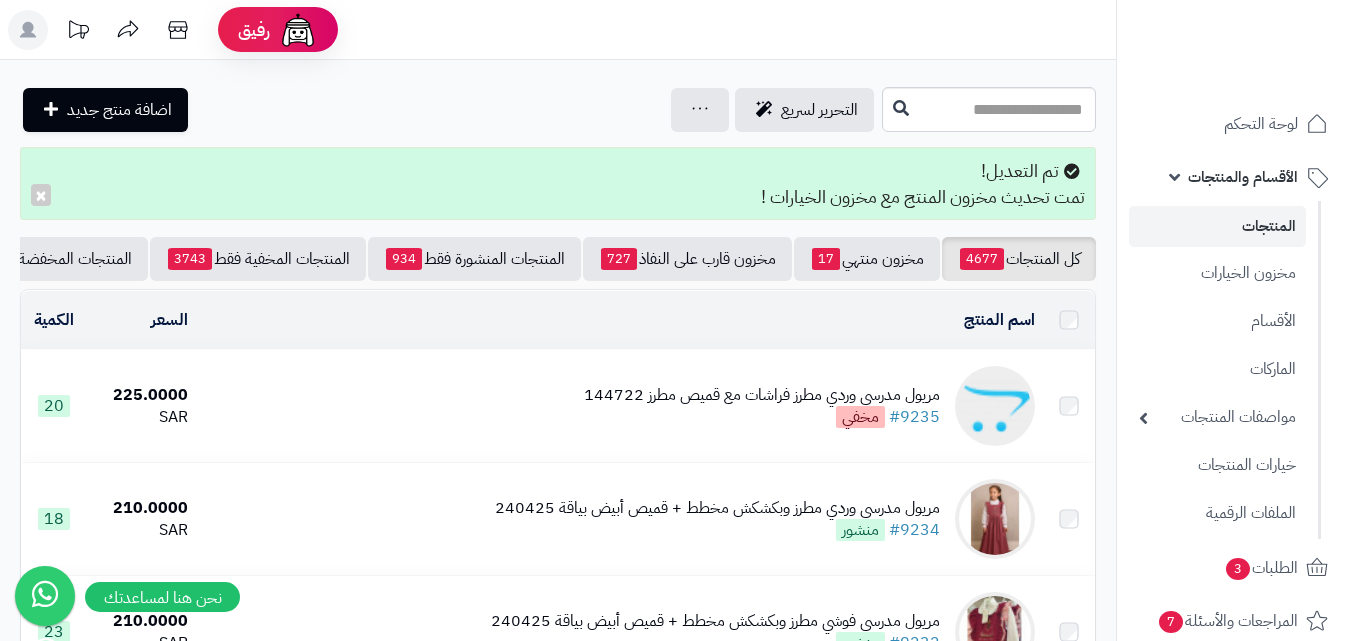 scroll, scrollTop: 0, scrollLeft: 0, axis: both 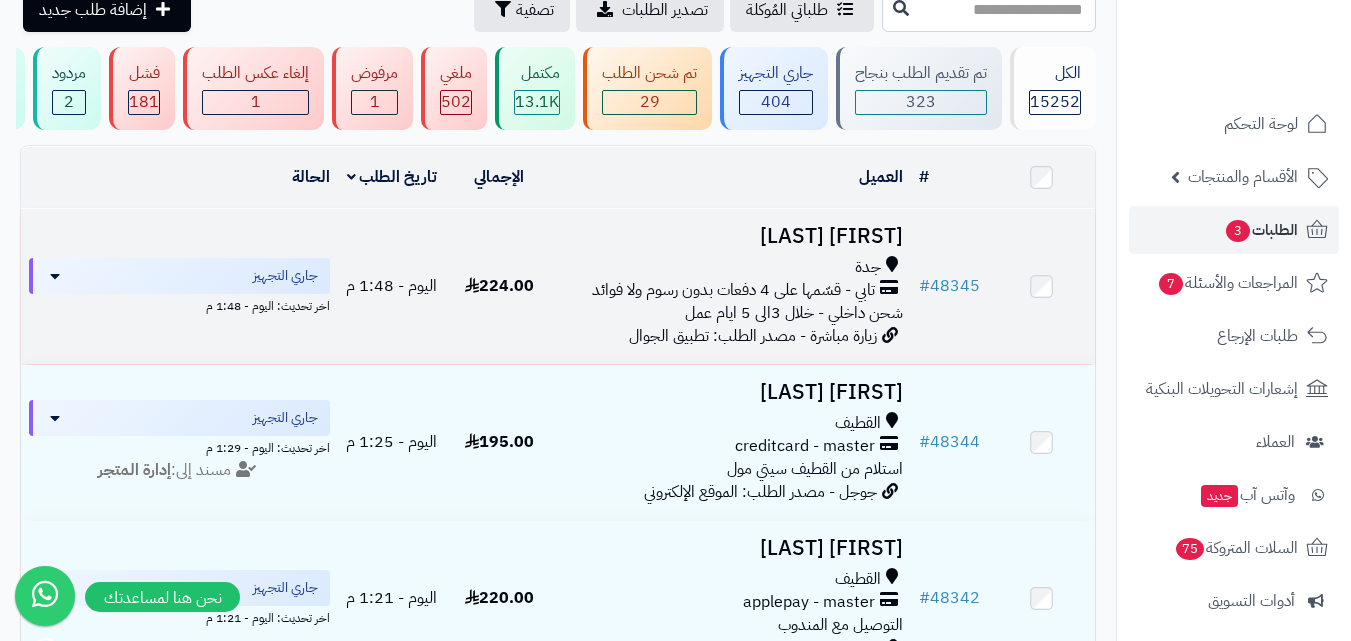 click on "[FIRST] [LAST]" at bounding box center [732, 236] 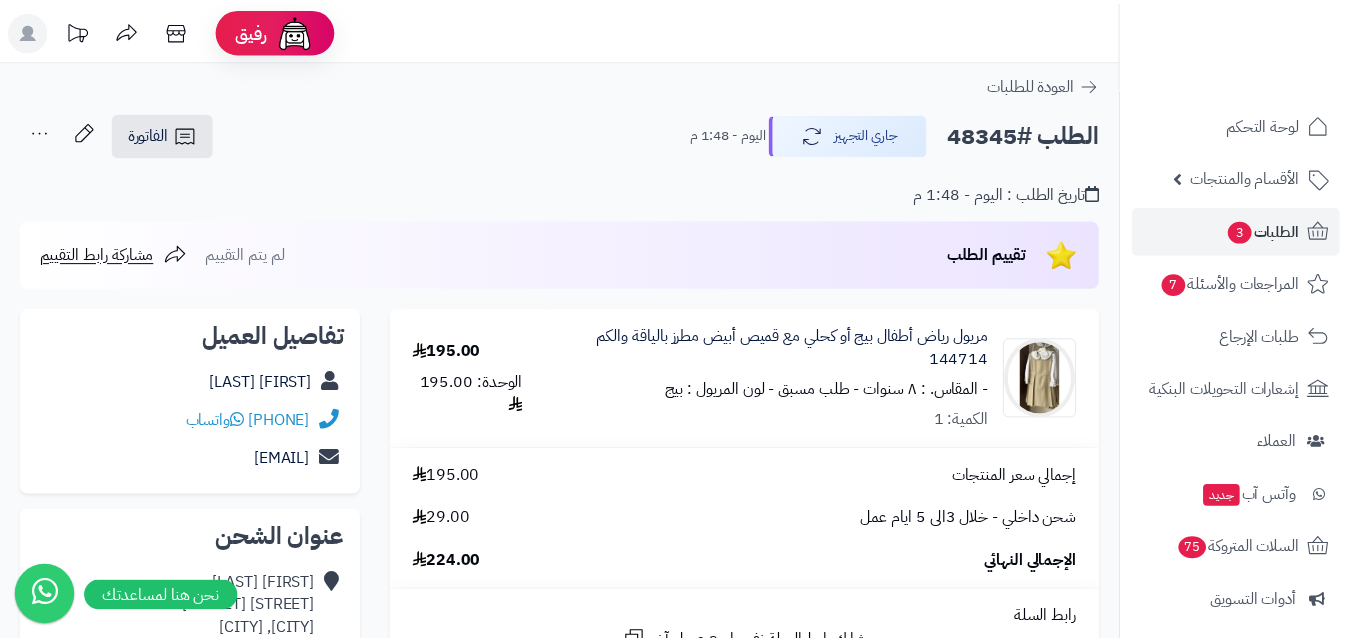 scroll, scrollTop: 0, scrollLeft: 0, axis: both 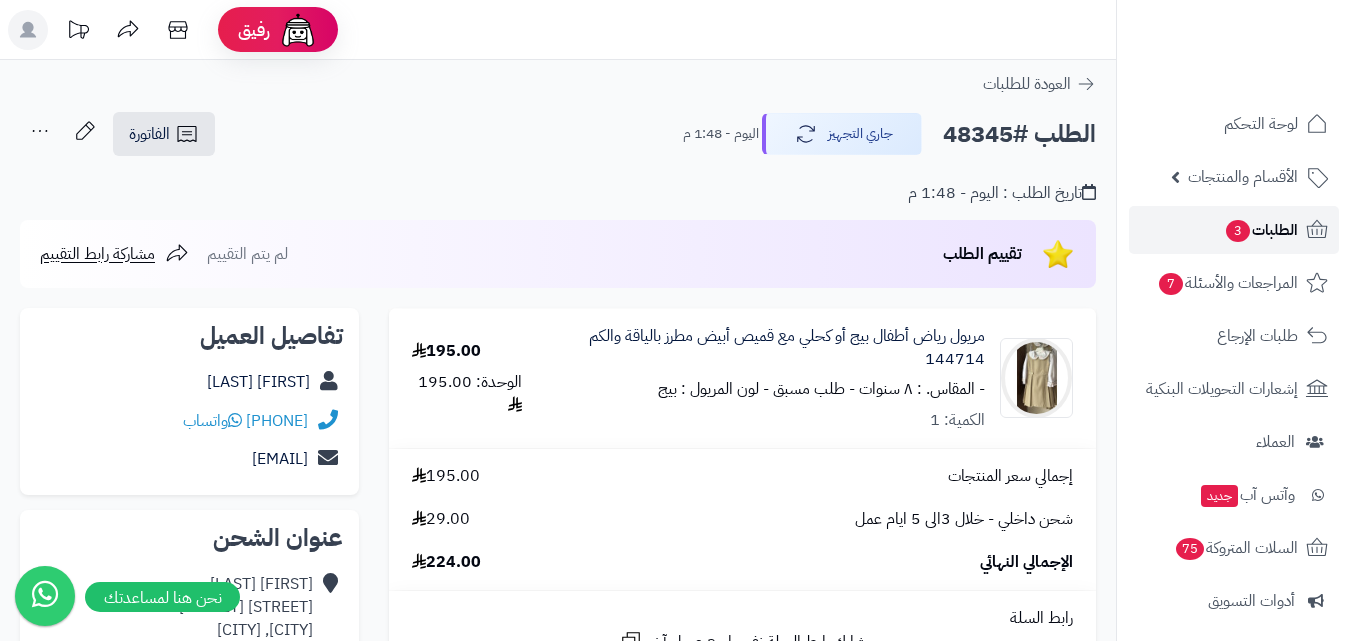 click on "الطلبات  3" at bounding box center [1261, 230] 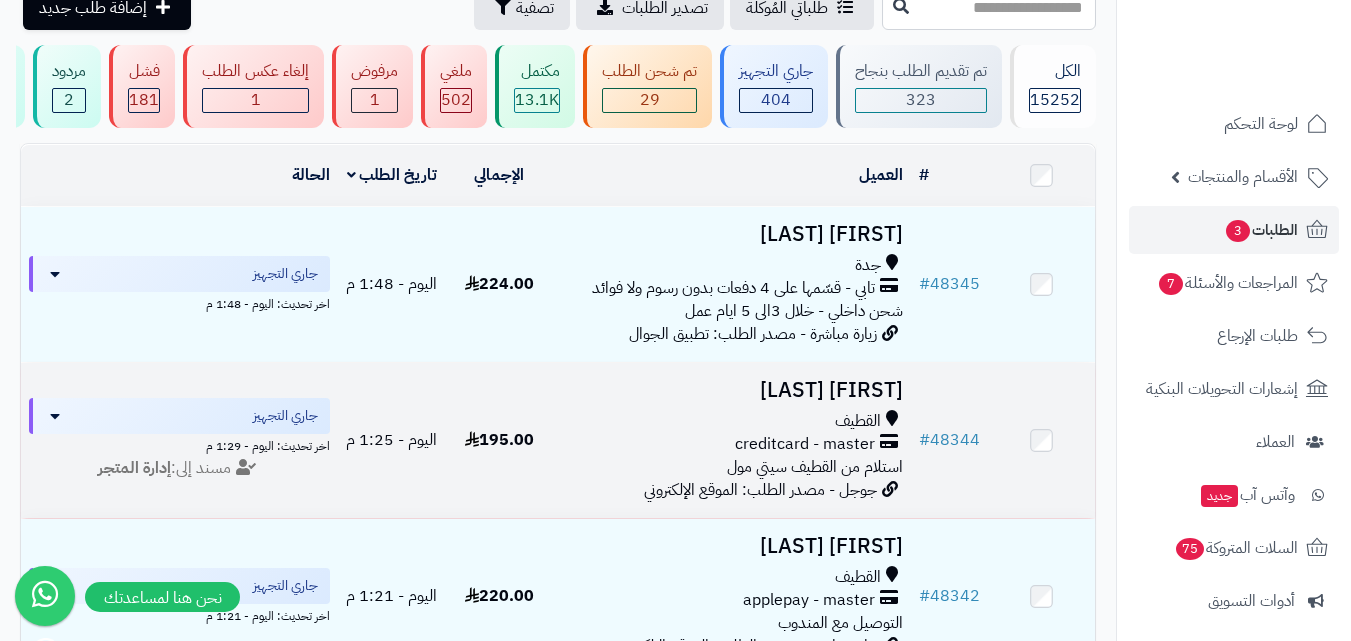 scroll, scrollTop: 200, scrollLeft: 0, axis: vertical 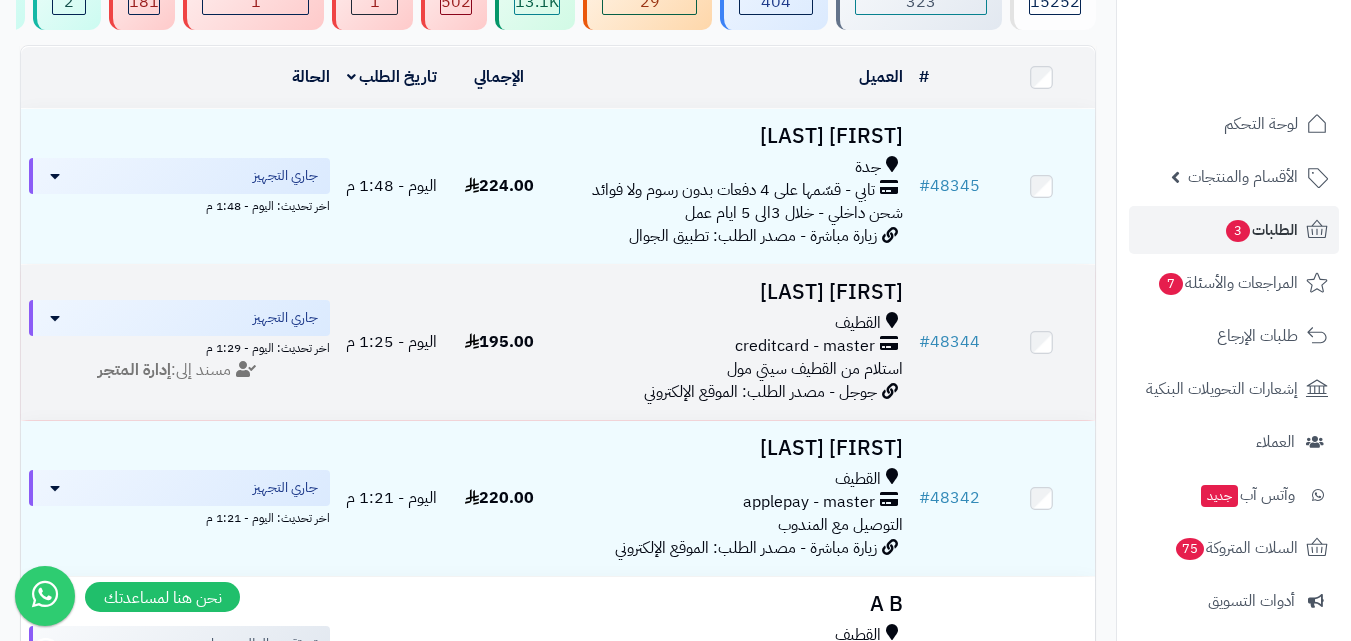 click on "[FIRST] [LAST]" at bounding box center [732, 292] 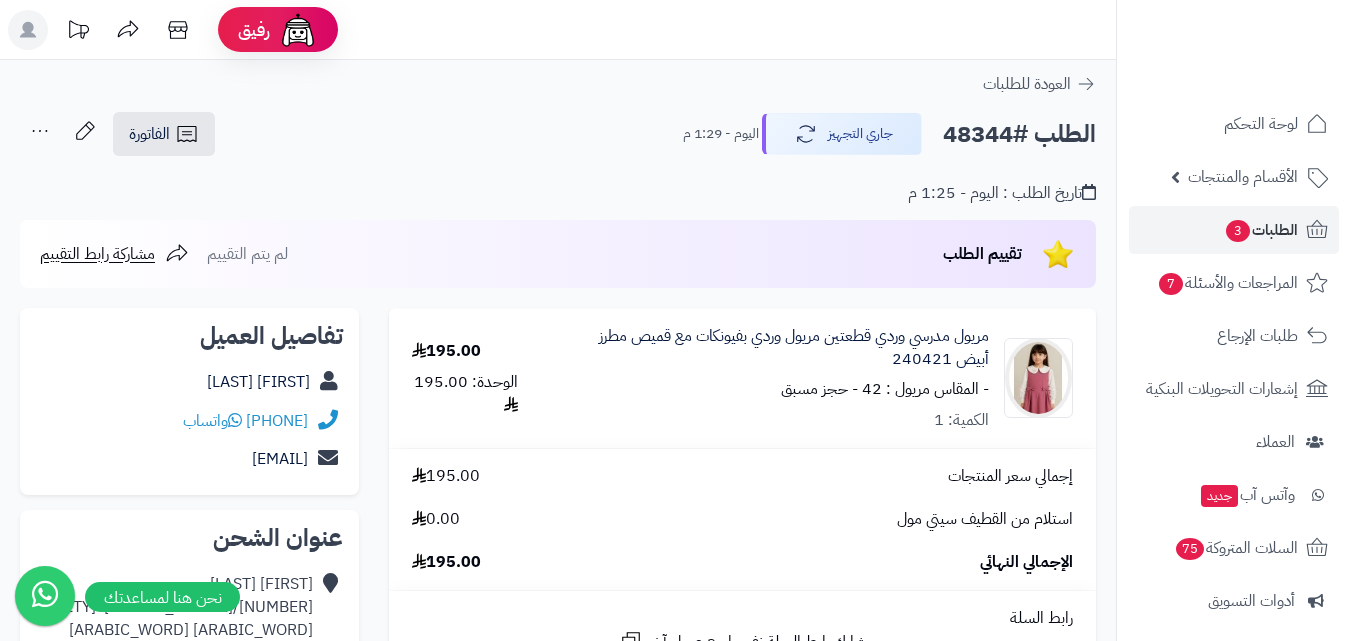 scroll, scrollTop: 0, scrollLeft: 0, axis: both 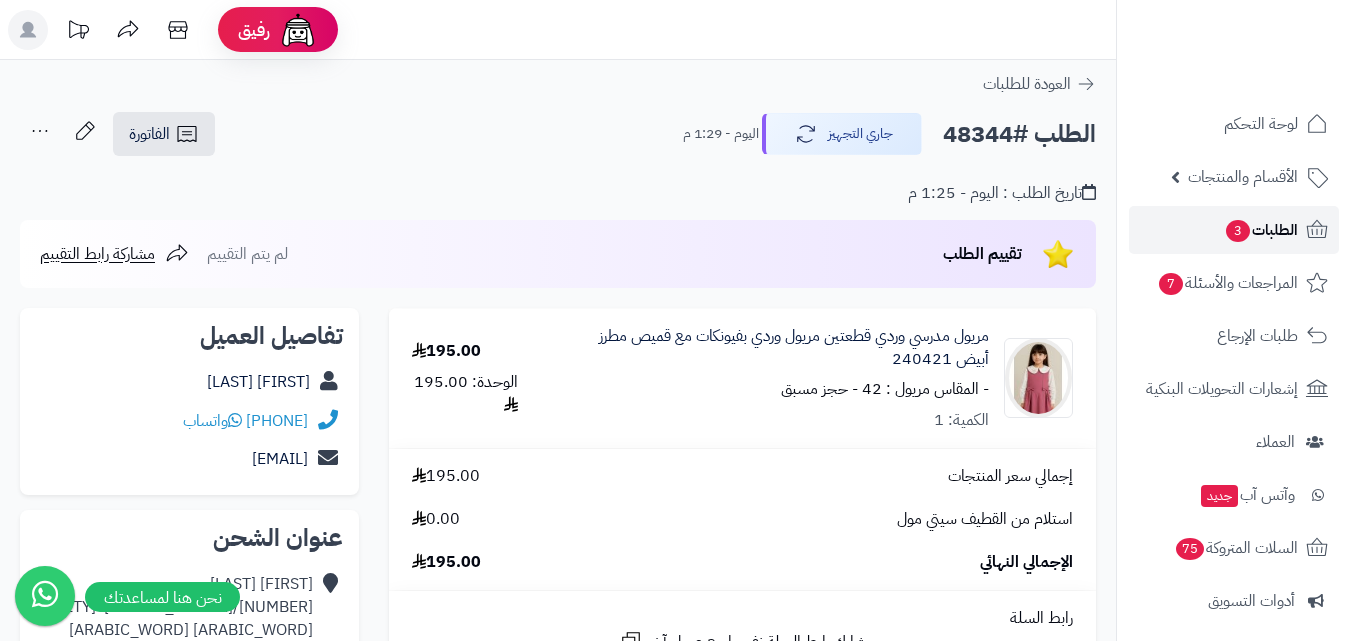 click on "الطلبات  3" at bounding box center (1261, 230) 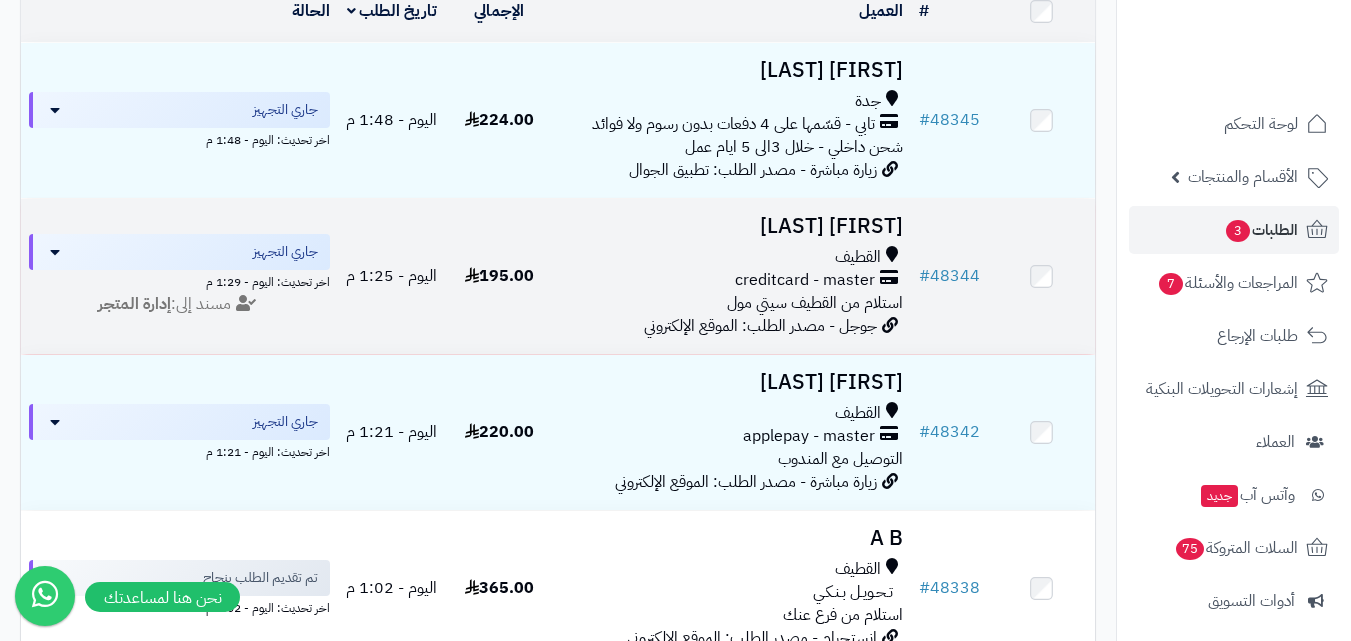 scroll, scrollTop: 300, scrollLeft: 0, axis: vertical 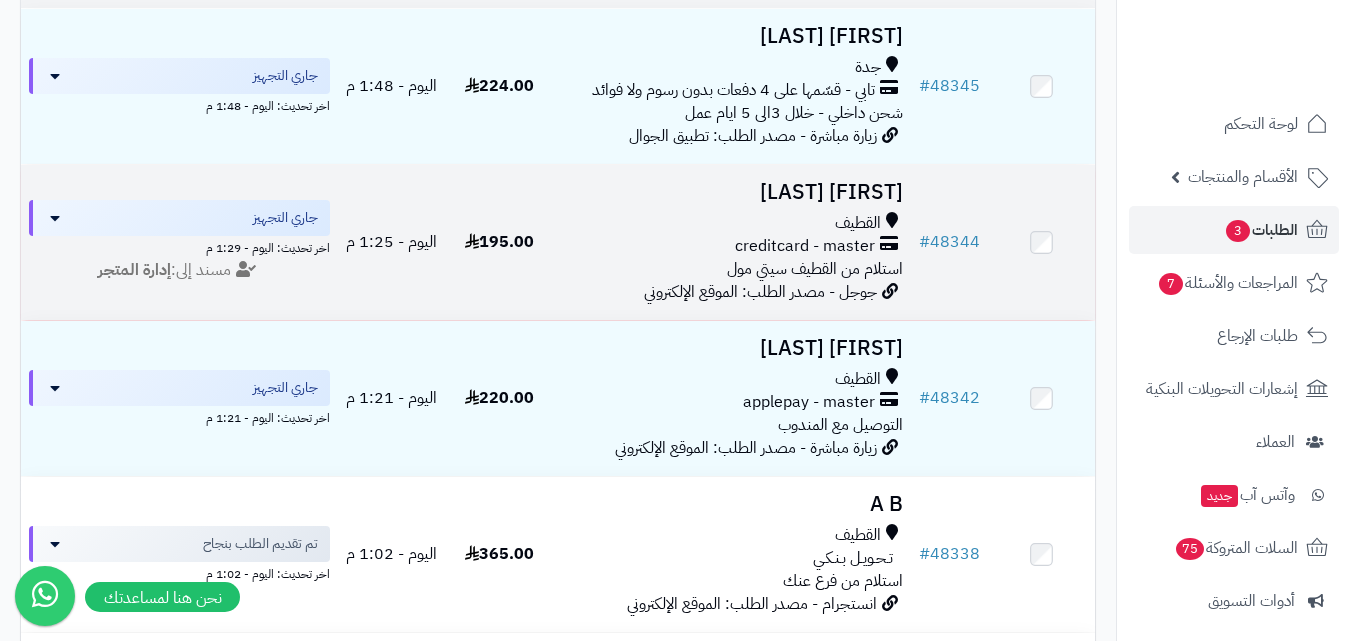 click on "[FIRST] [LAST]" at bounding box center [732, 192] 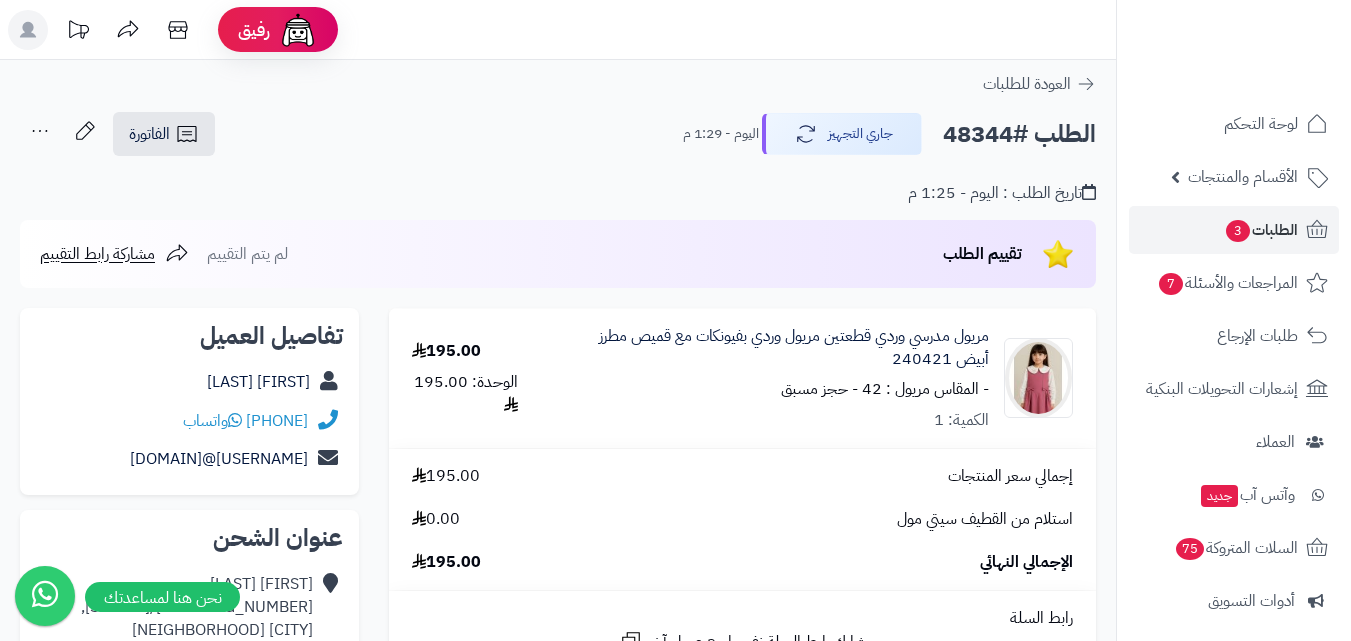 scroll, scrollTop: 0, scrollLeft: 0, axis: both 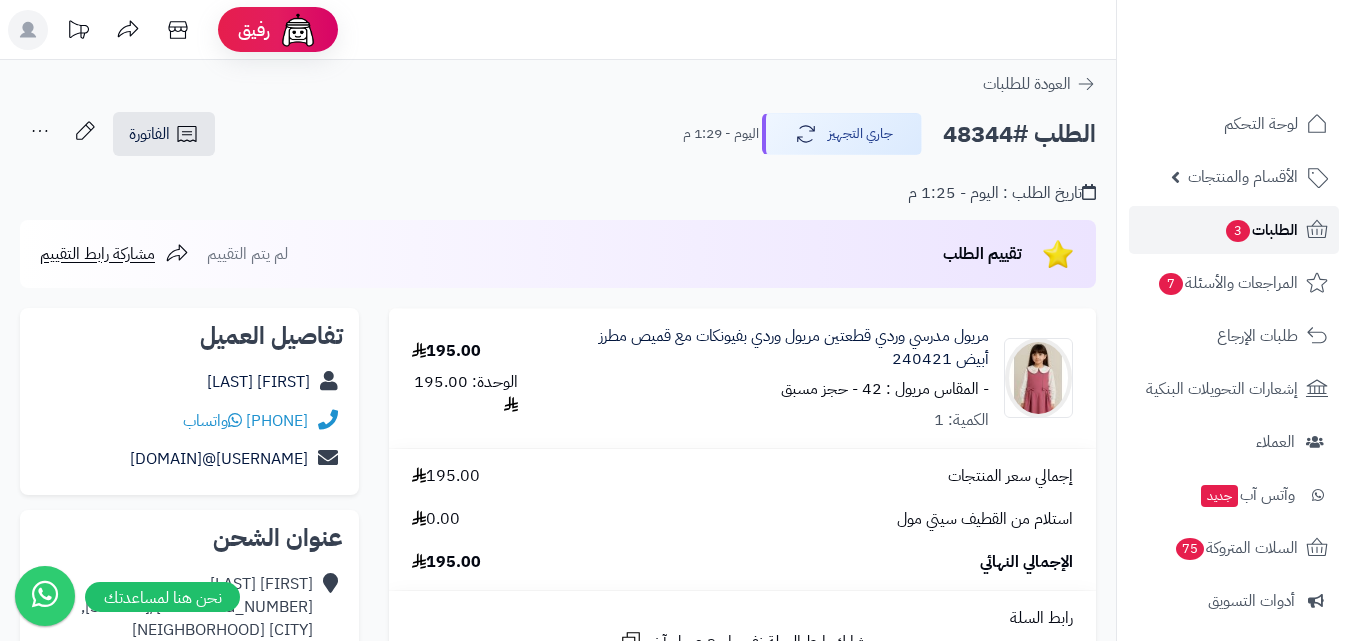 click on "الطلبات  3" at bounding box center [1261, 230] 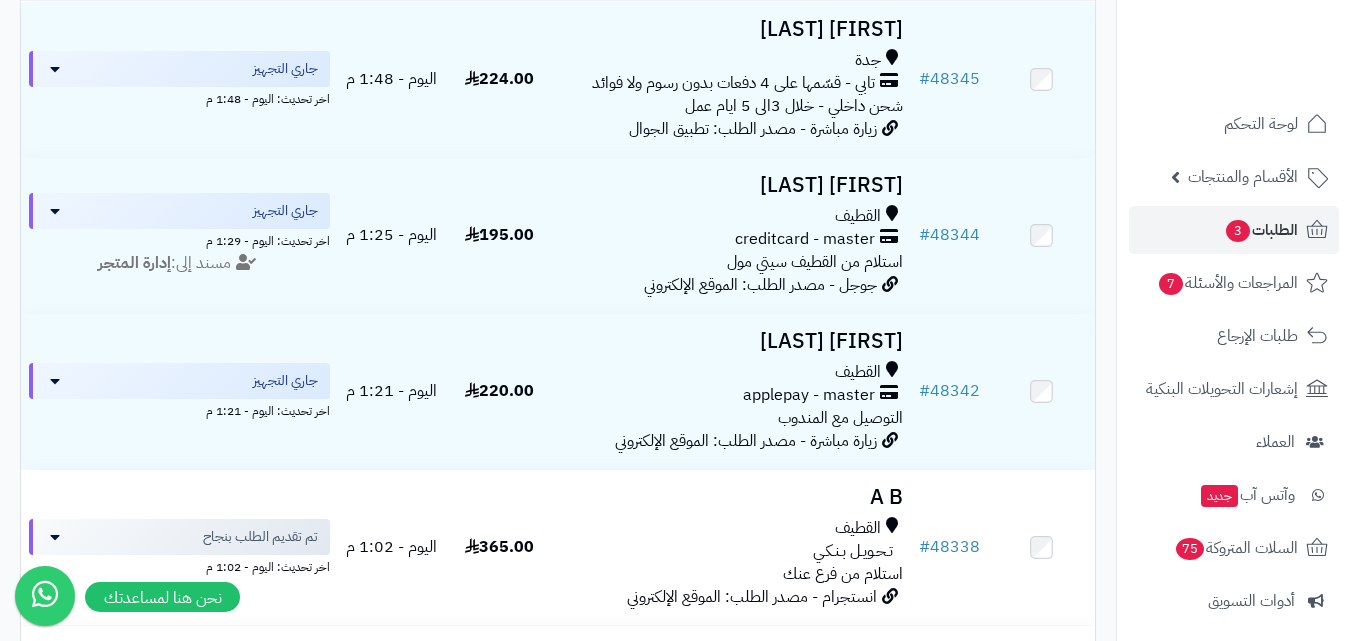 scroll, scrollTop: 400, scrollLeft: 0, axis: vertical 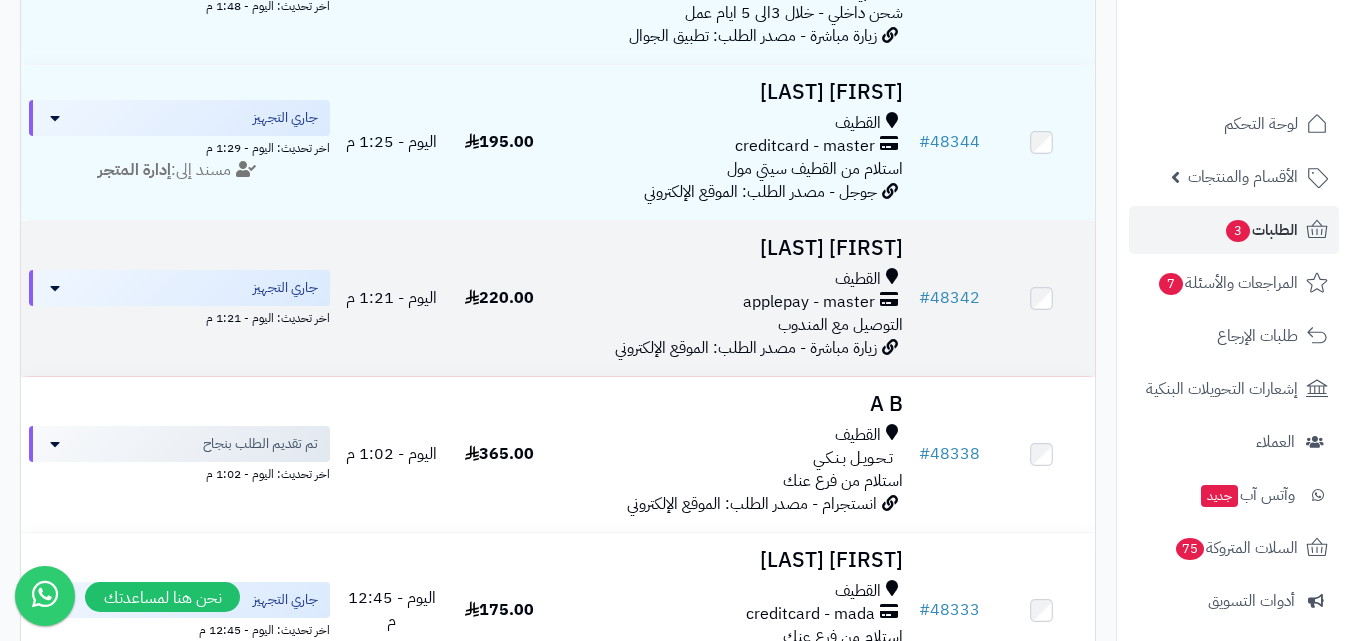 click on "[FIRST] [LAST]
[CITY]
[BRAND] - [BRAND]
[TEXT] [TEXT]
[TEXT] [TEXT]       -
[TEXT]:
[TEXT]" at bounding box center (732, 298) 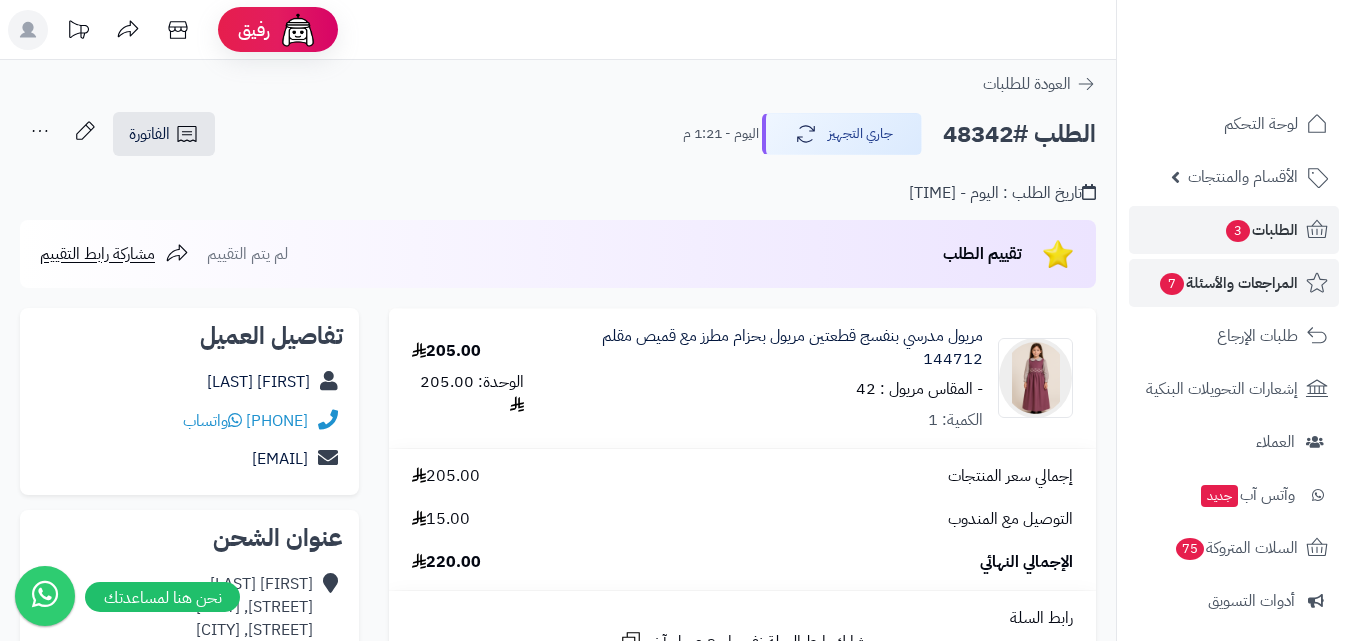 scroll, scrollTop: 0, scrollLeft: 0, axis: both 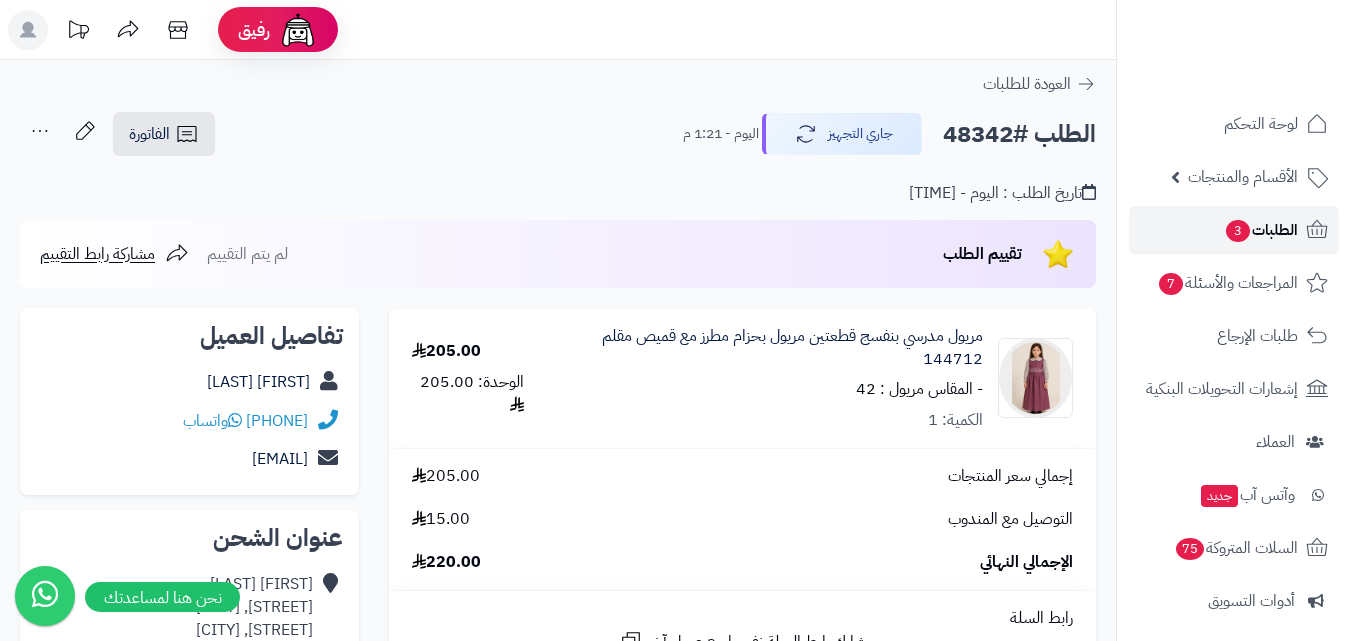 click on "الطلبات  3" at bounding box center (1261, 230) 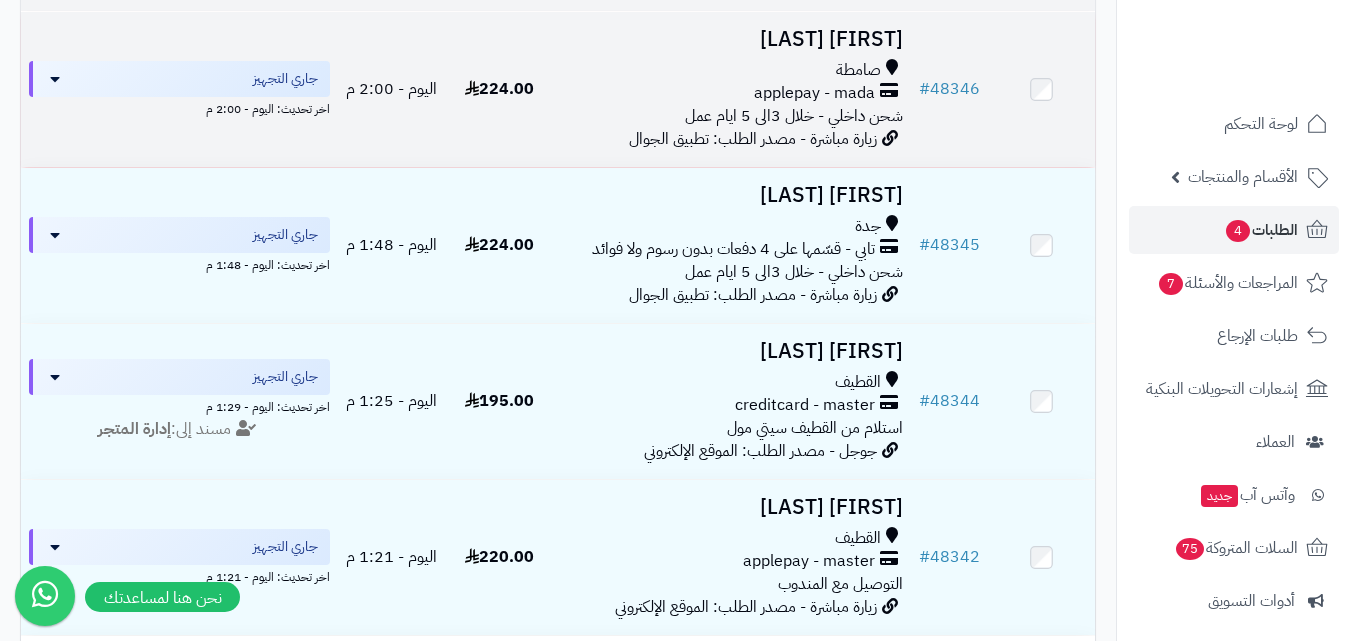 scroll, scrollTop: 200, scrollLeft: 0, axis: vertical 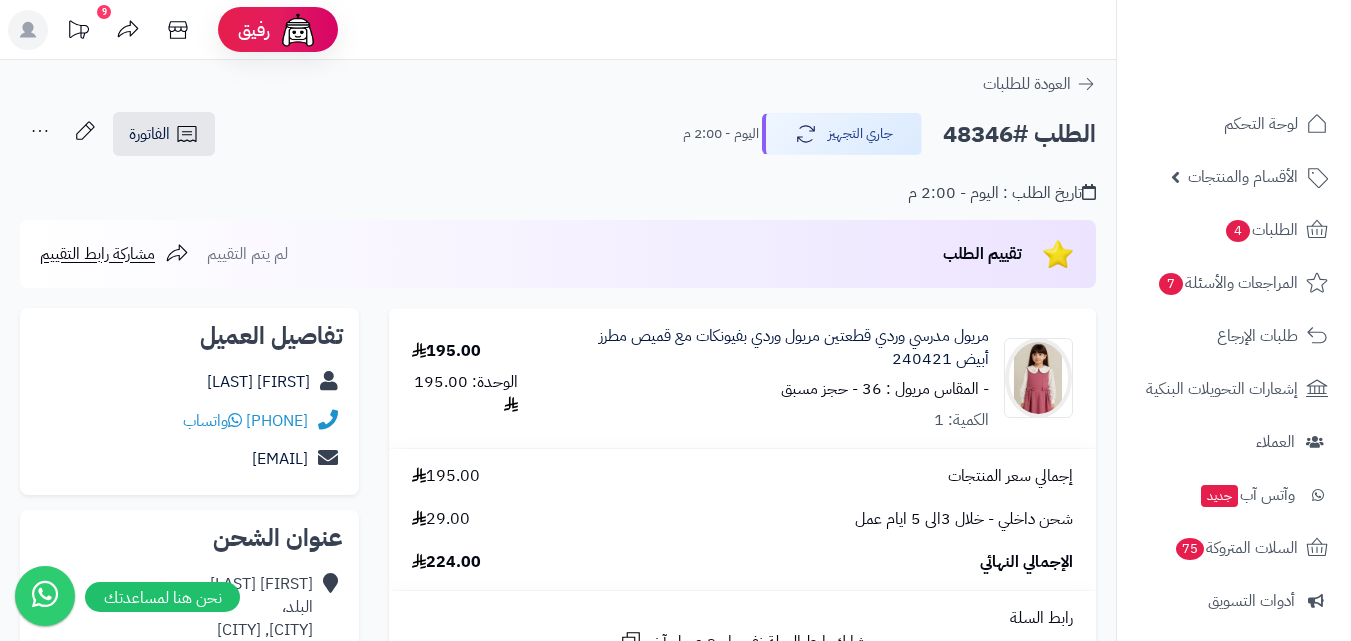 click 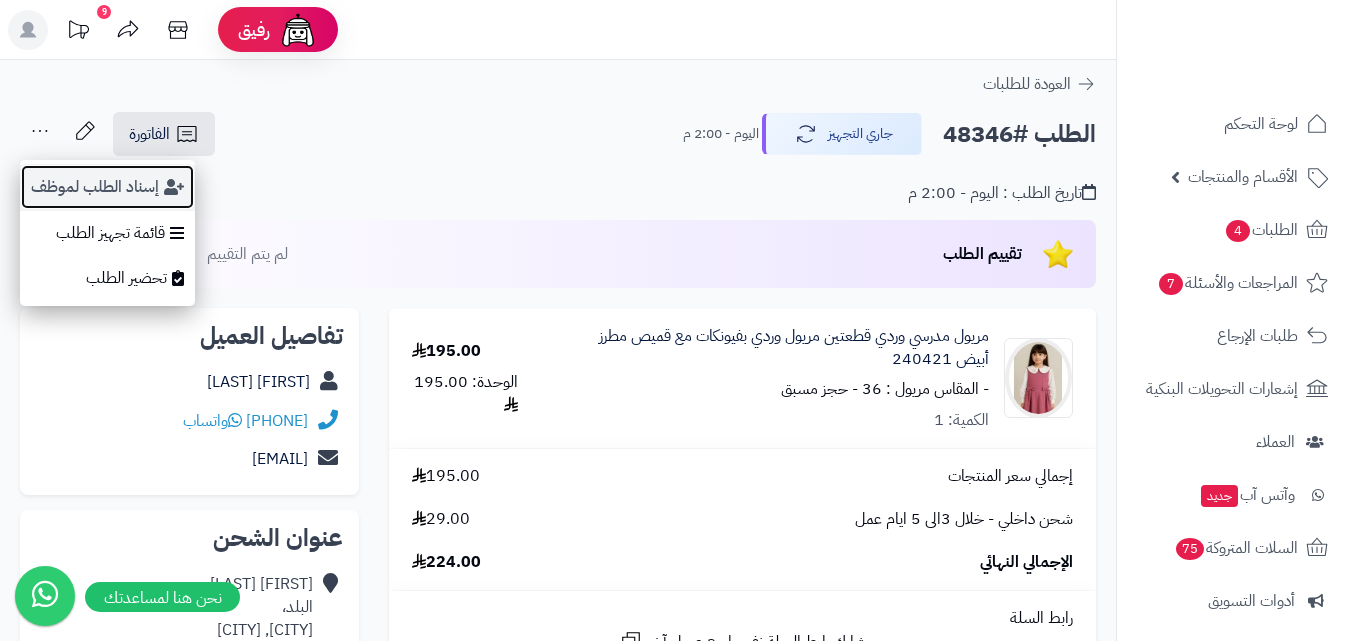 click on "إسناد الطلب لموظف" at bounding box center (107, 187) 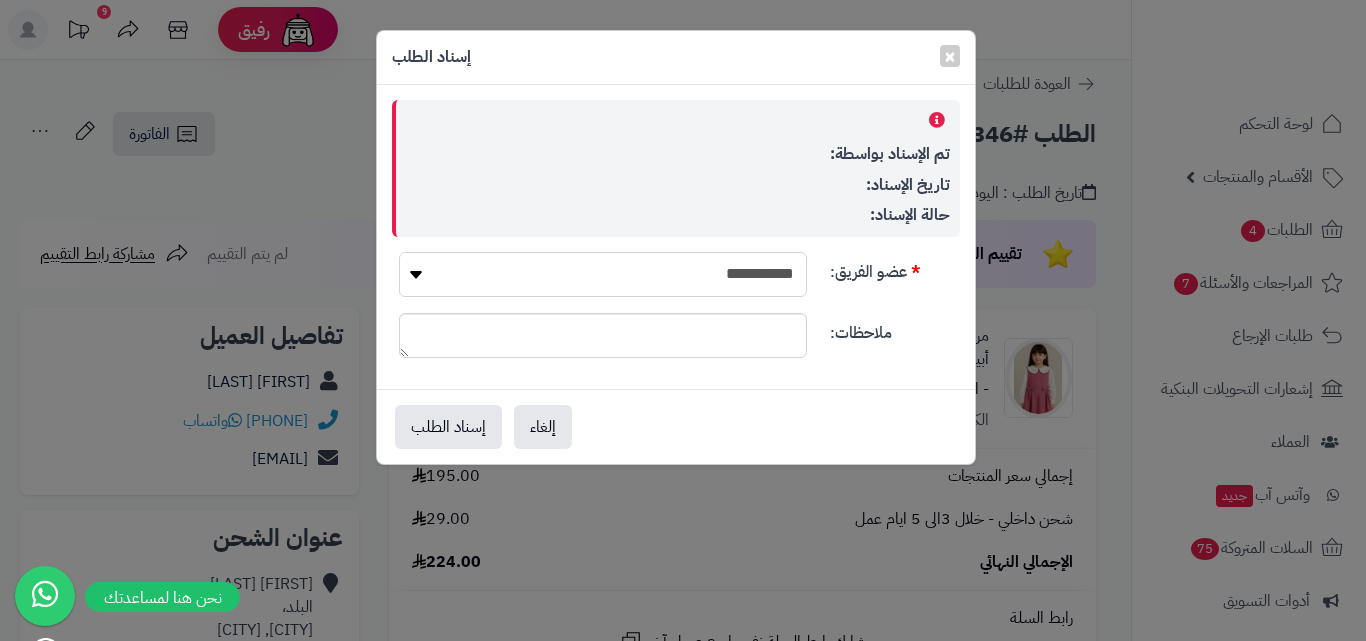 click on "**********" at bounding box center [603, 274] 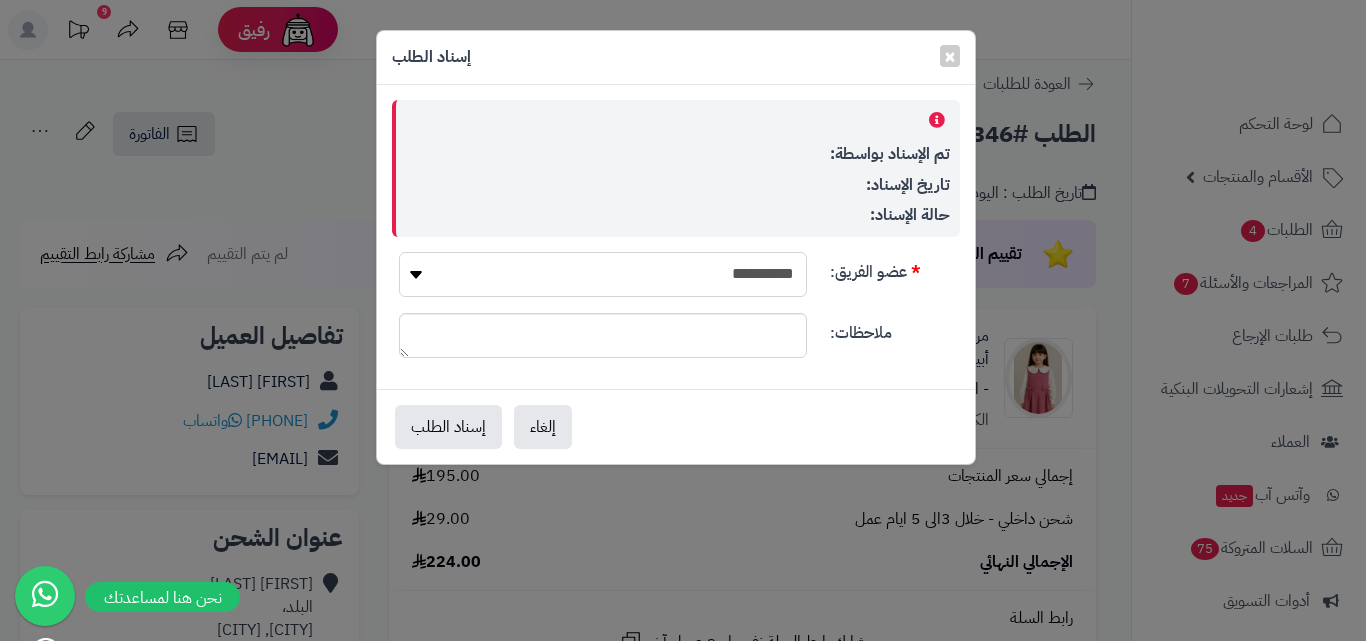 click on "**********" at bounding box center (603, 274) 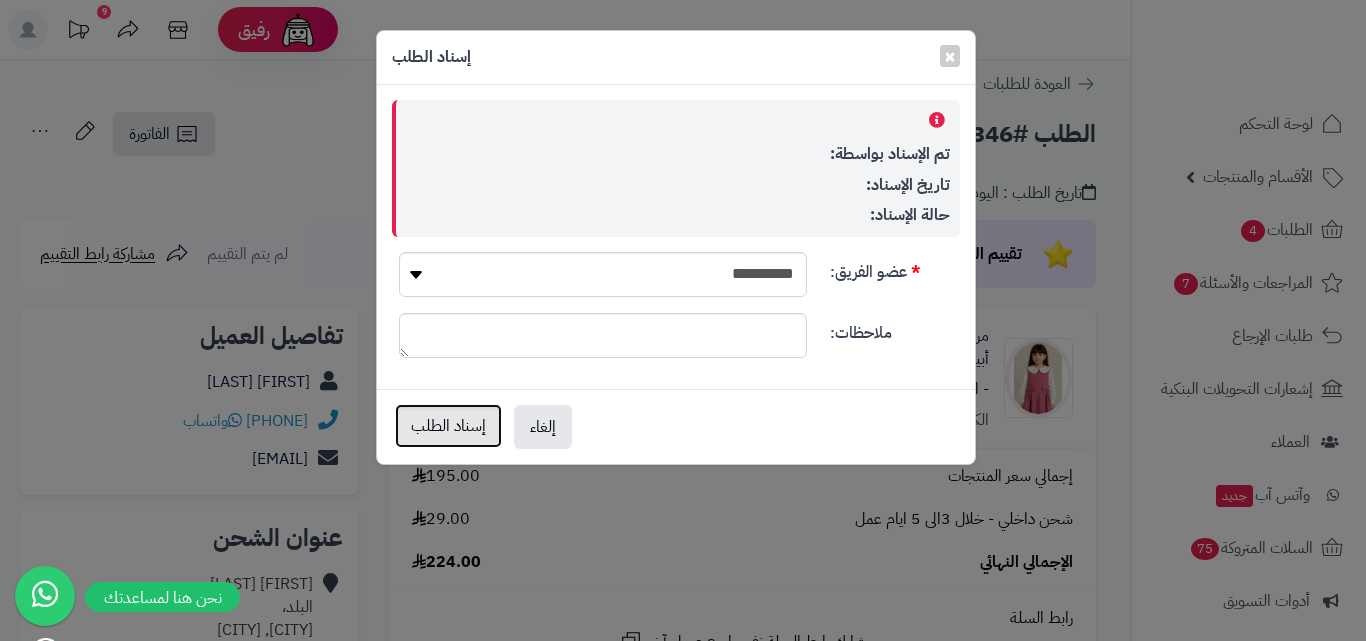click on "إسناد الطلب" at bounding box center (448, 426) 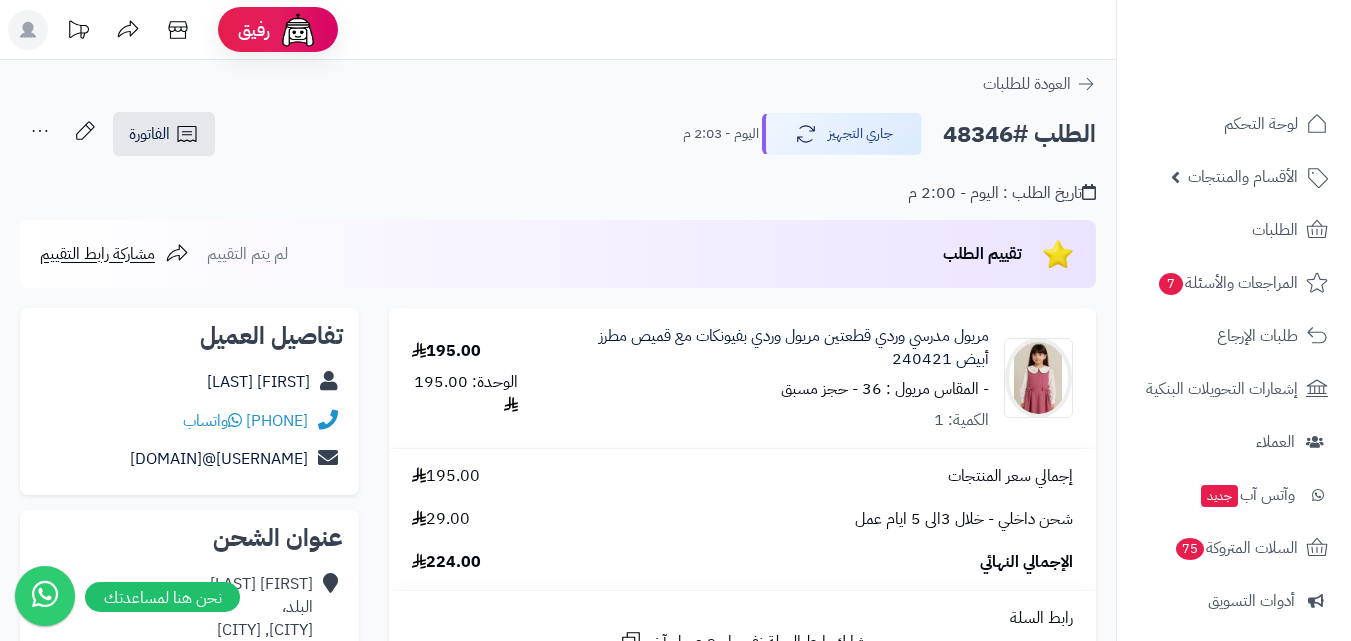 scroll, scrollTop: 0, scrollLeft: 0, axis: both 